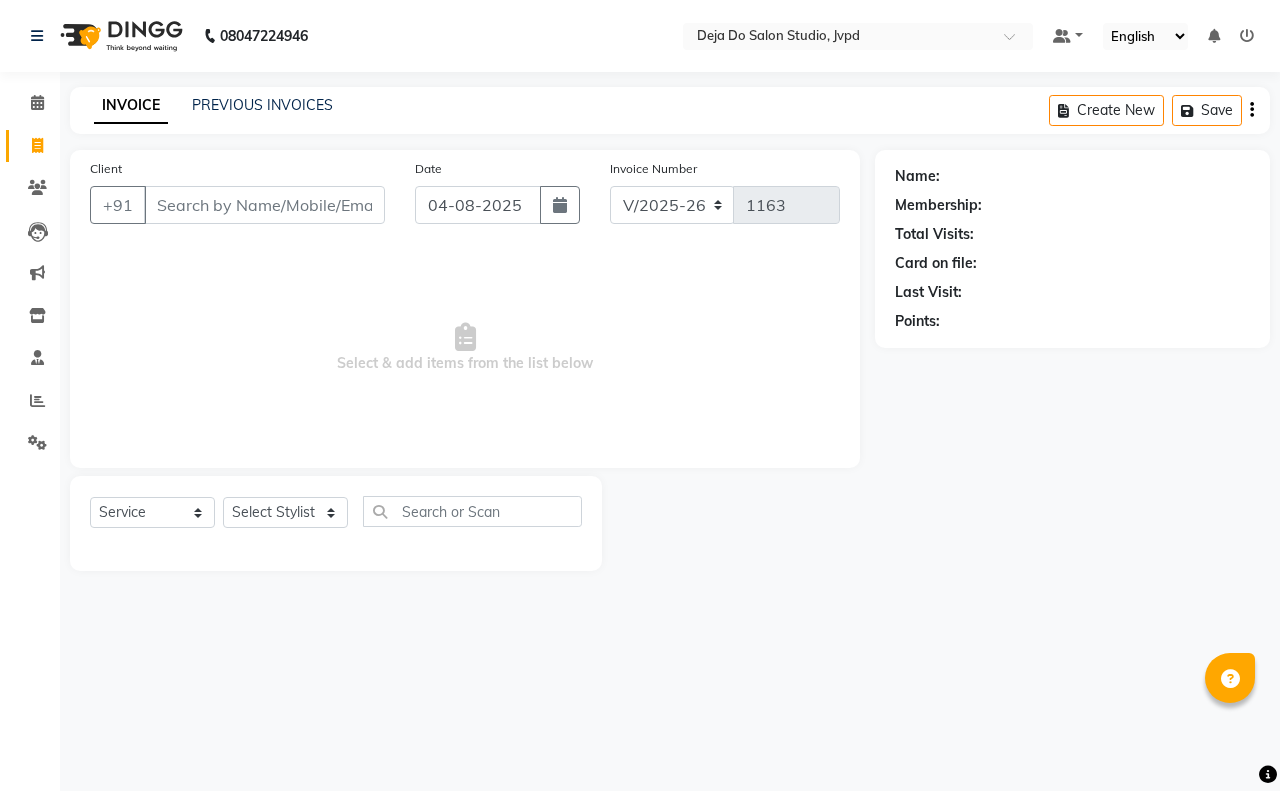 select on "7295" 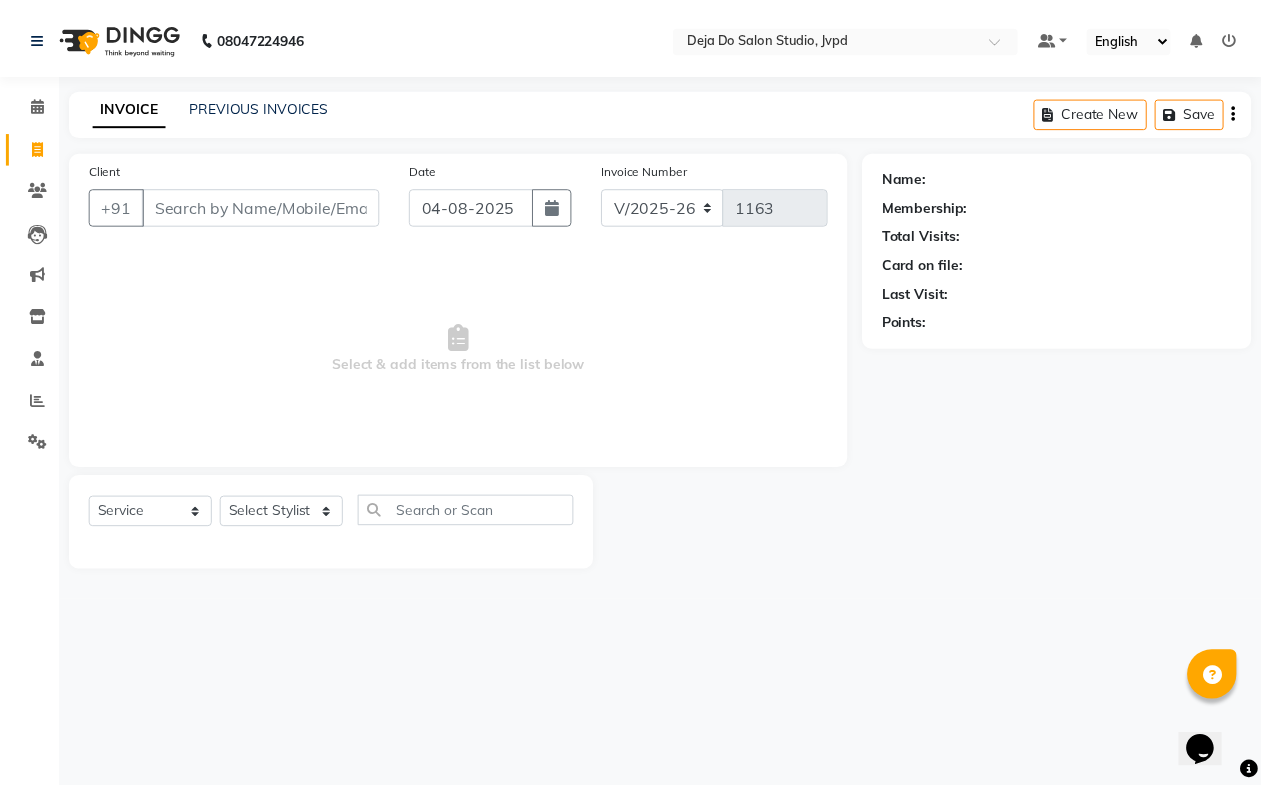 scroll, scrollTop: 0, scrollLeft: 0, axis: both 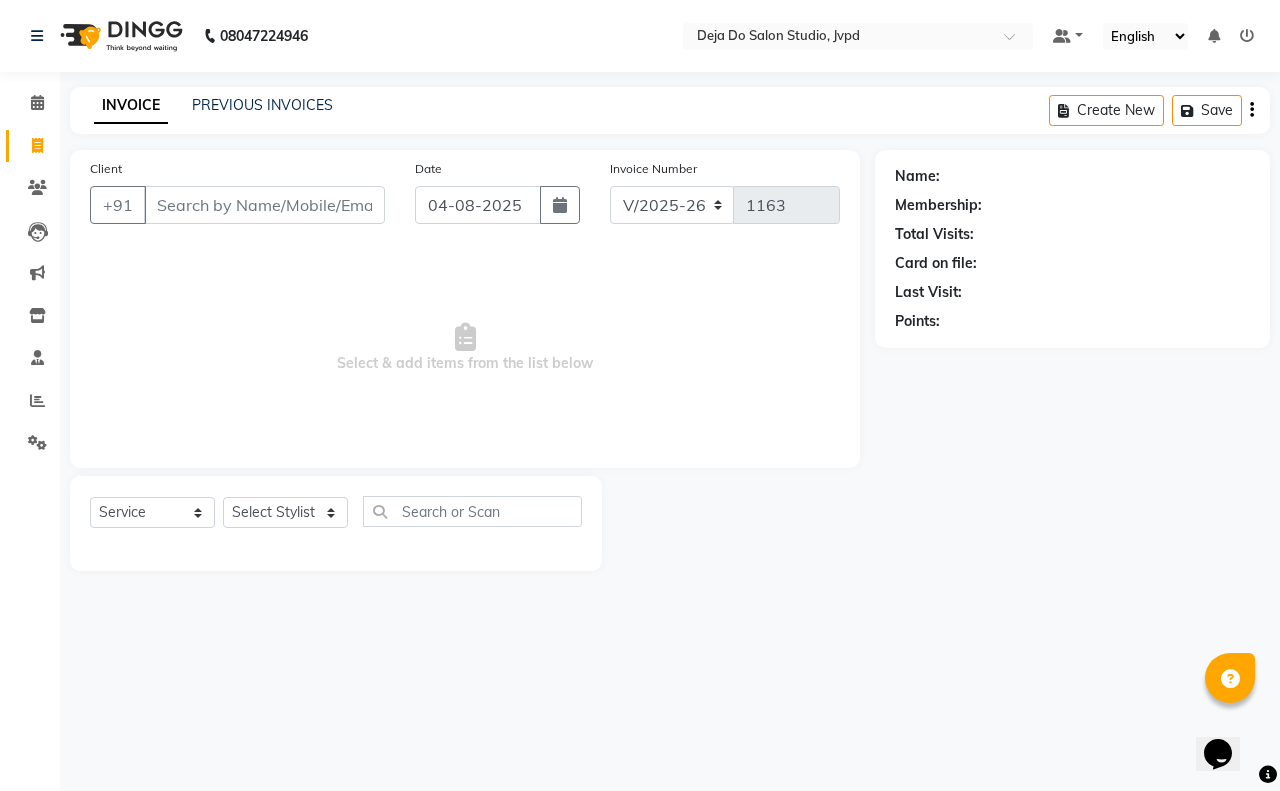 click on "Client" at bounding box center (264, 205) 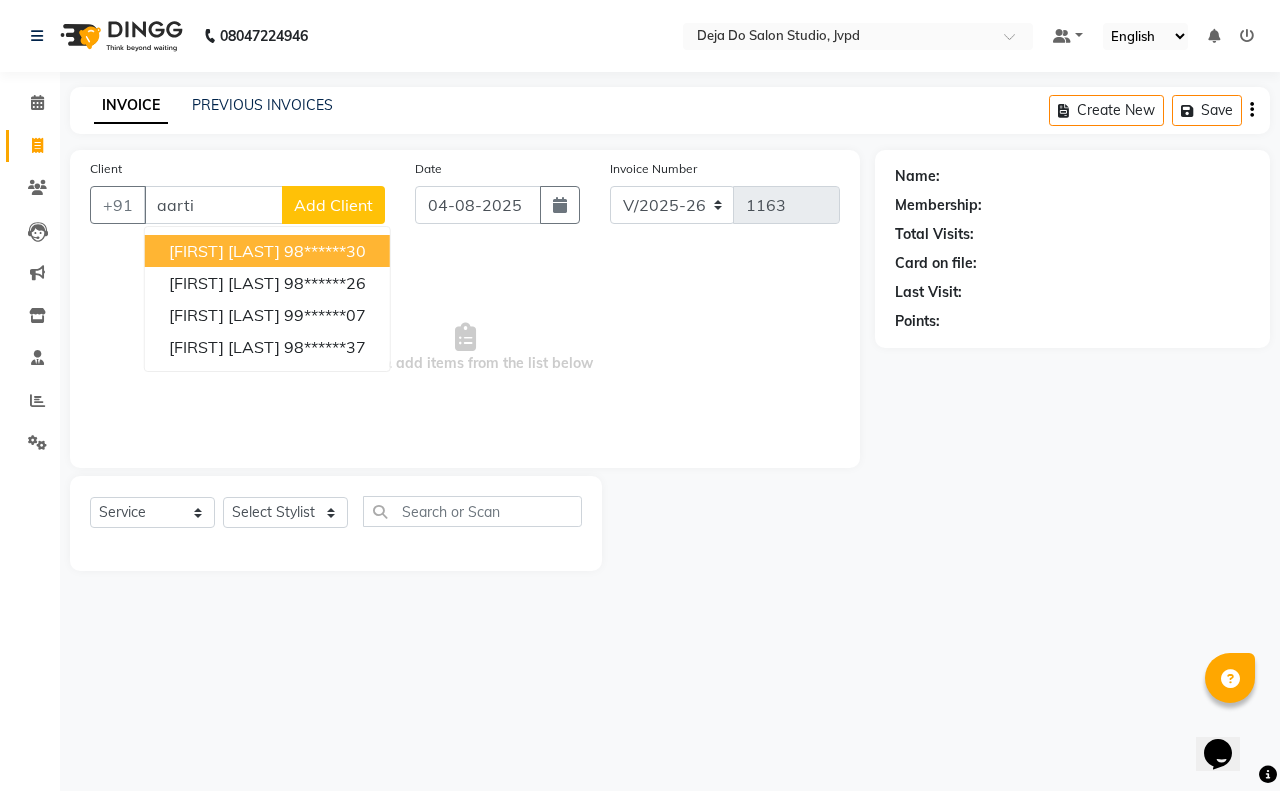 click on "98******30" at bounding box center [325, 251] 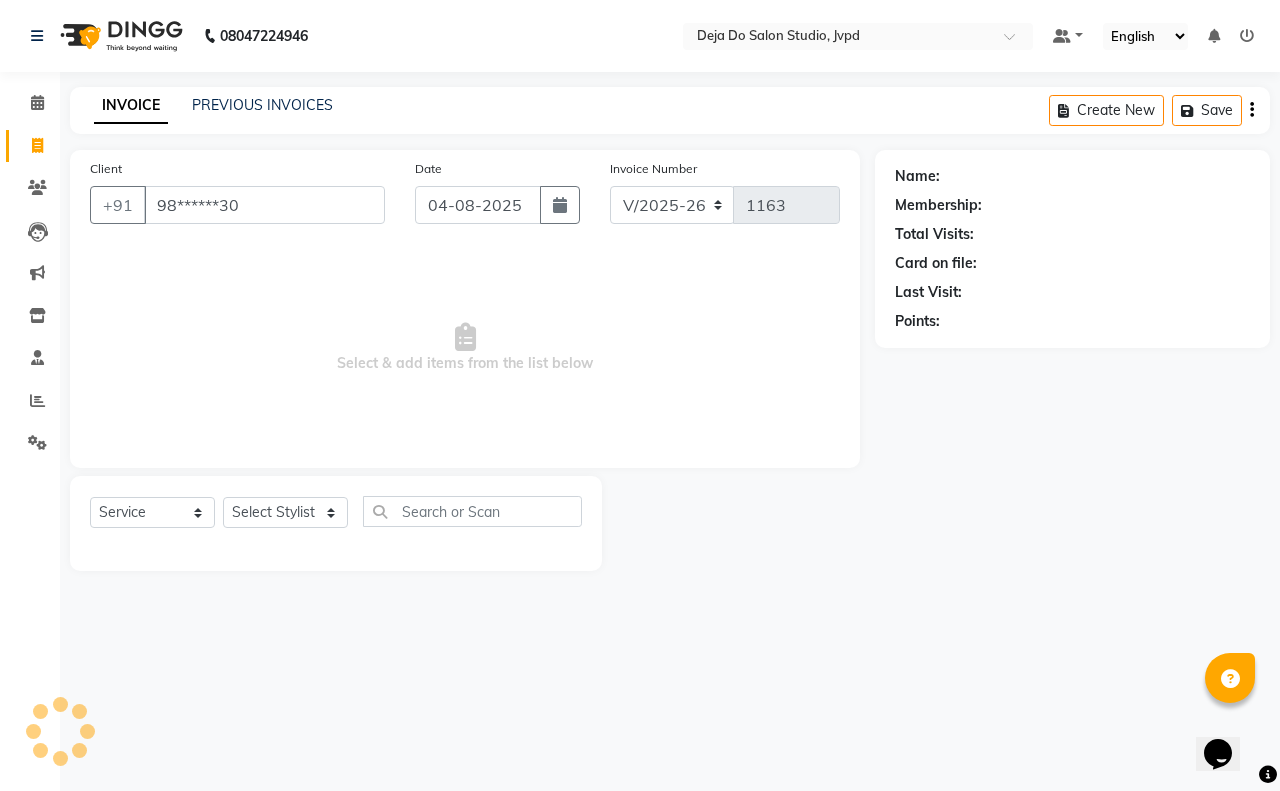 type on "98******30" 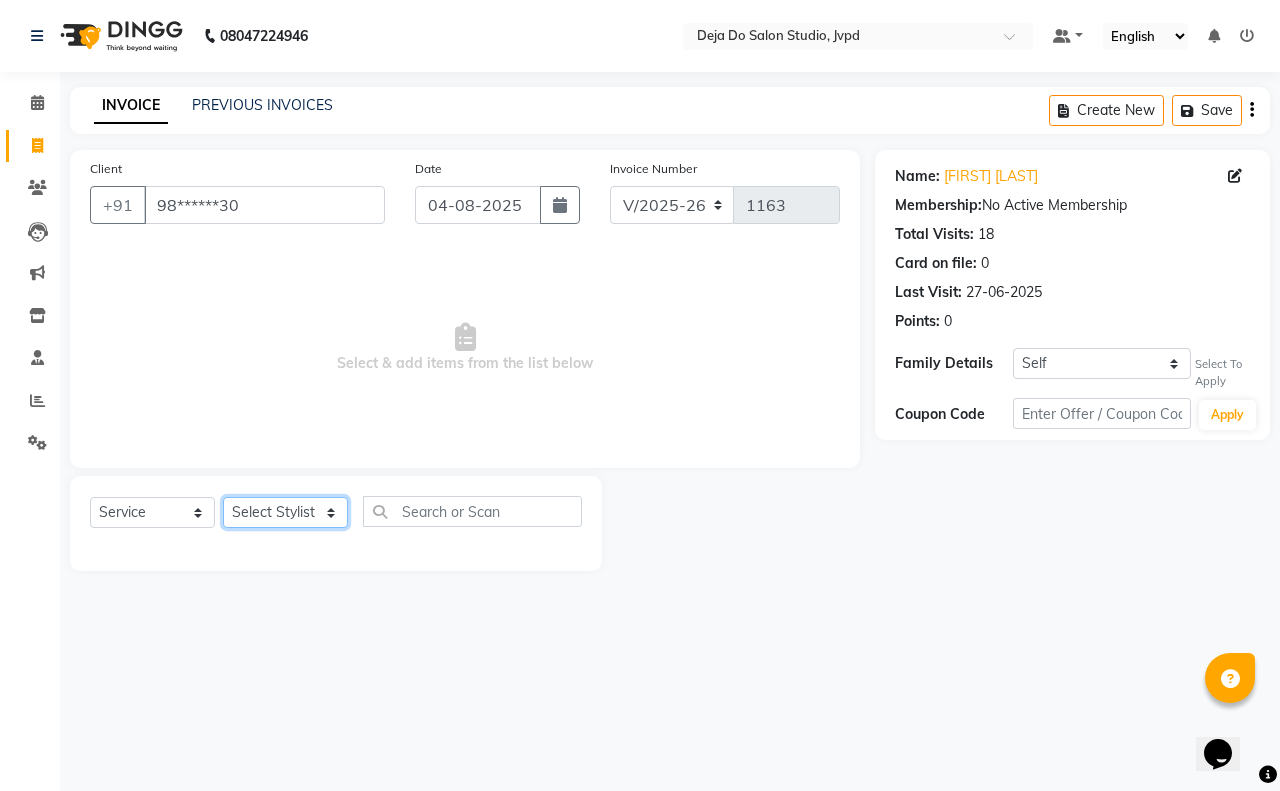 click on "Select Stylist Aditi Admin Anam  Sheikh  Arifa Shaikh Danish  Salamani Farida Fatima Kasbe Namya salian Rashi Mayur Sakina Rupani Shefali  shetty Shuaib Salamani Sumaiya sayed Sushma Pelage" 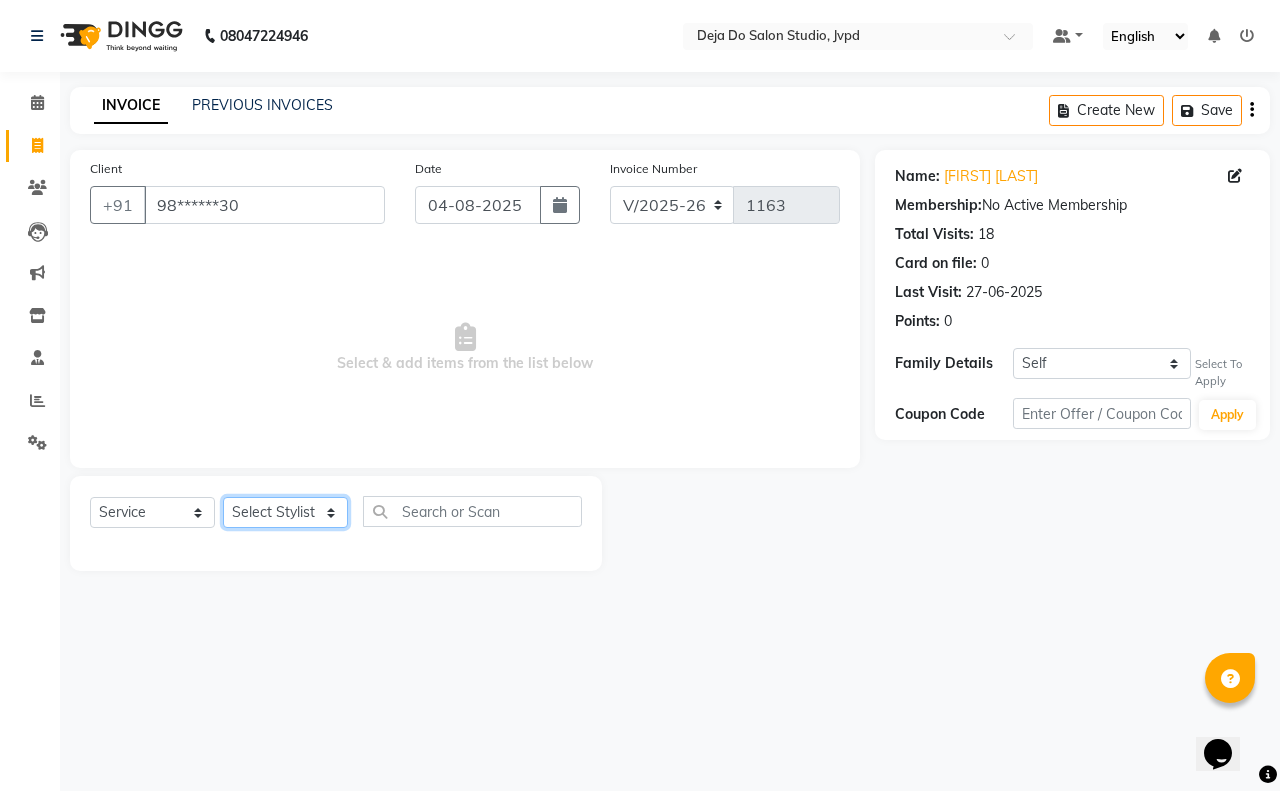 select on "62492" 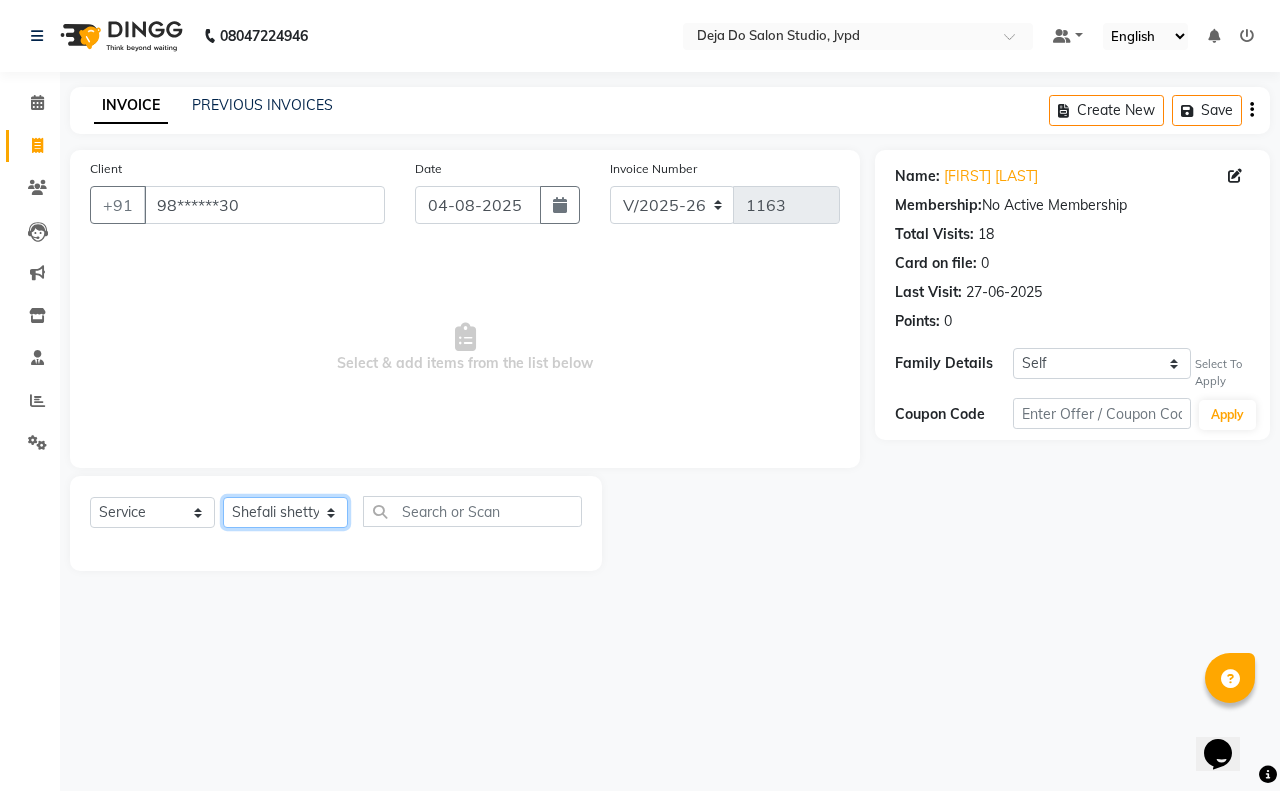 click on "Select Stylist Aditi Admin Anam  Sheikh  Arifa Shaikh Danish  Salamani Farida Fatima Kasbe Namya salian Rashi Mayur Sakina Rupani Shefali  shetty Shuaib Salamani Sumaiya sayed Sushma Pelage" 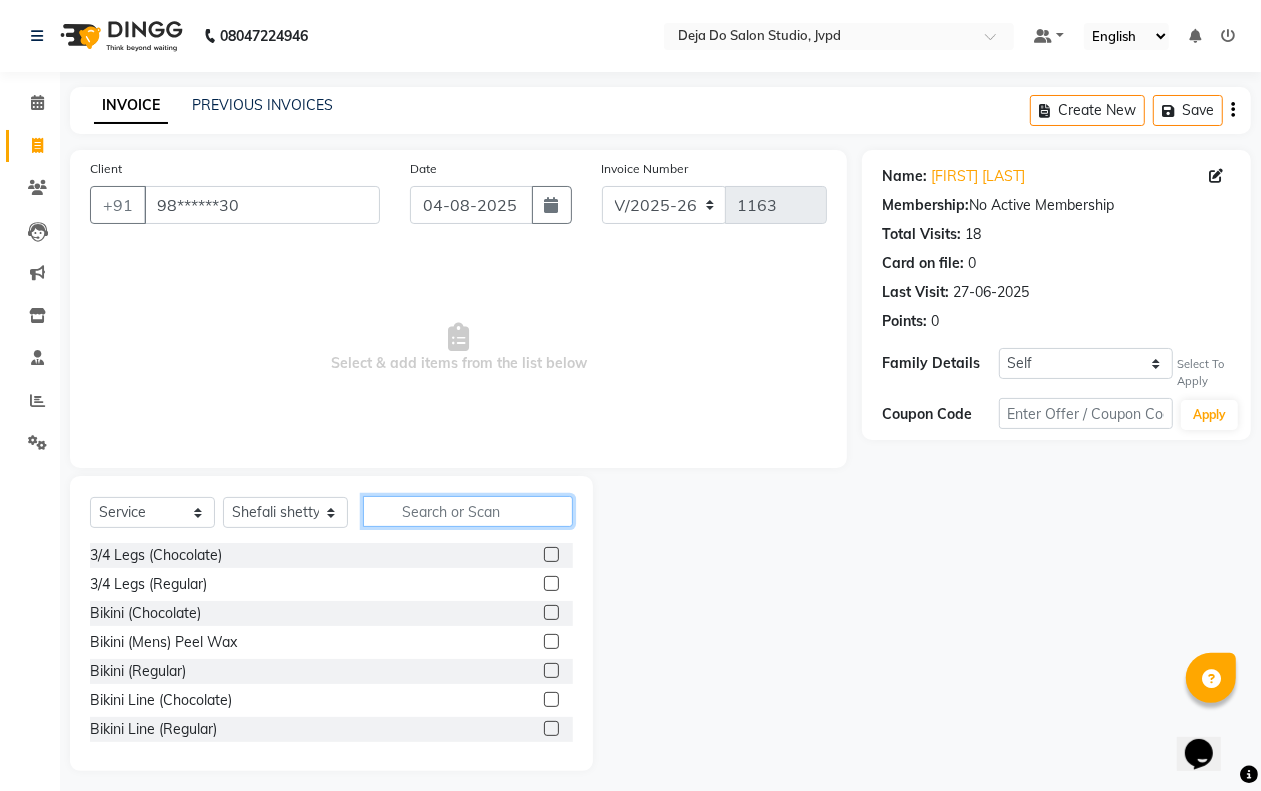 click 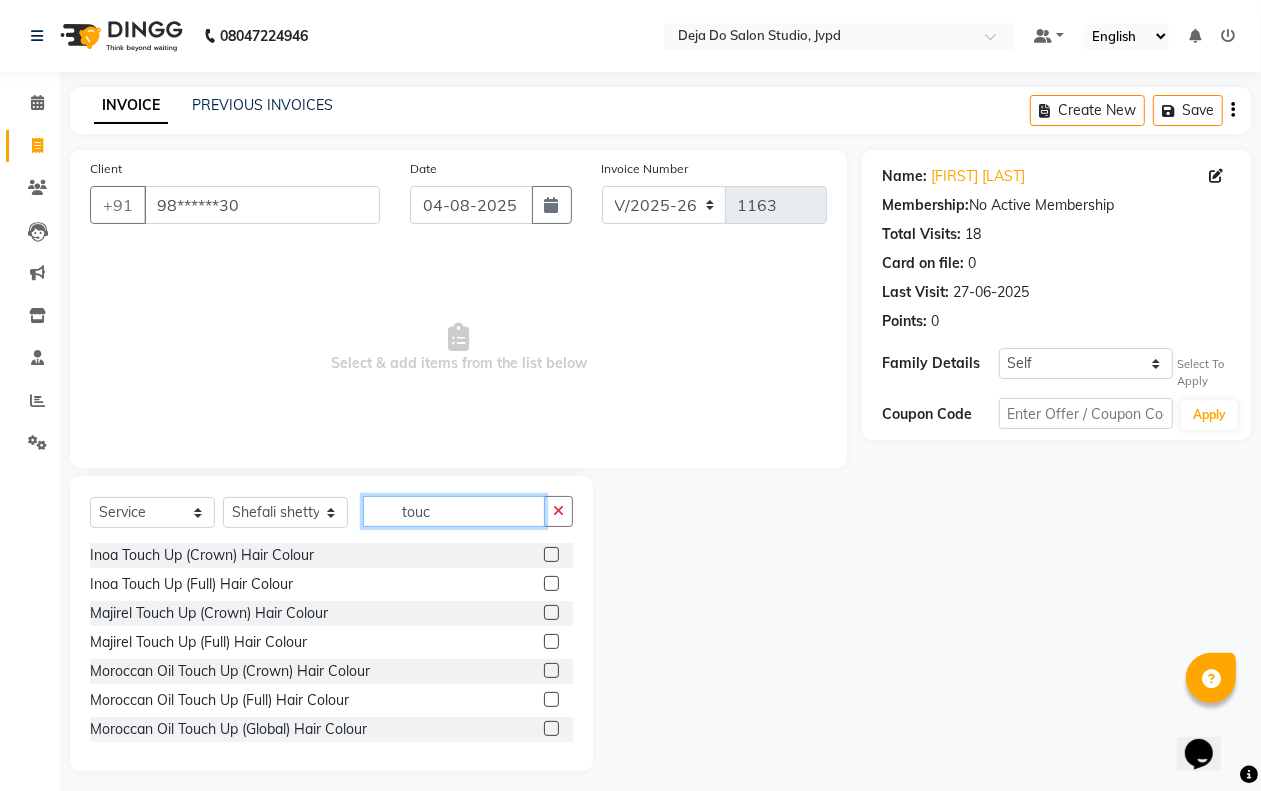type on "touc" 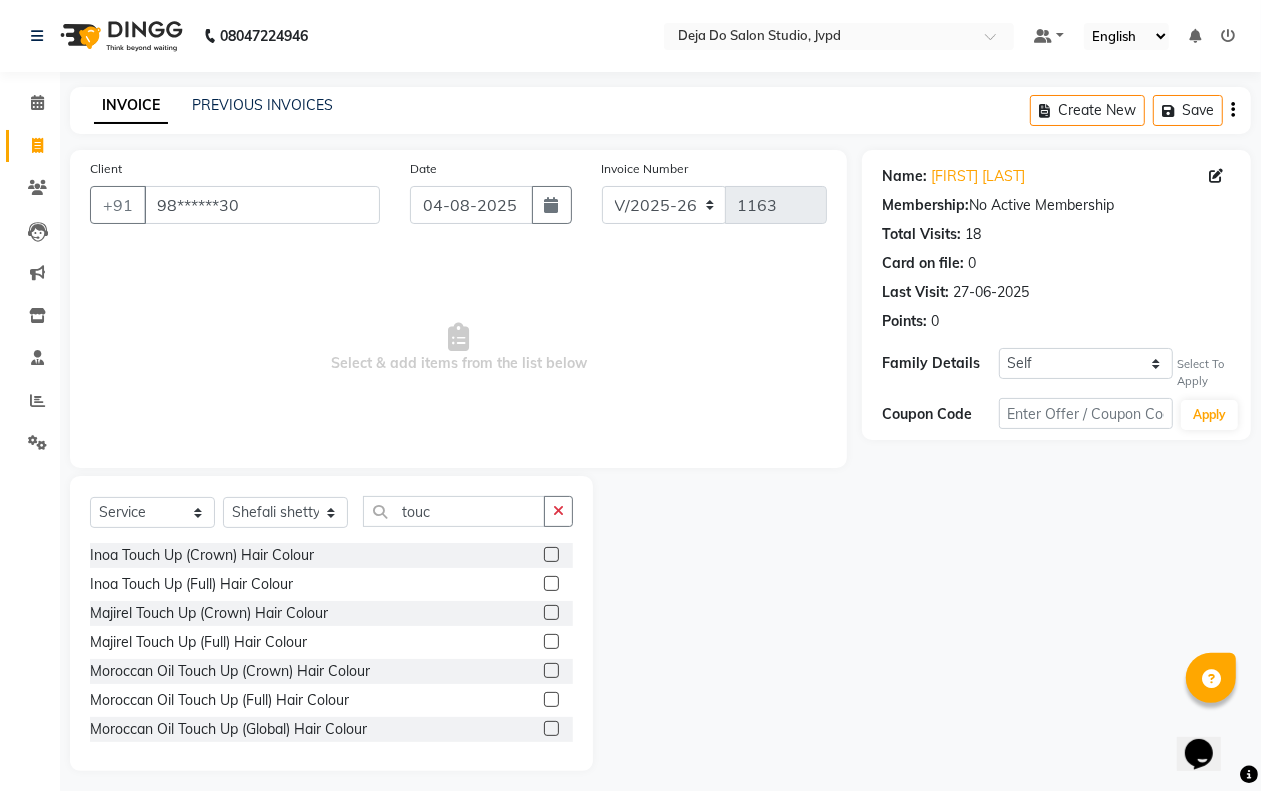 click 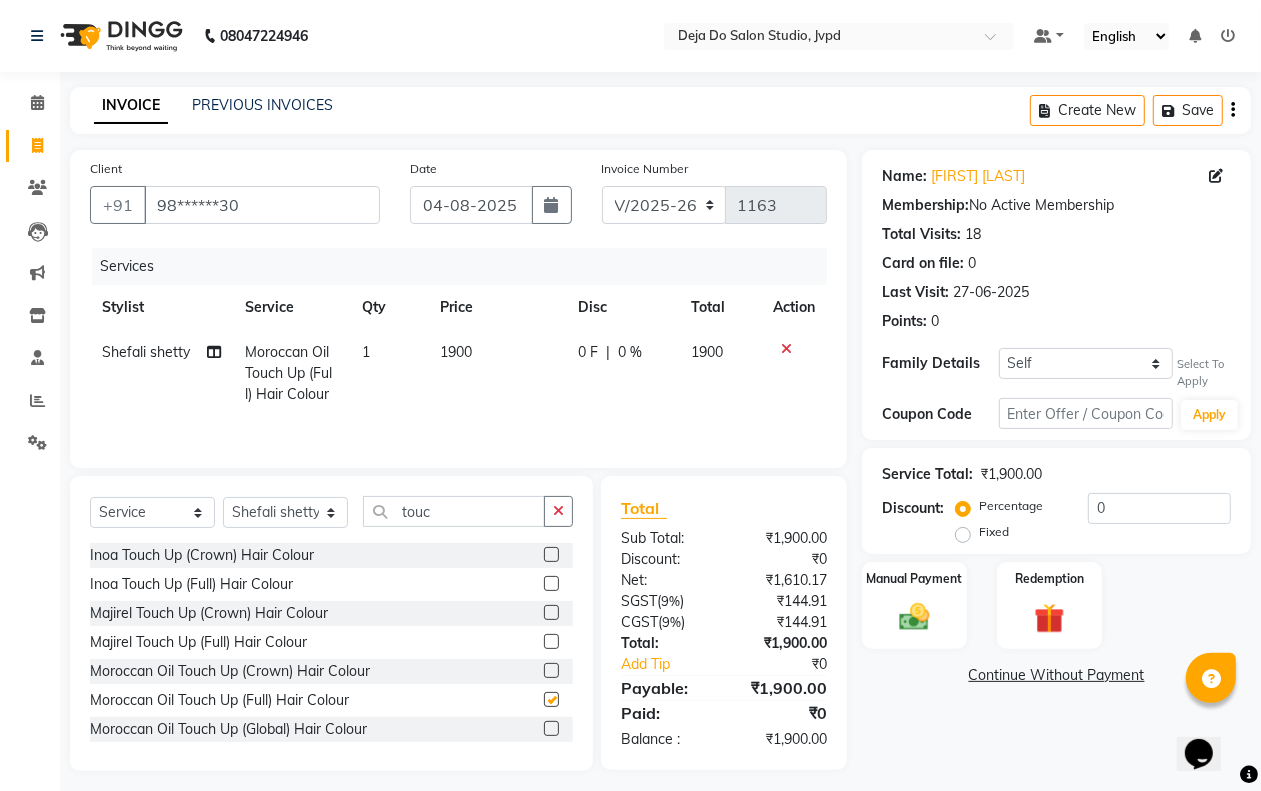 checkbox on "false" 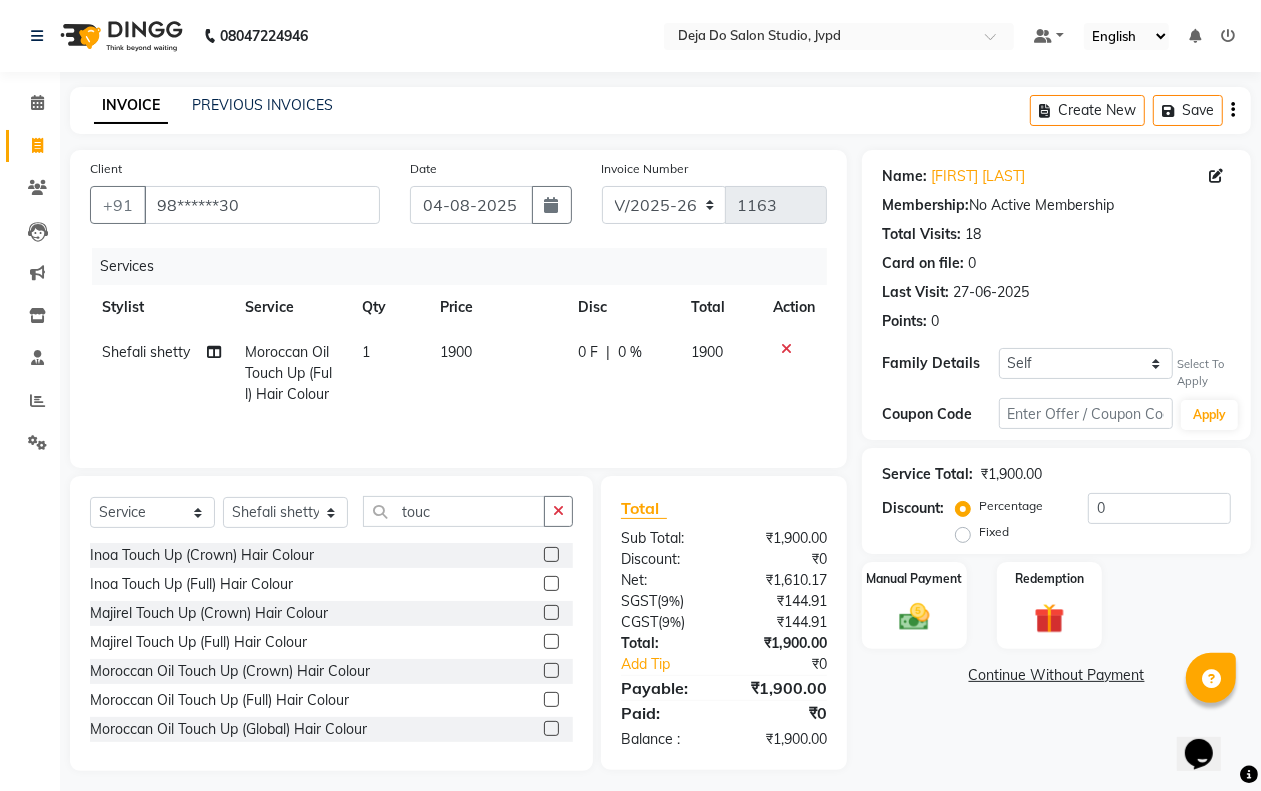 drag, startPoint x: 473, startPoint y: 388, endPoint x: 462, endPoint y: 386, distance: 11.18034 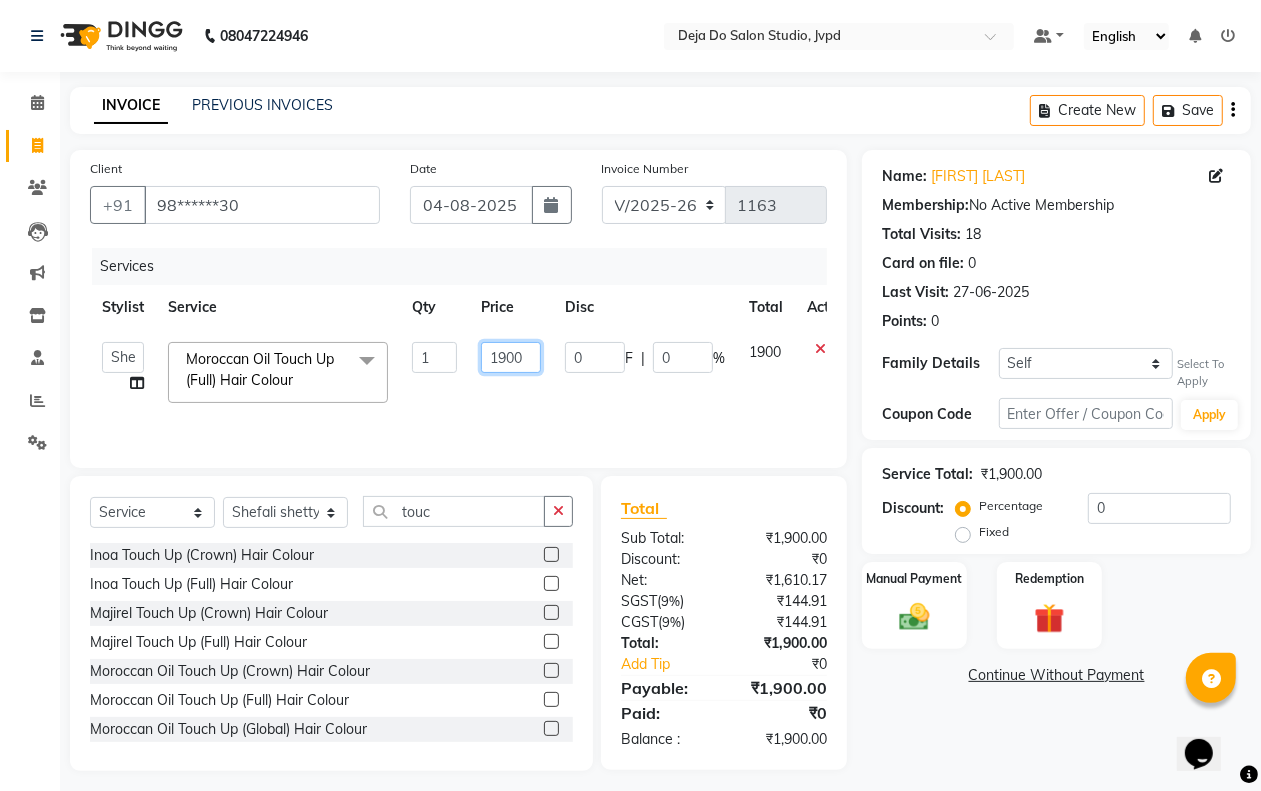 drag, startPoint x: 500, startPoint y: 352, endPoint x: 537, endPoint y: 380, distance: 46.400433 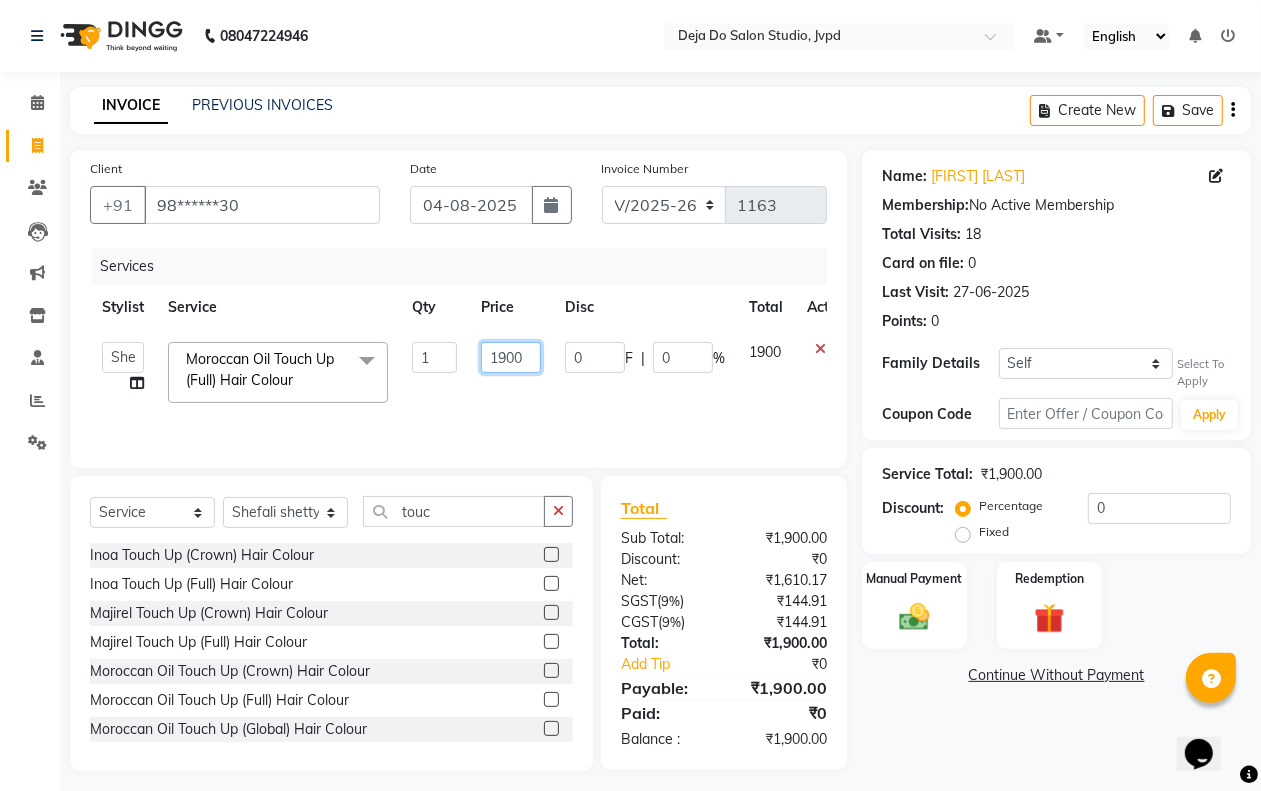 click on "1900" 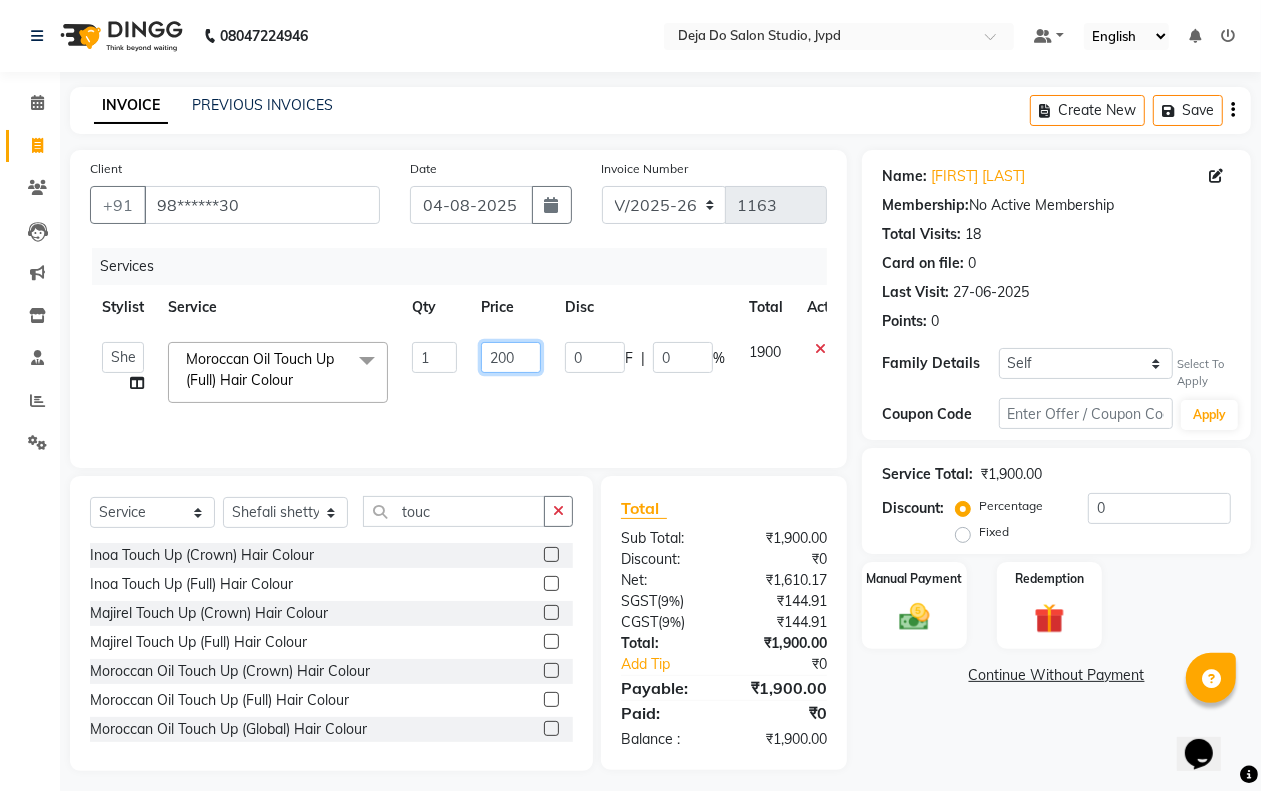 type on "2000" 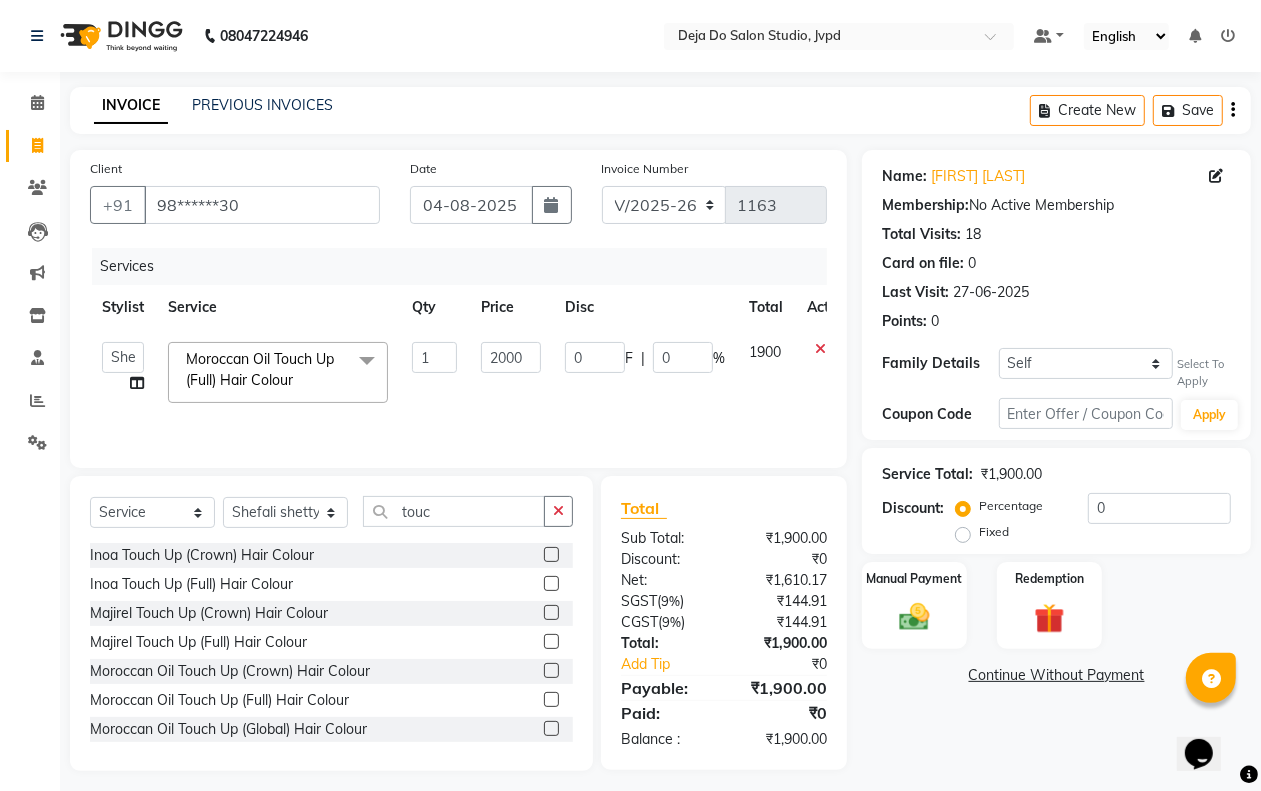 click on "2000" 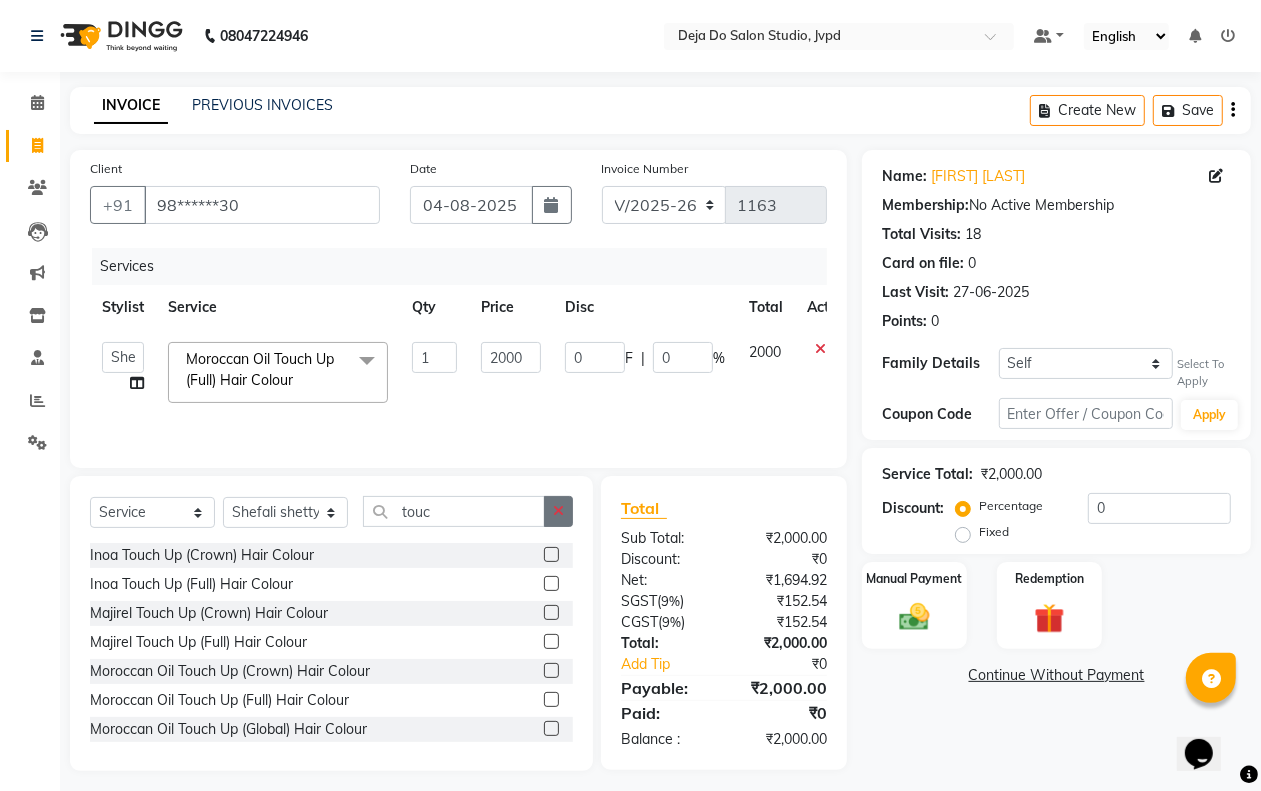 click 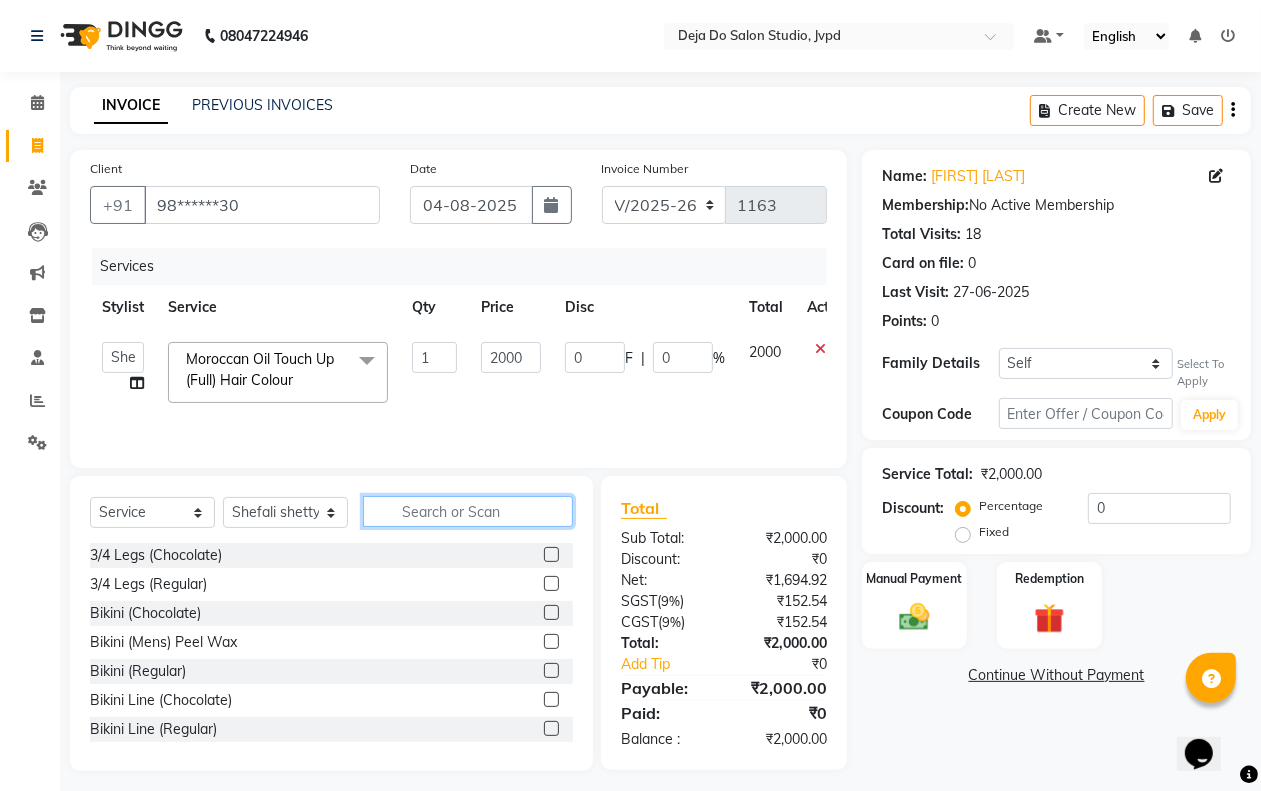 click 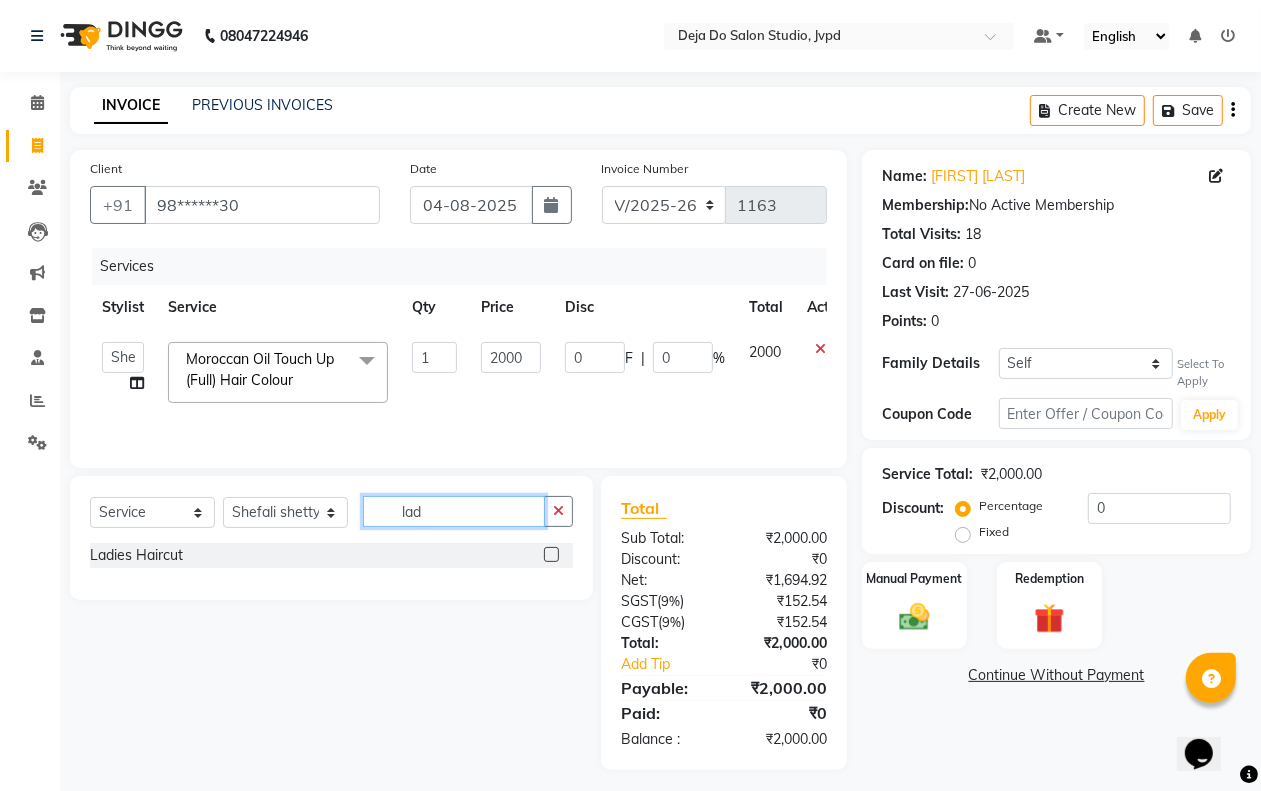type on "lad" 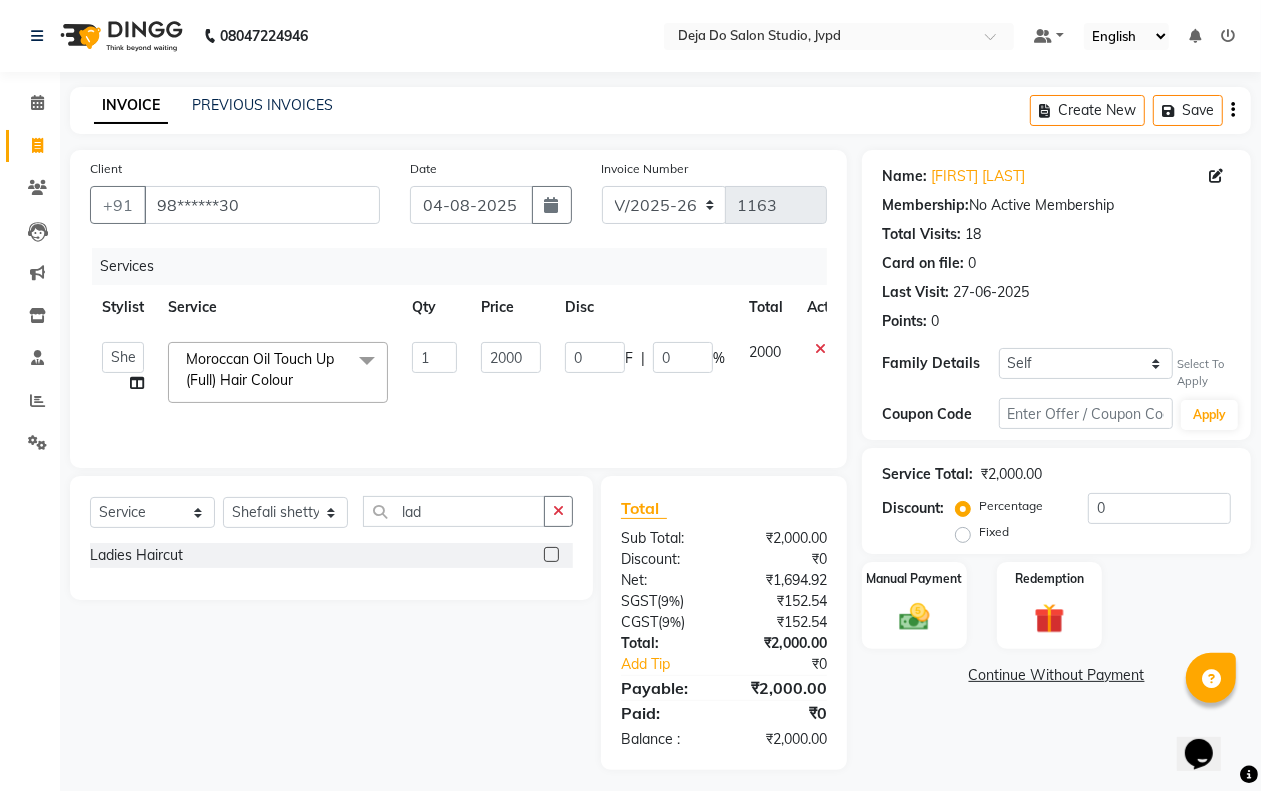 click 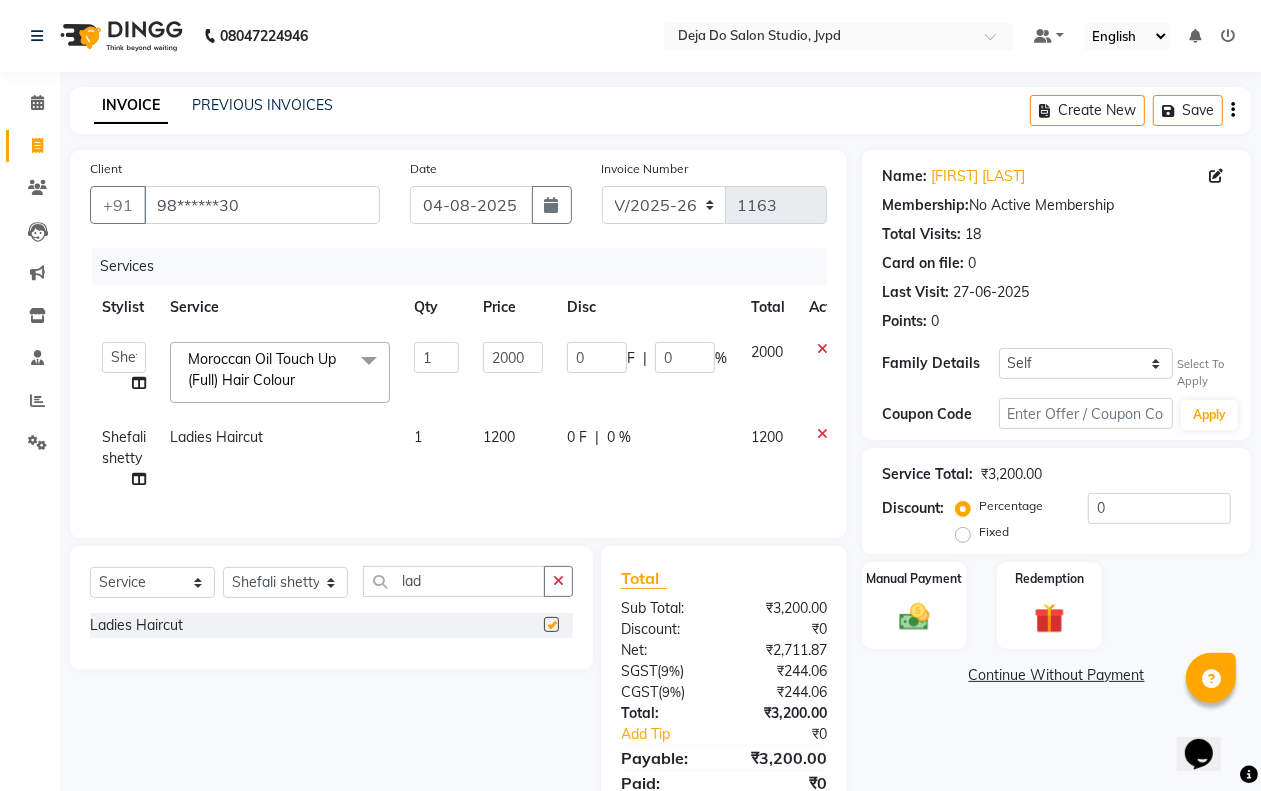 checkbox on "false" 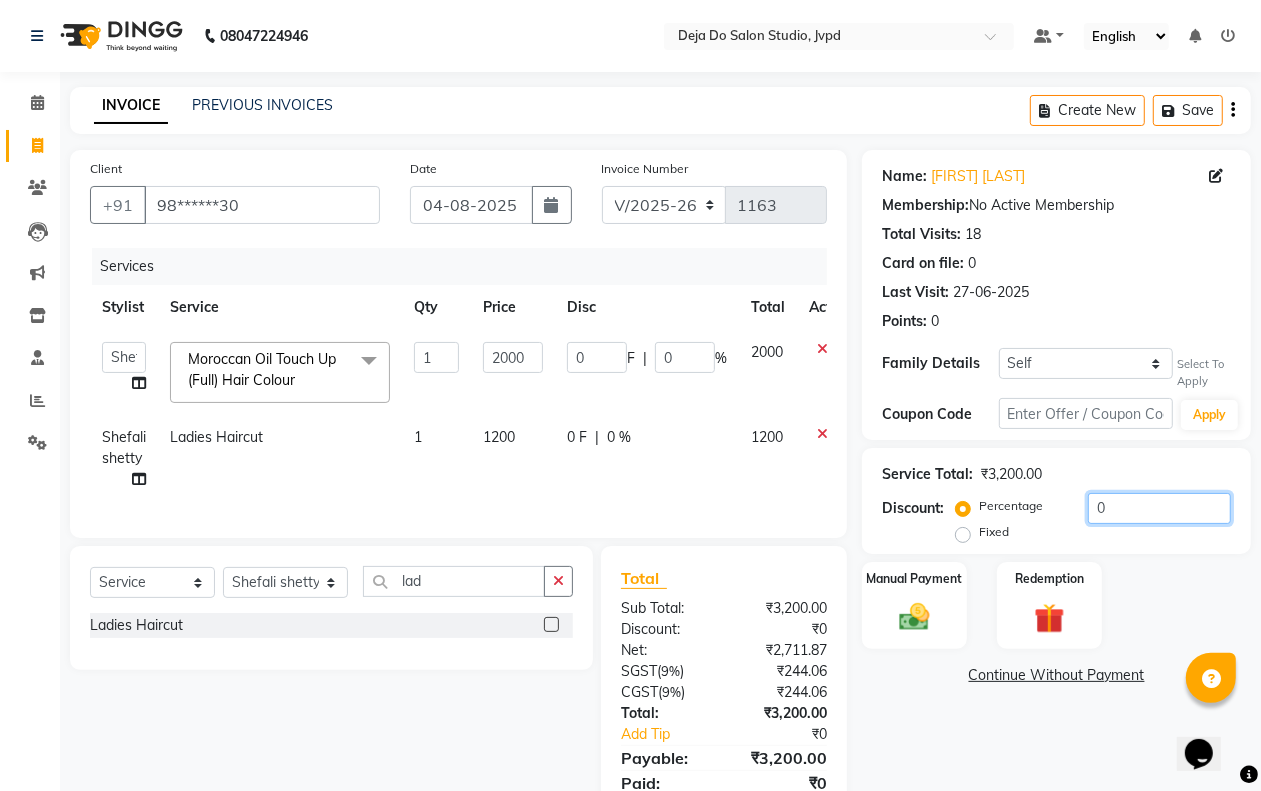 click on "0" 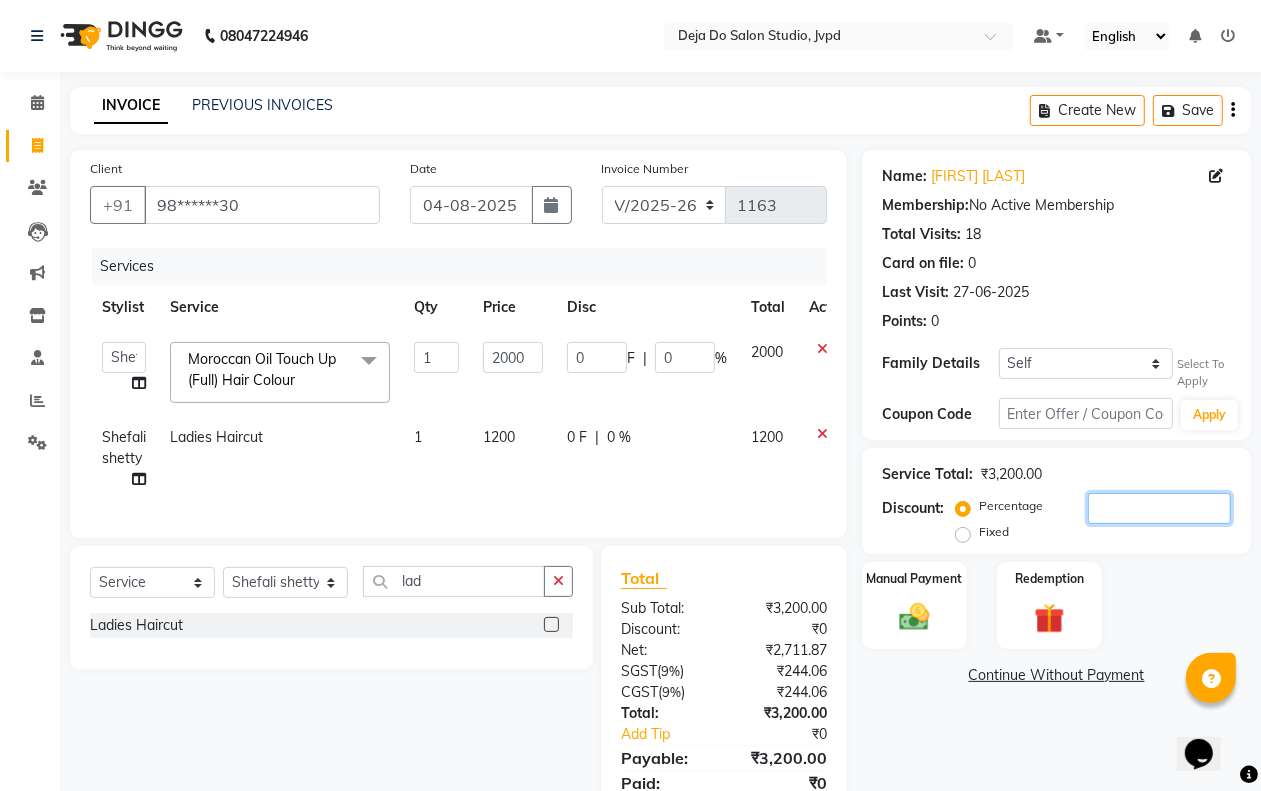 type on "1" 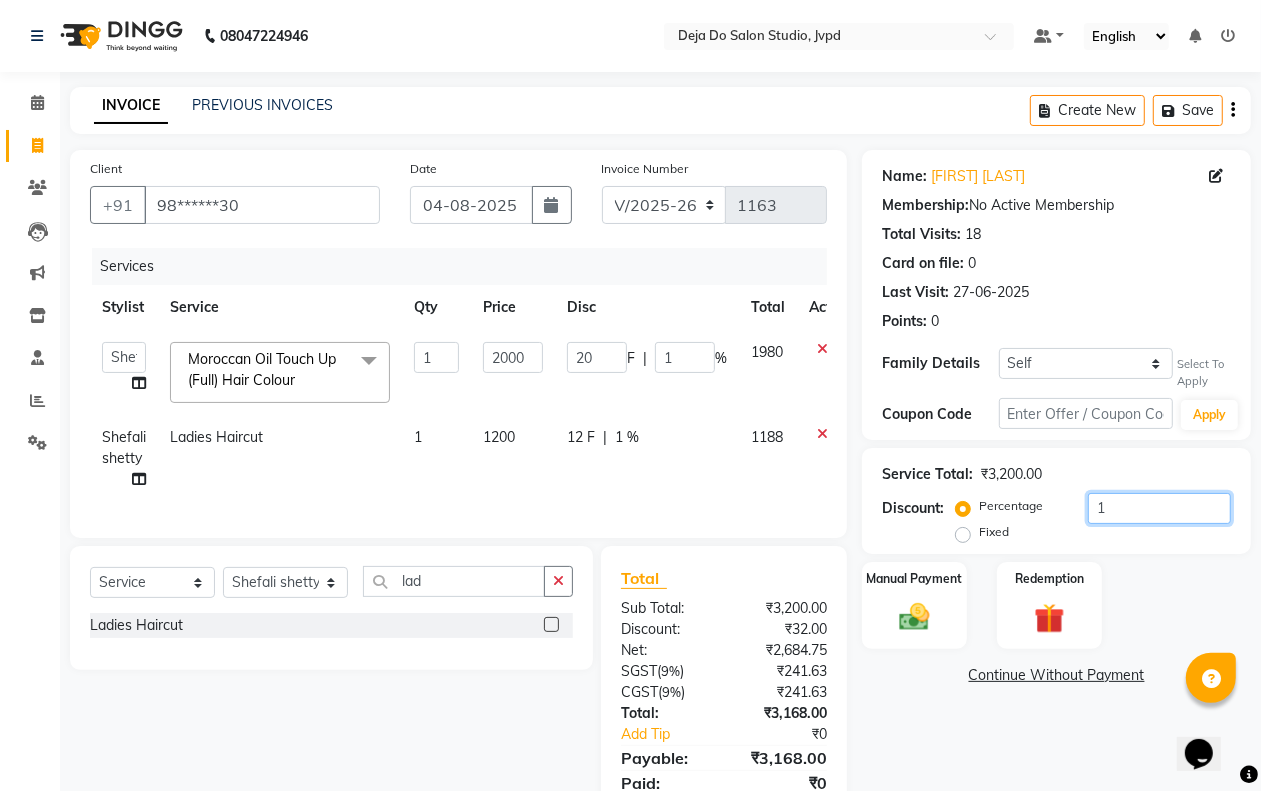 type on "15" 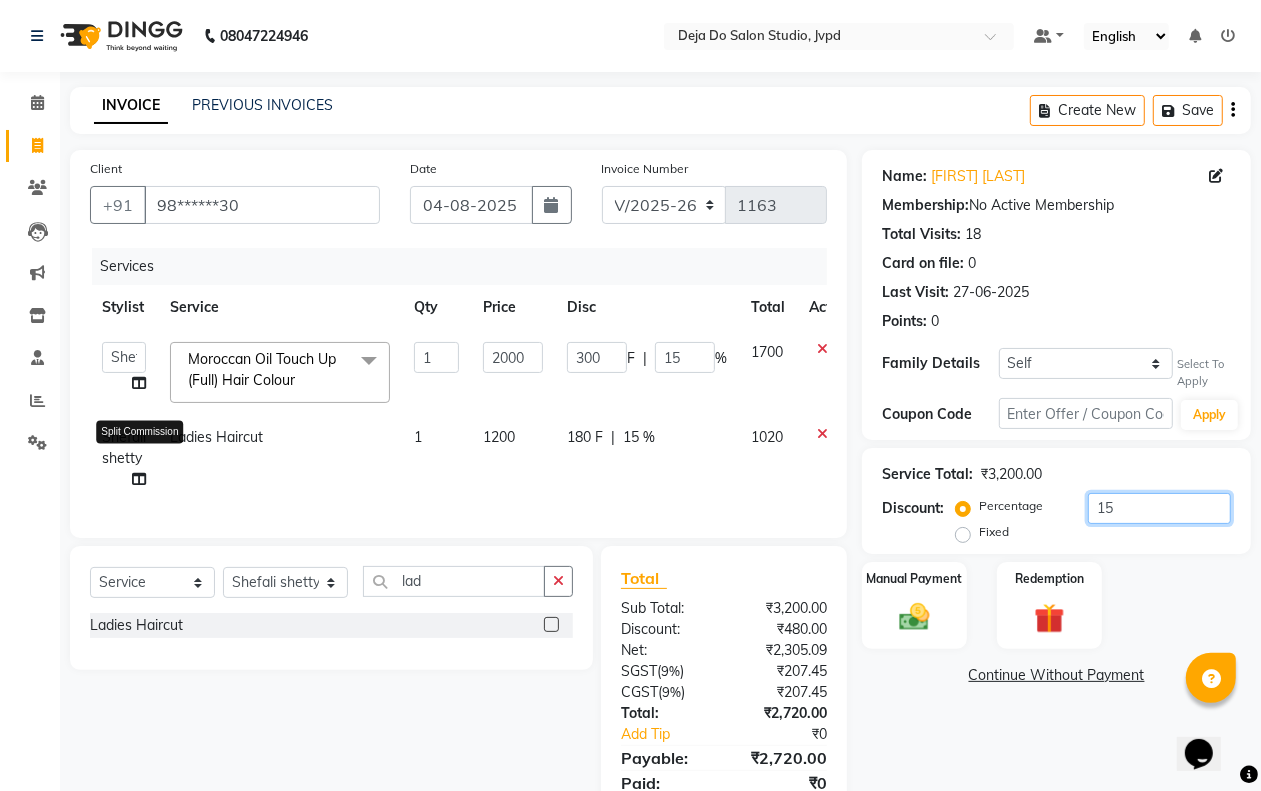 type on "15" 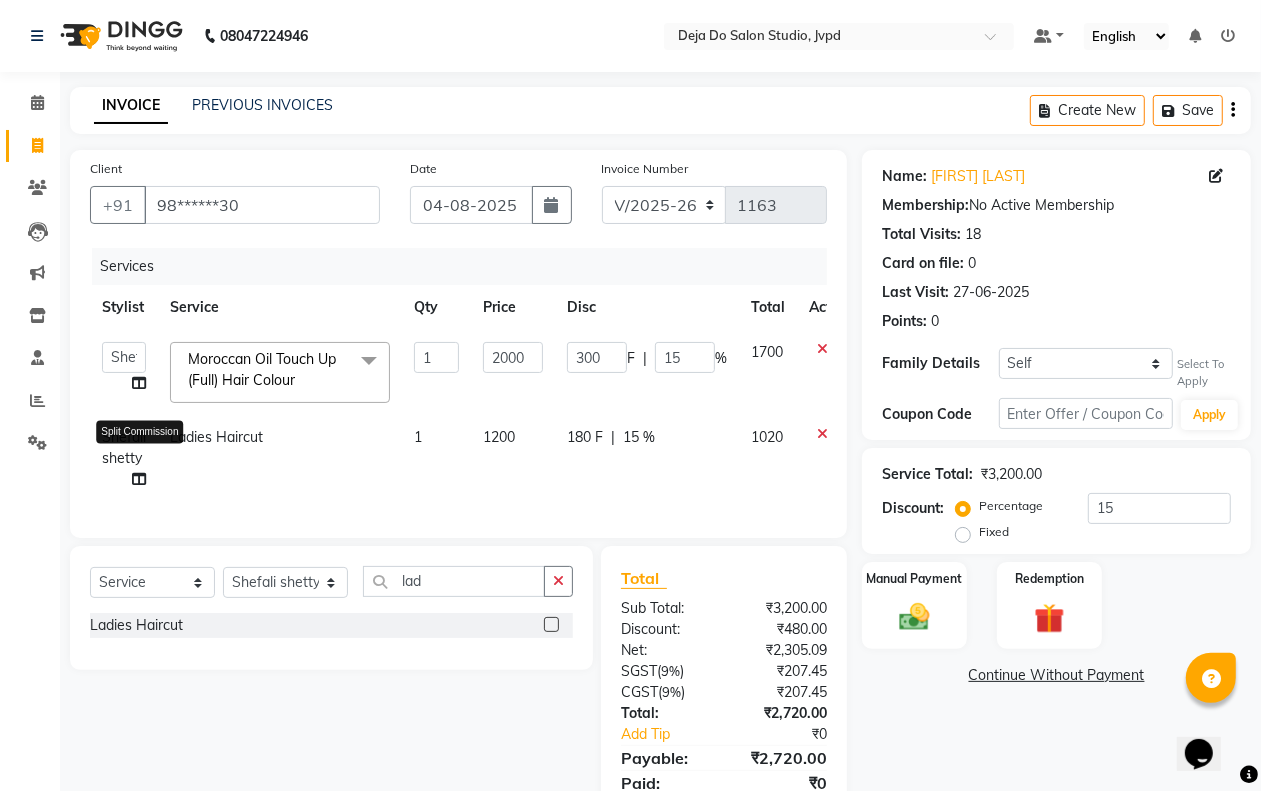 click 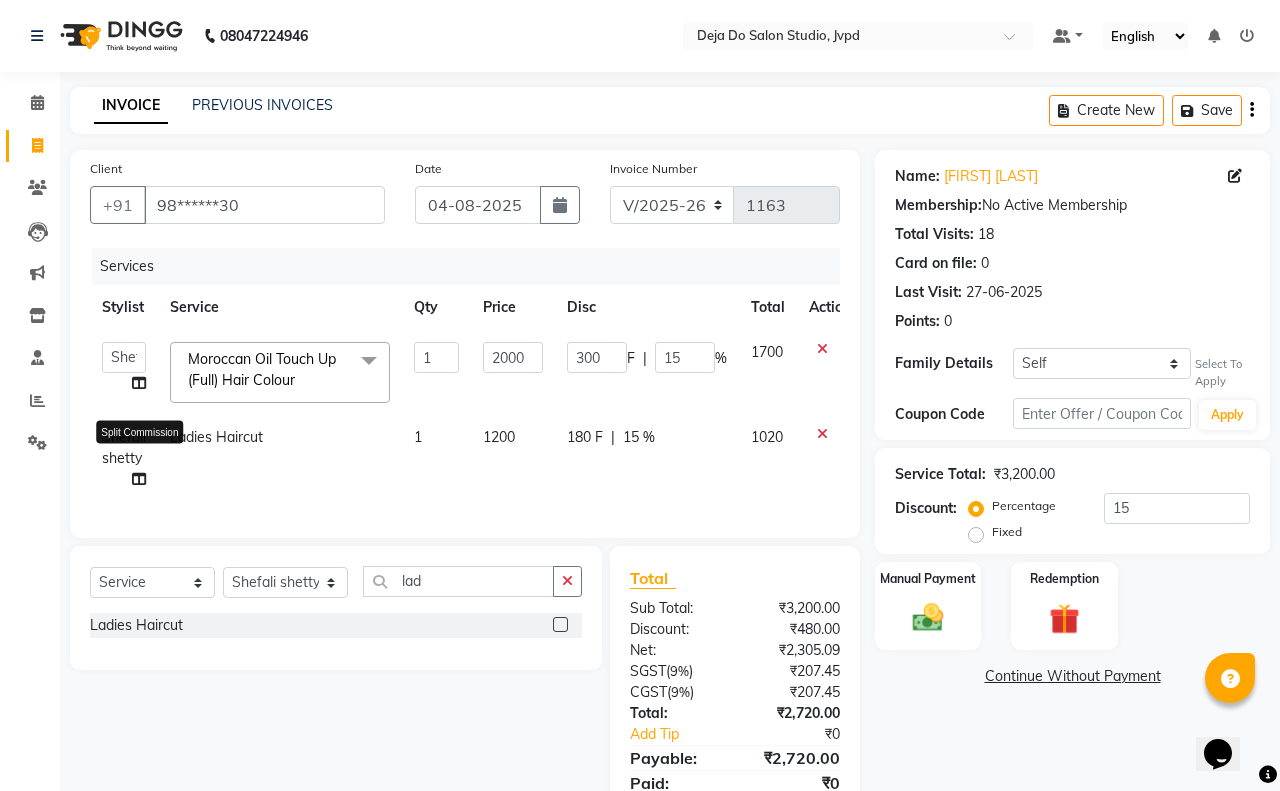 select on "62492" 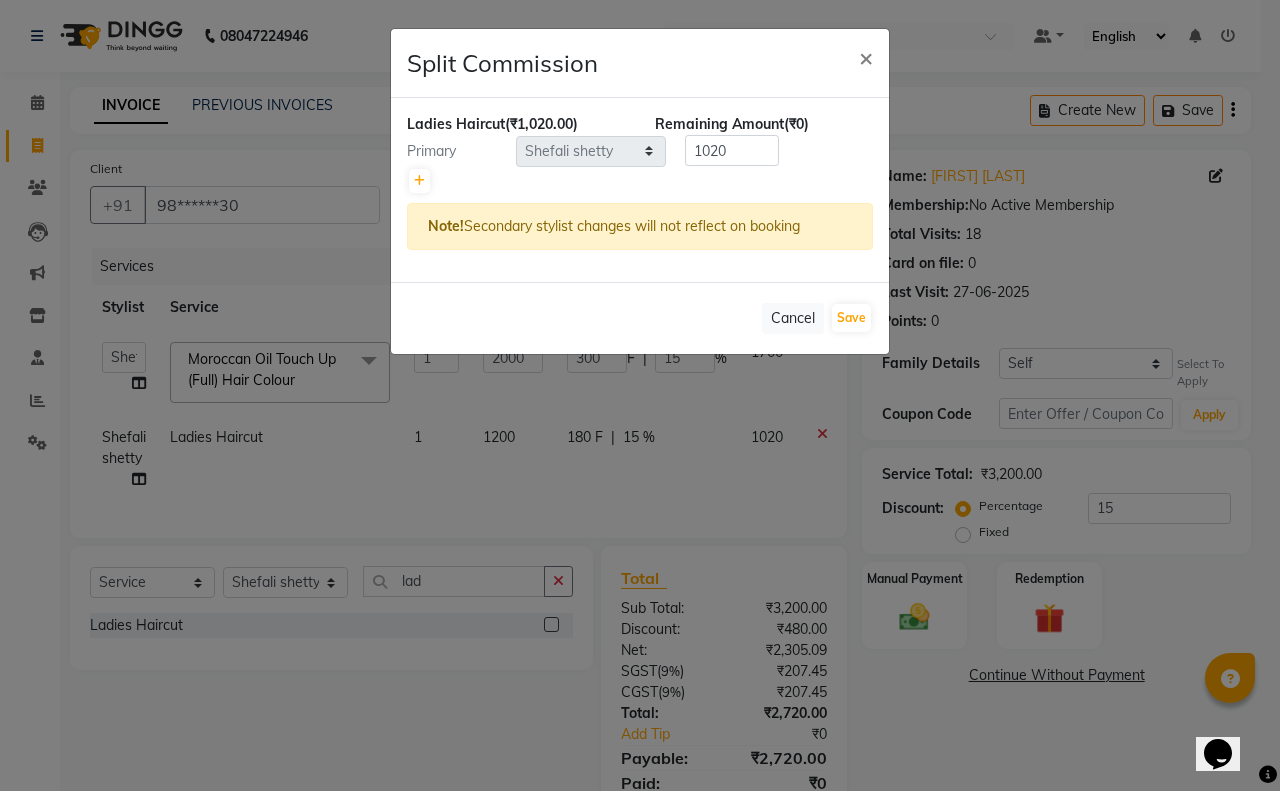 drag, startPoint x: 238, startPoint y: 467, endPoint x: 192, endPoint y: 438, distance: 54.378304 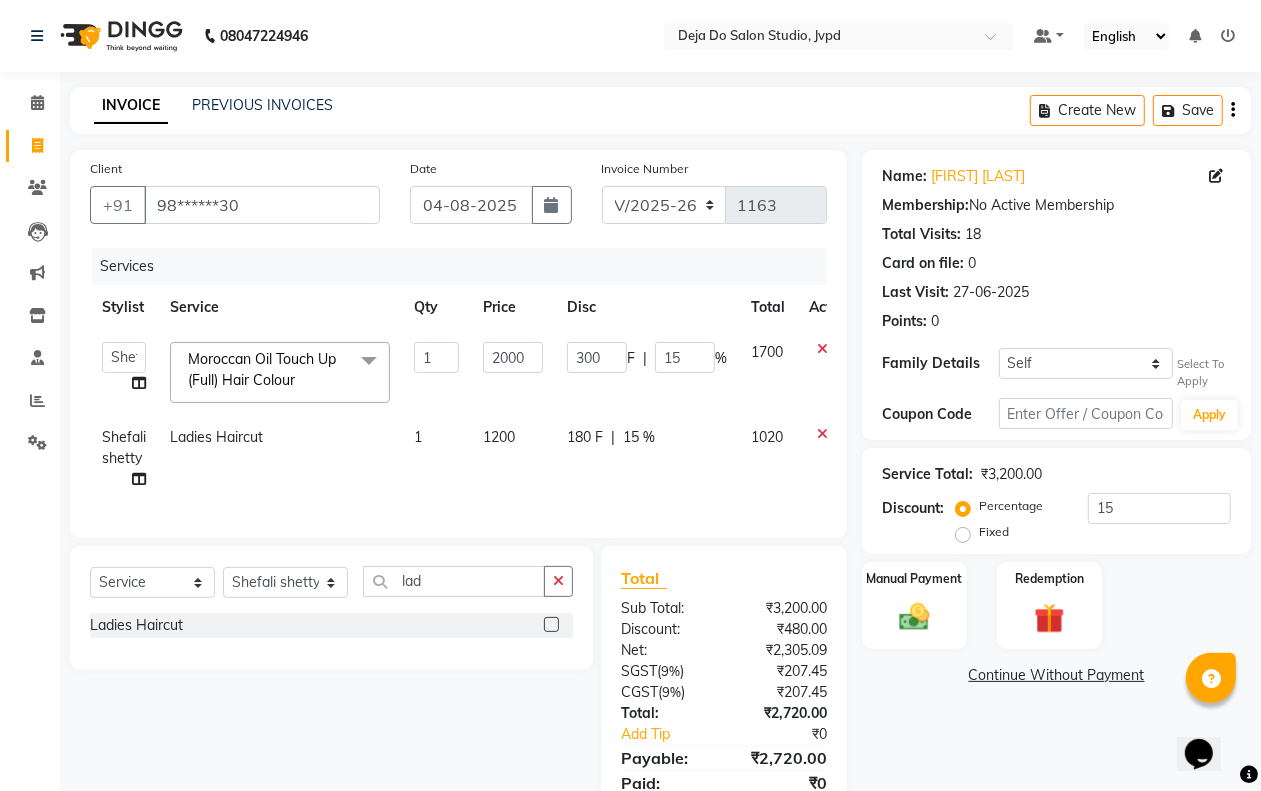click on "Aditi   Admin   Anam  Sheikh    Arifa Shaikh   Danish  Salamani   Farida   Fatima Kasbe   Namya salian   Rashi Mayur   Sakina Rupani   Shefali  shetty   Shuaib Salamani   Sumaiya sayed   Sushma Pelage" 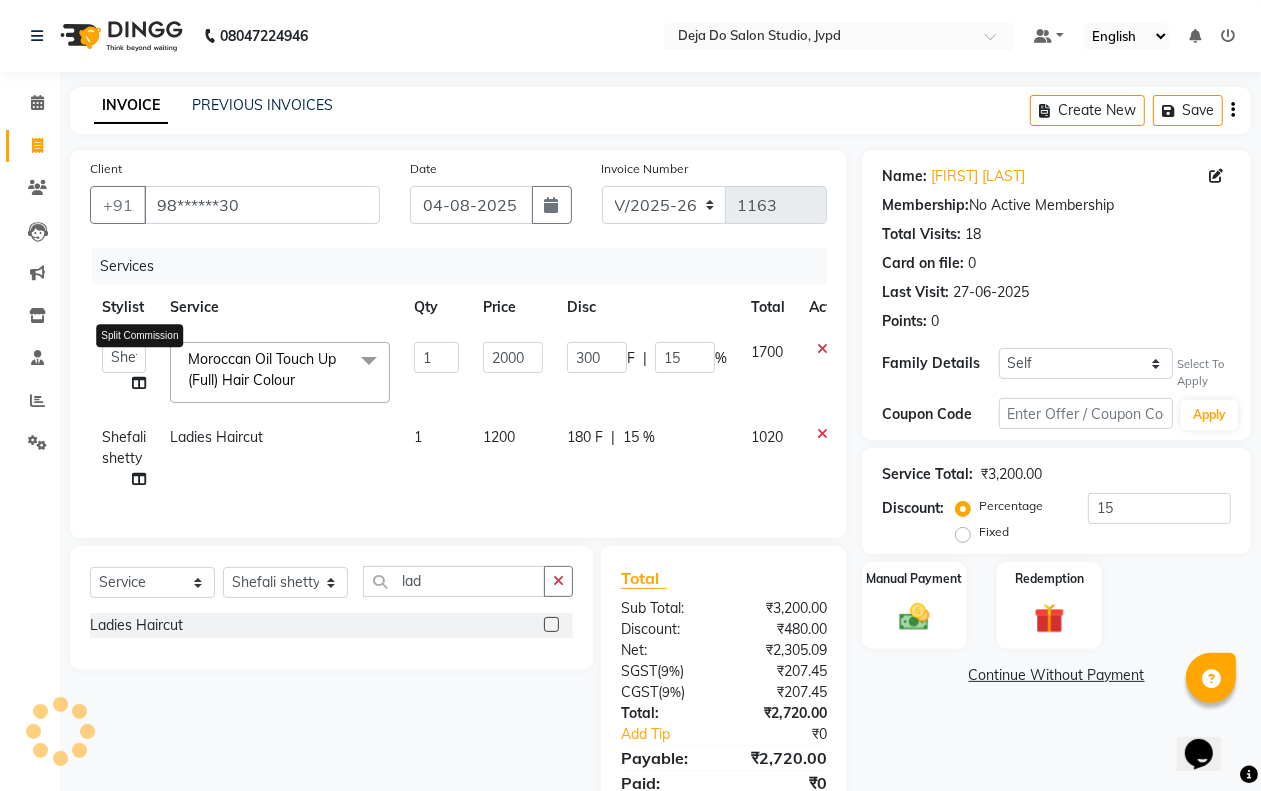 click 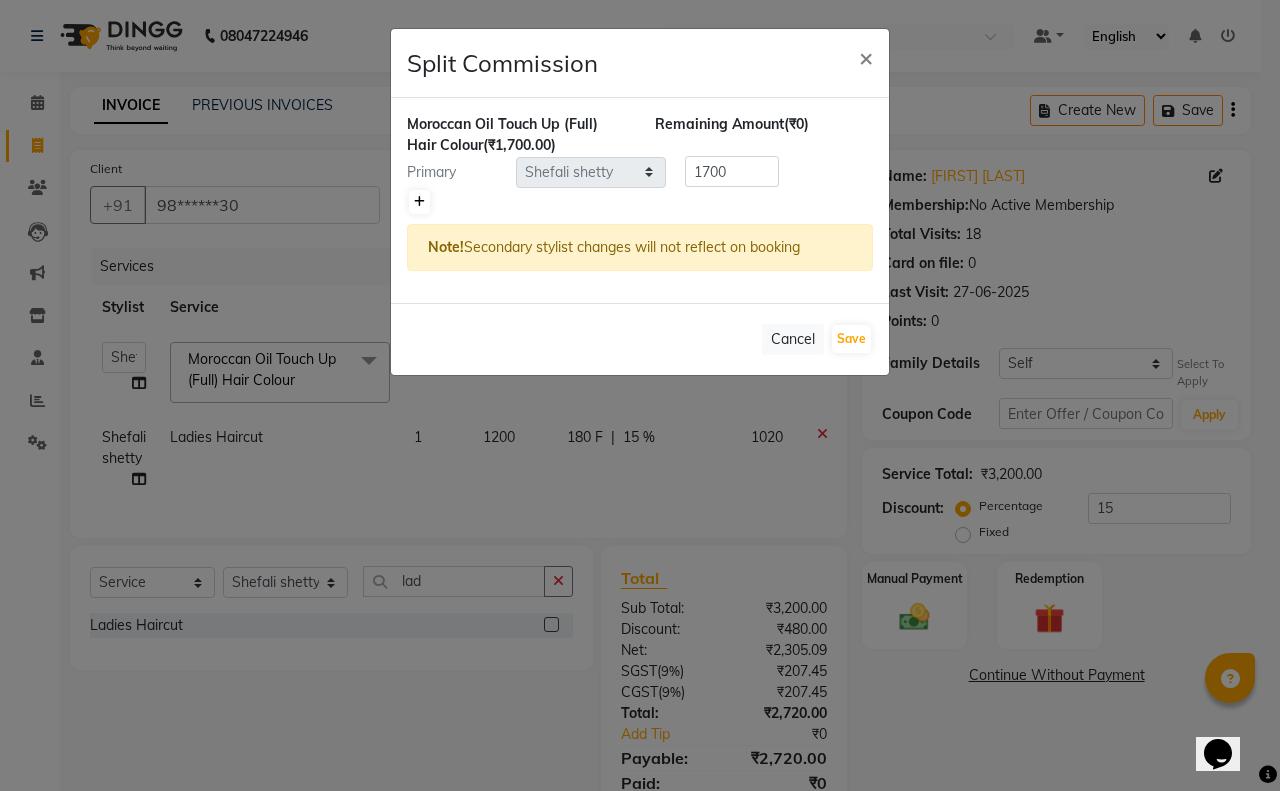 click 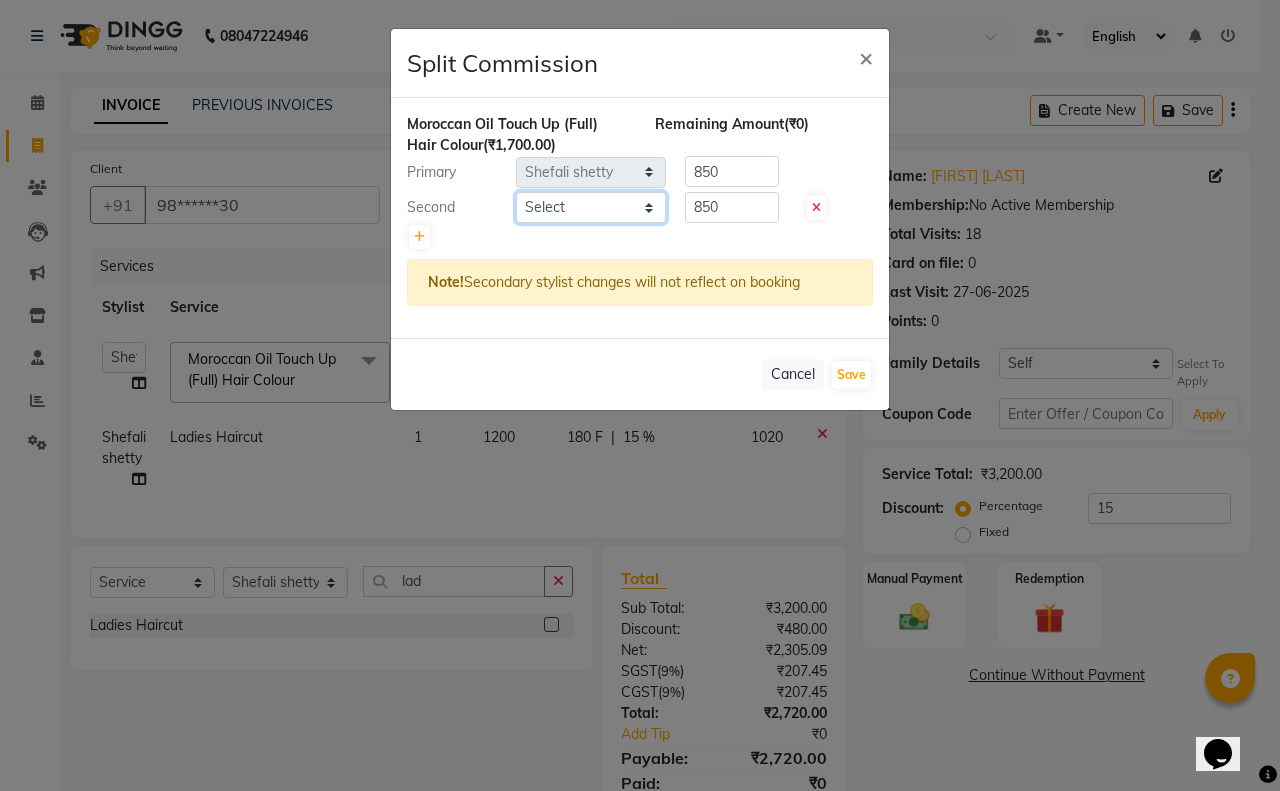 click on "Select  [PERSON]   [PERSON]   [PERSON]  [PERSON]    [PERSON]   [PERSON]   [PERSON]   [PERSON]   [PERSON]   [PERSON]   [PERSON]   [PERSON]   [PERSON]   [PERSON]   [PERSON]   [PERSON]" 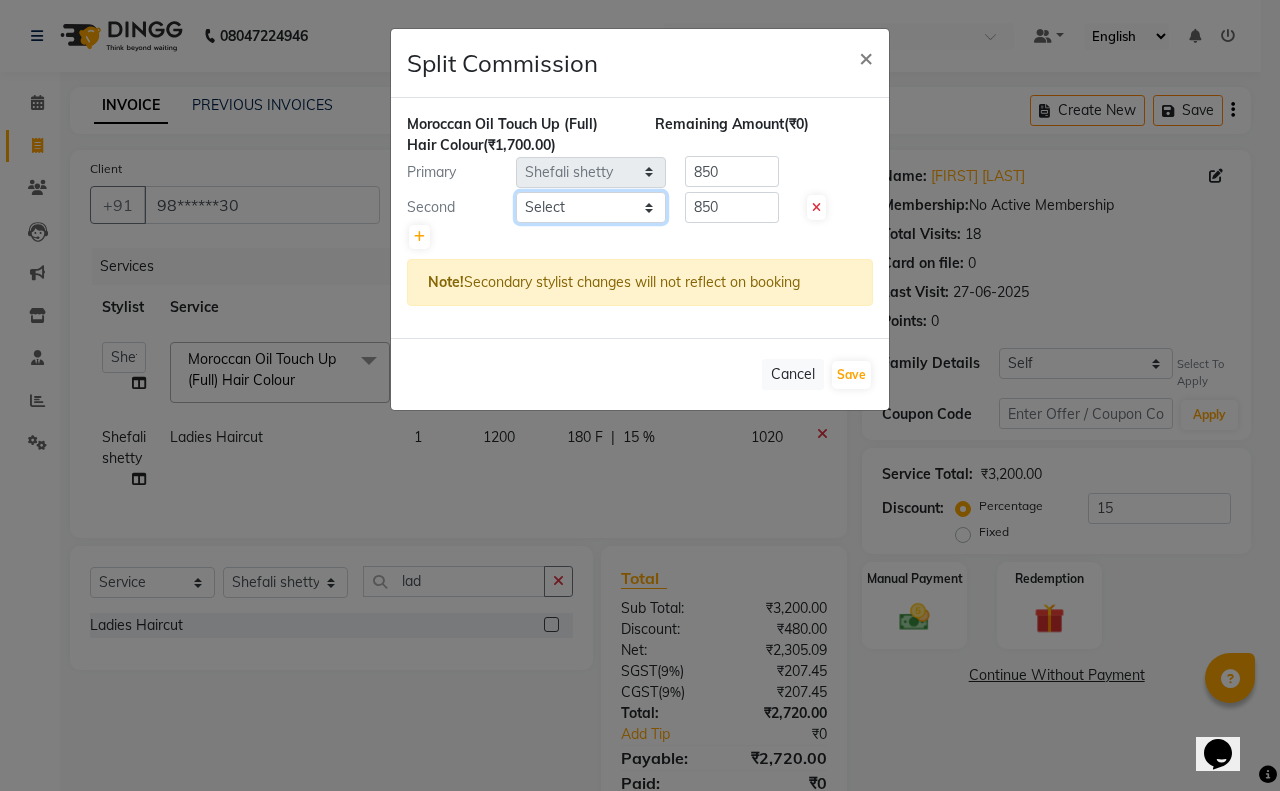 select on "62498" 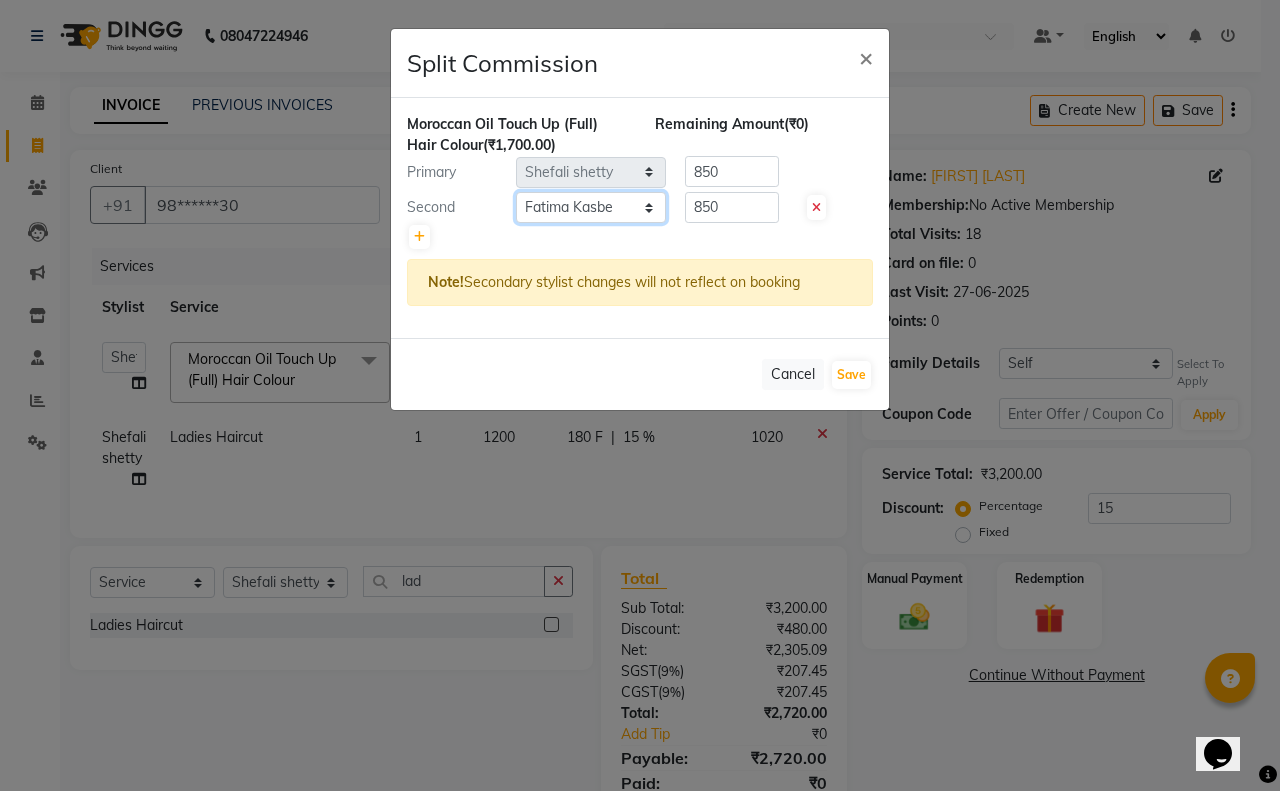 click on "Select  [PERSON]   [PERSON]   [PERSON]  [PERSON]    [PERSON]   [PERSON]   [PERSON]   [PERSON]   [PERSON]   [PERSON]   [PERSON]   [PERSON]   [PERSON]   [PERSON]   [PERSON]   [PERSON]" 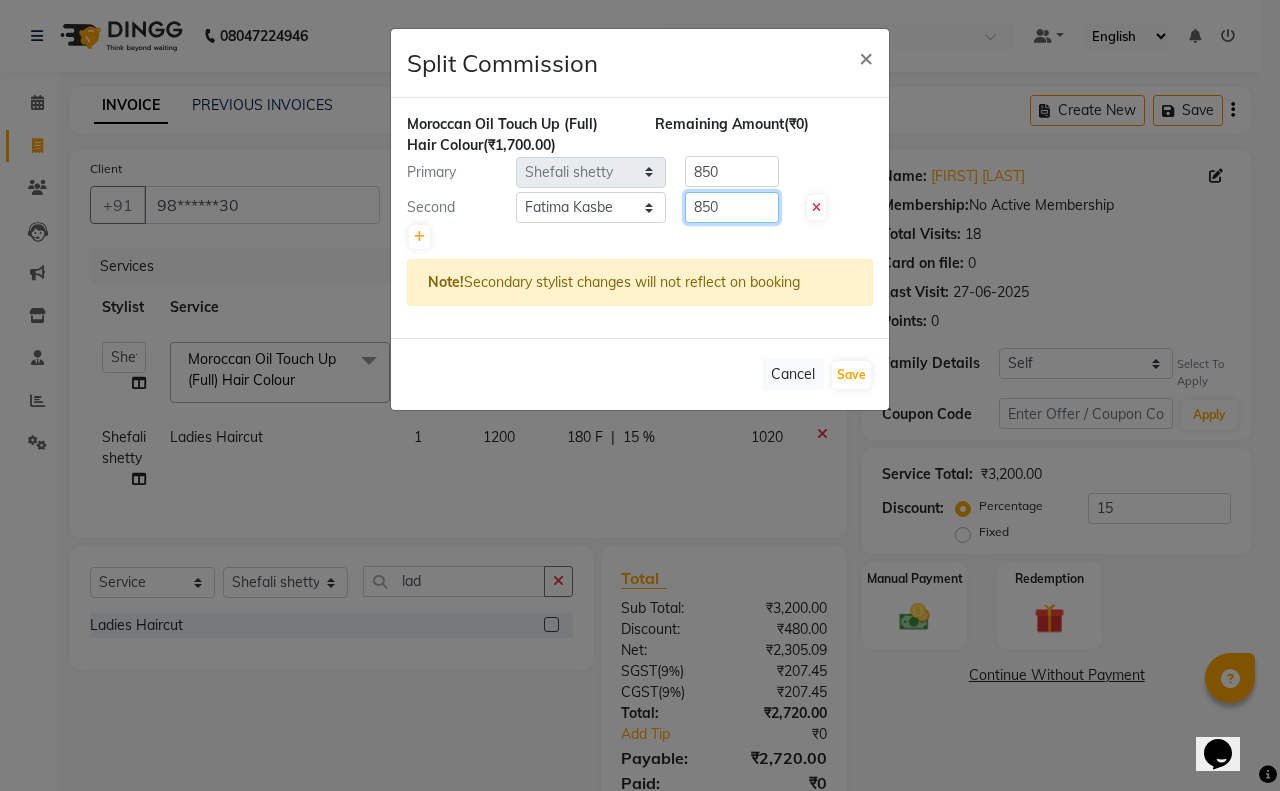 click on "Moroccan Oil Touch Up (Full) Hair Colour  (₹1,700.00) Remaining Amount  (₹0) Primary Select  Aditi   Admin   Anam  Sheikh    Arifa Shaikh   Danish  Salamani   Farida   Fatima Kasbe   Namya salian   Rashi Mayur   Sakina Rupani   Shefali  shetty   Shuaib Salamani   Sumaiya sayed   Sushma Pelage  850 Second Select  Aditi   Admin   Anam  Sheikh    Arifa Shaikh   Danish  Salamani   Farida   Fatima Kasbe   Namya salian   Rashi Mayur   Sakina Rupani   Shefali  shetty   Shuaib Salamani   Sumaiya sayed   Sushma Pelage  850 Note!  Secondary stylist changes will not reflect on booking" 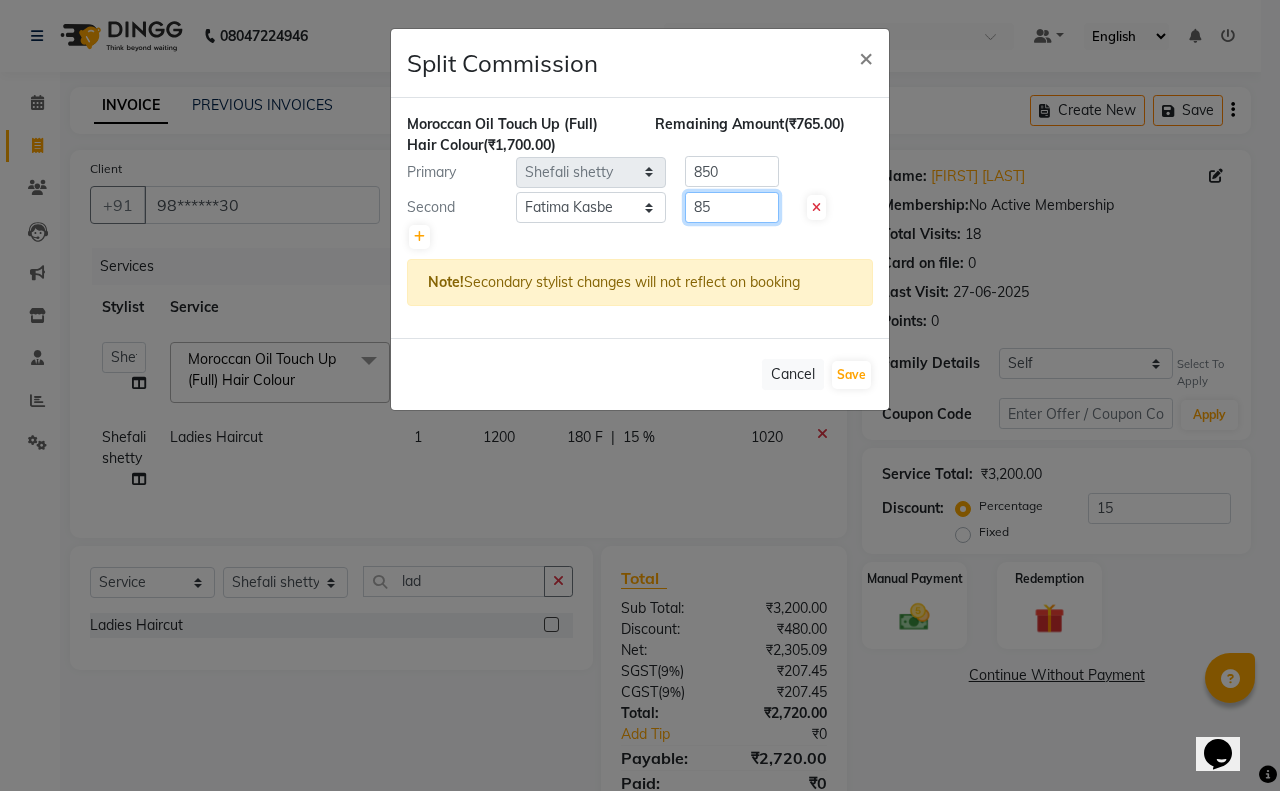 type on "8" 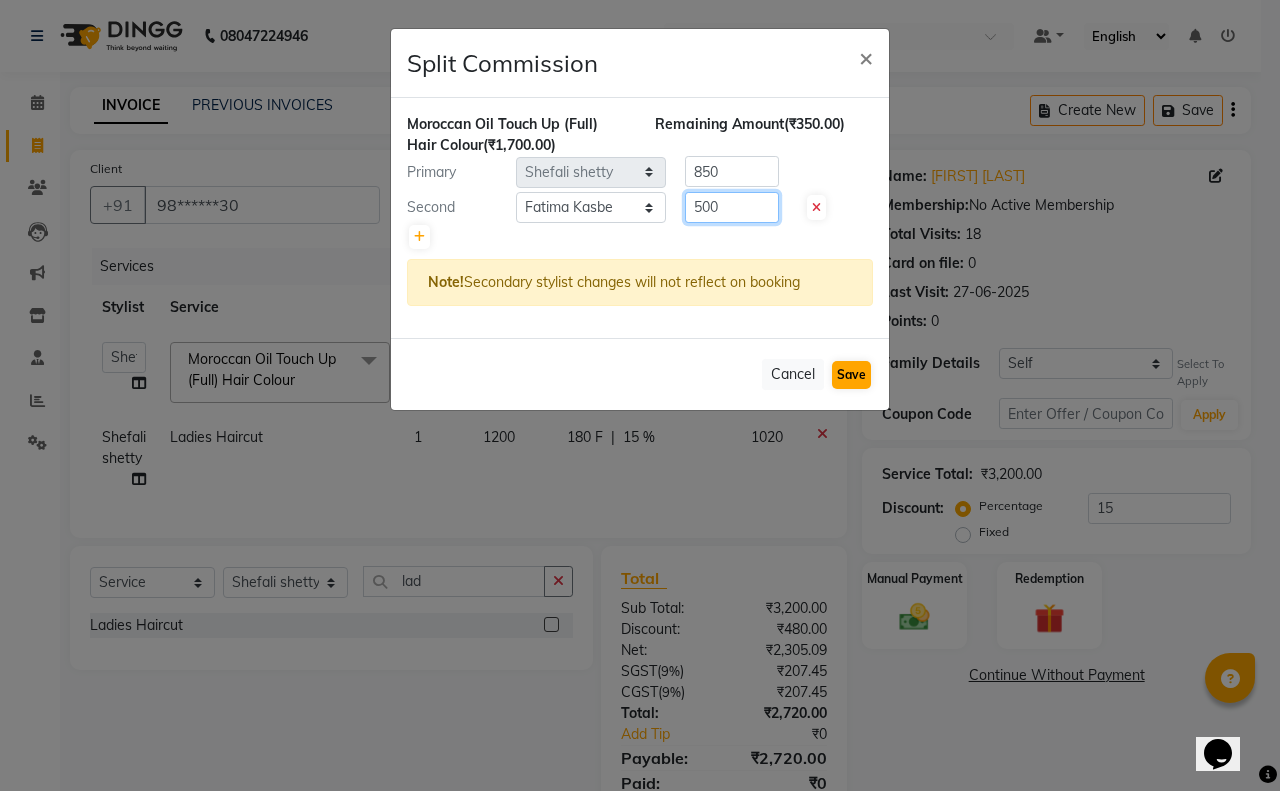 type on "500" 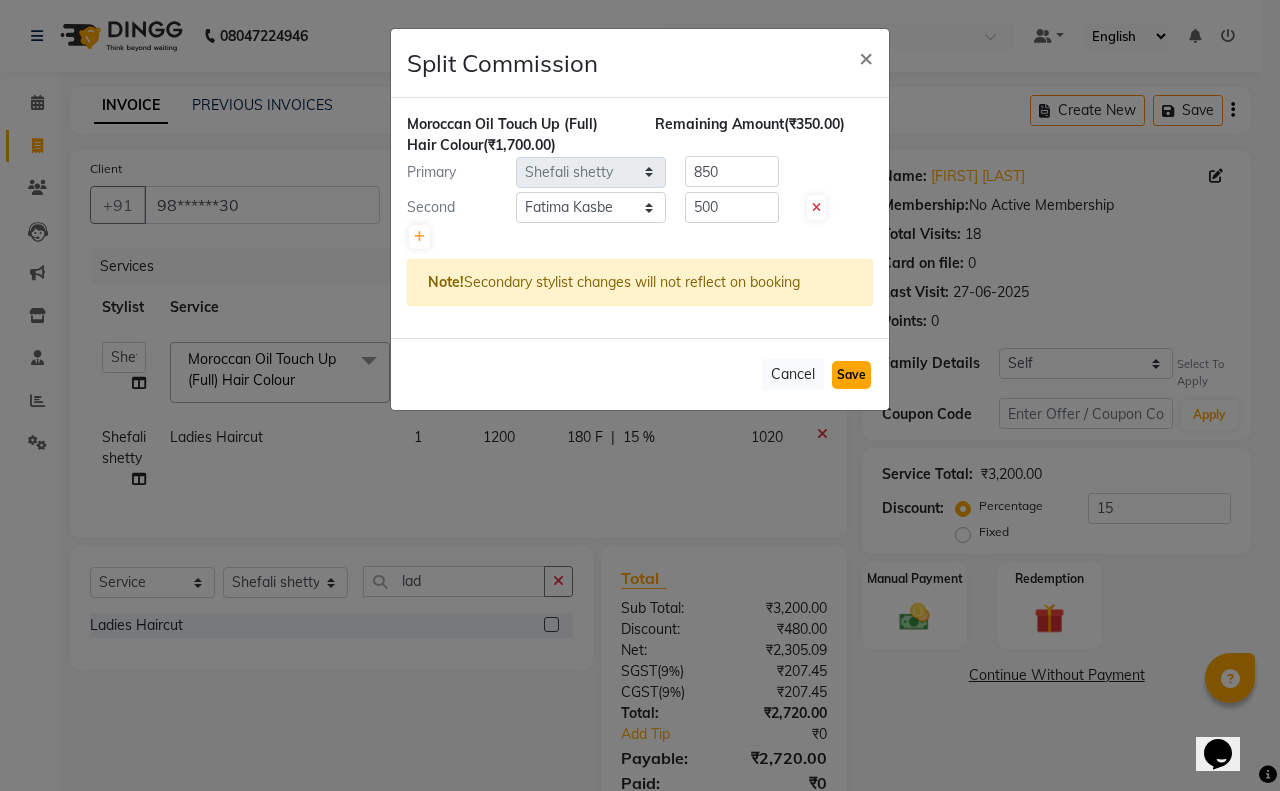 click on "Save" 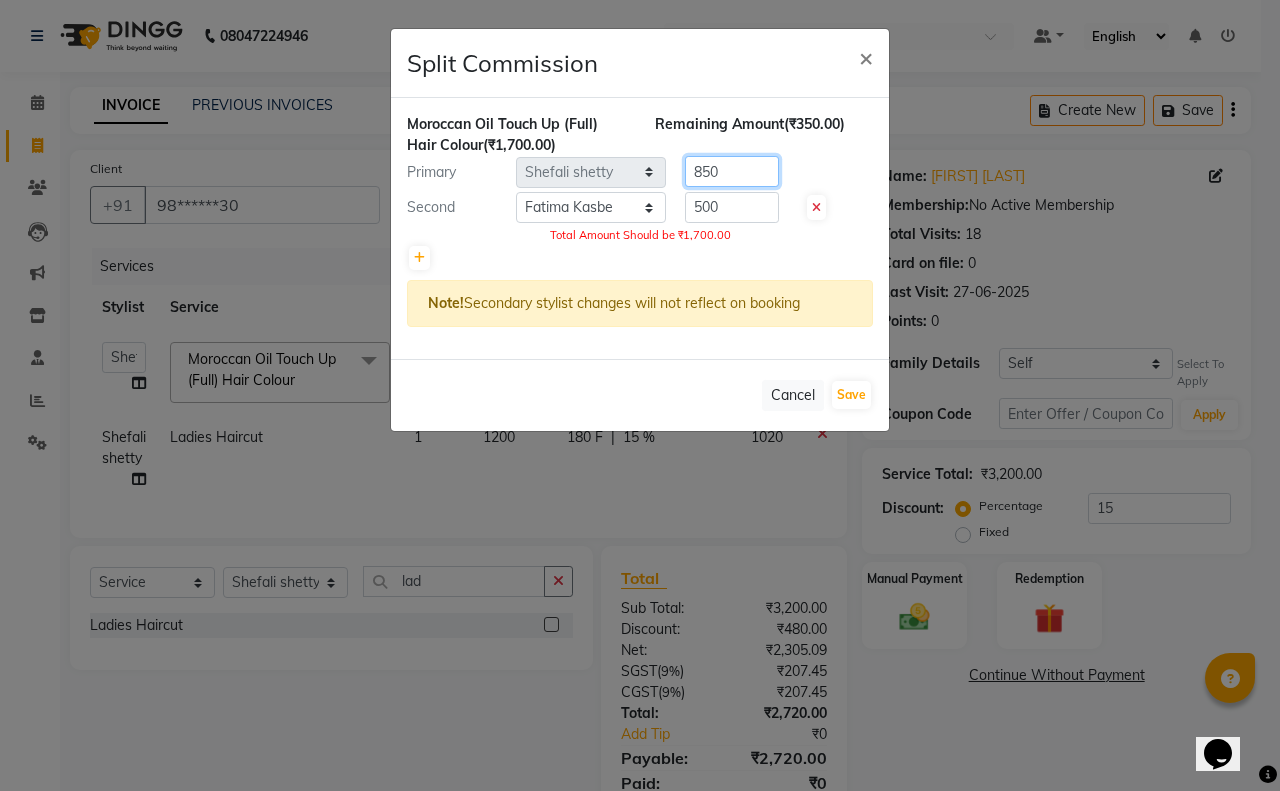 click on "850" 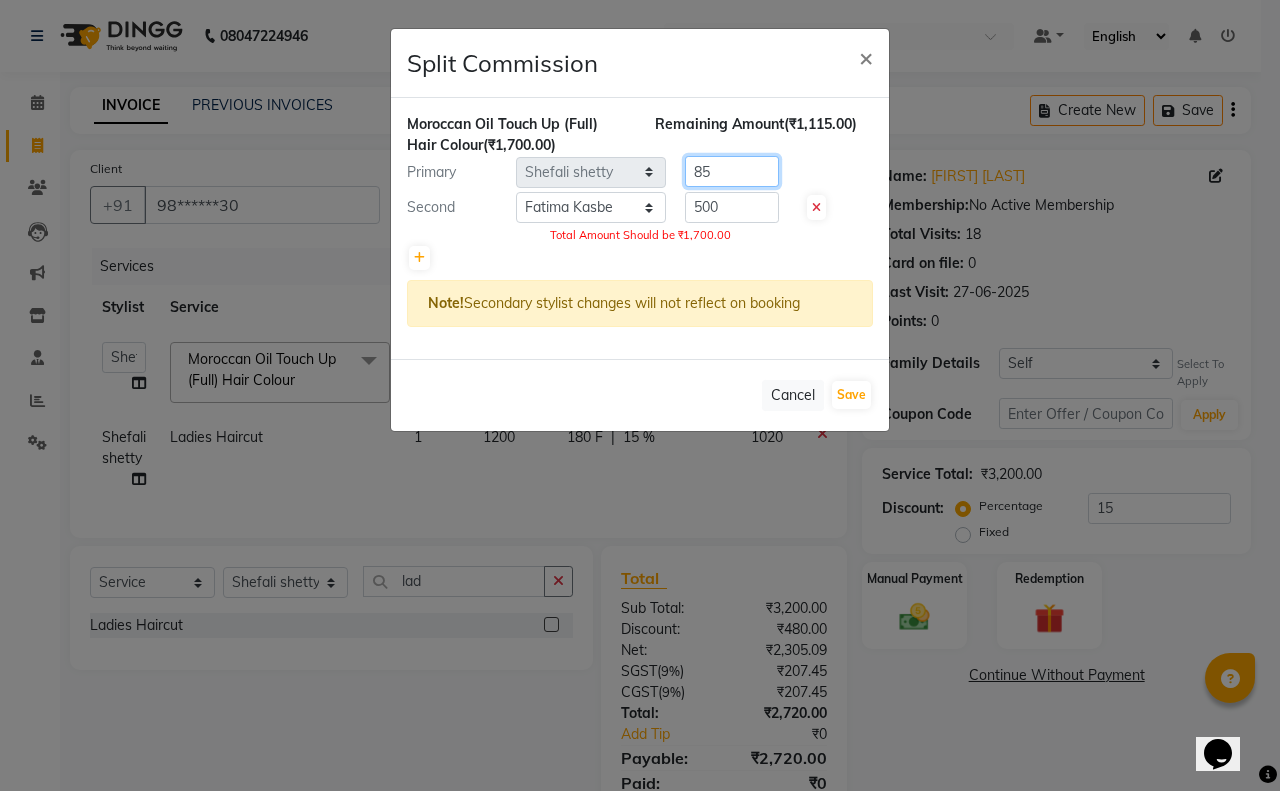type on "8" 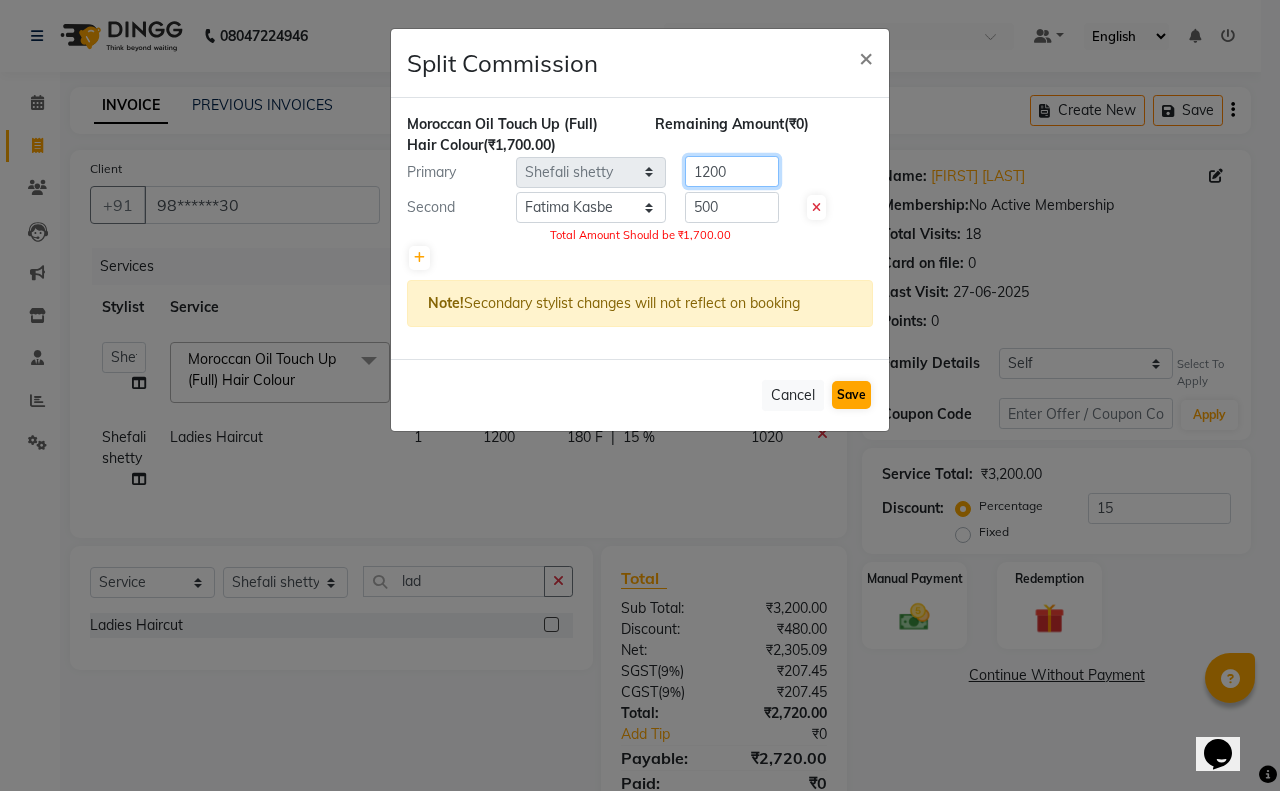 type on "1200" 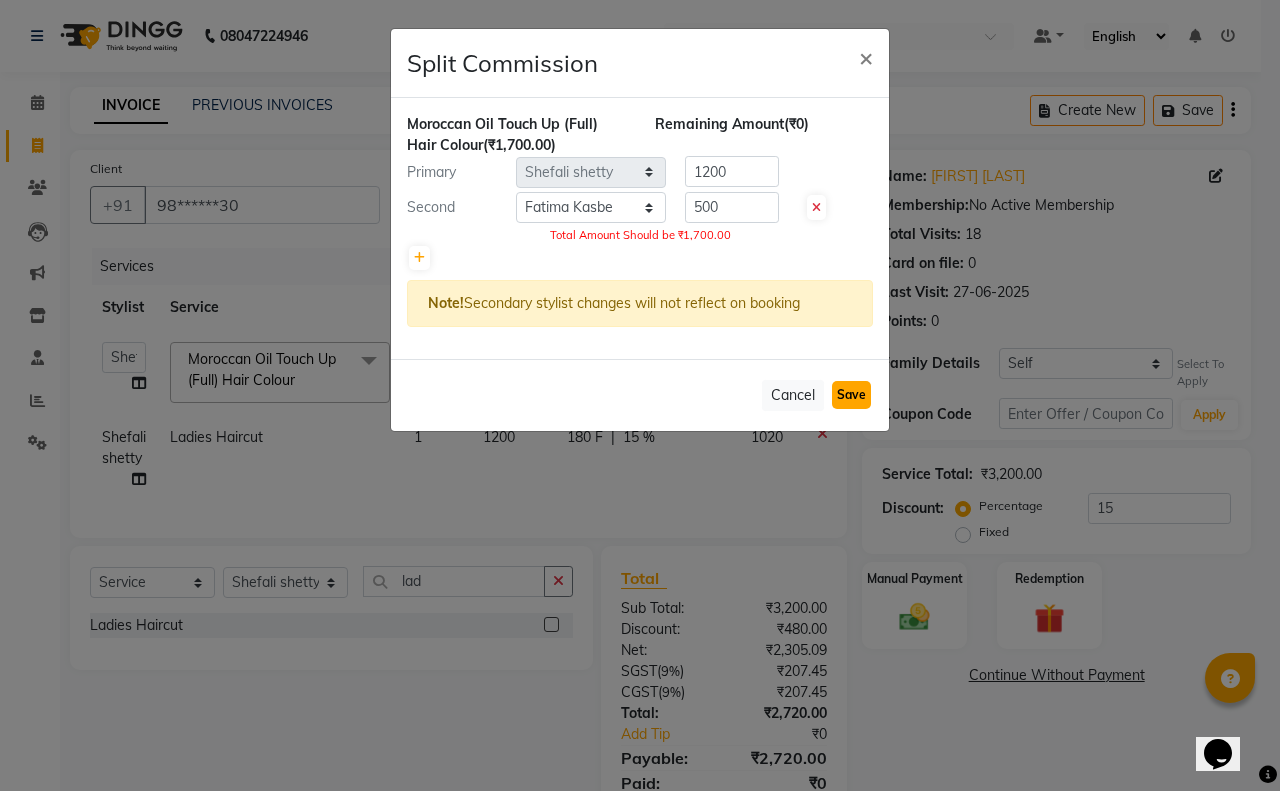 click on "Save" 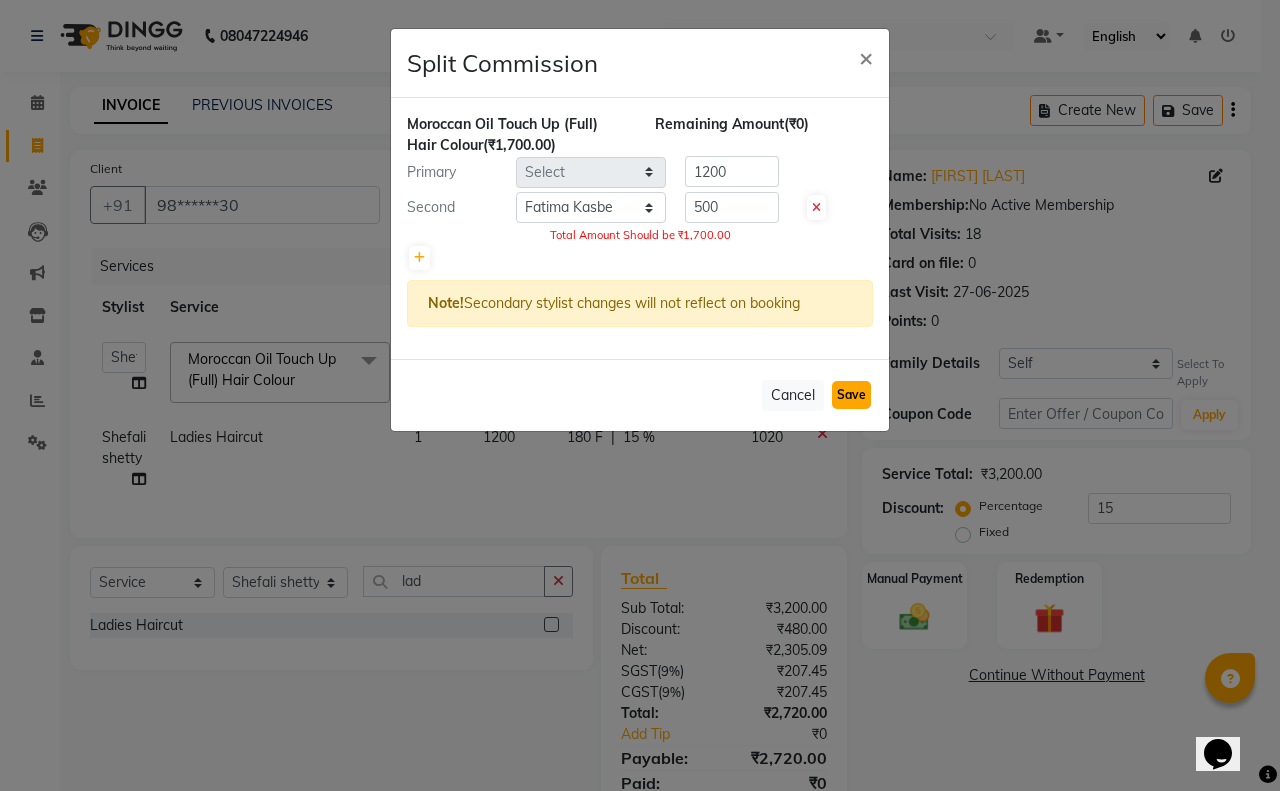 type 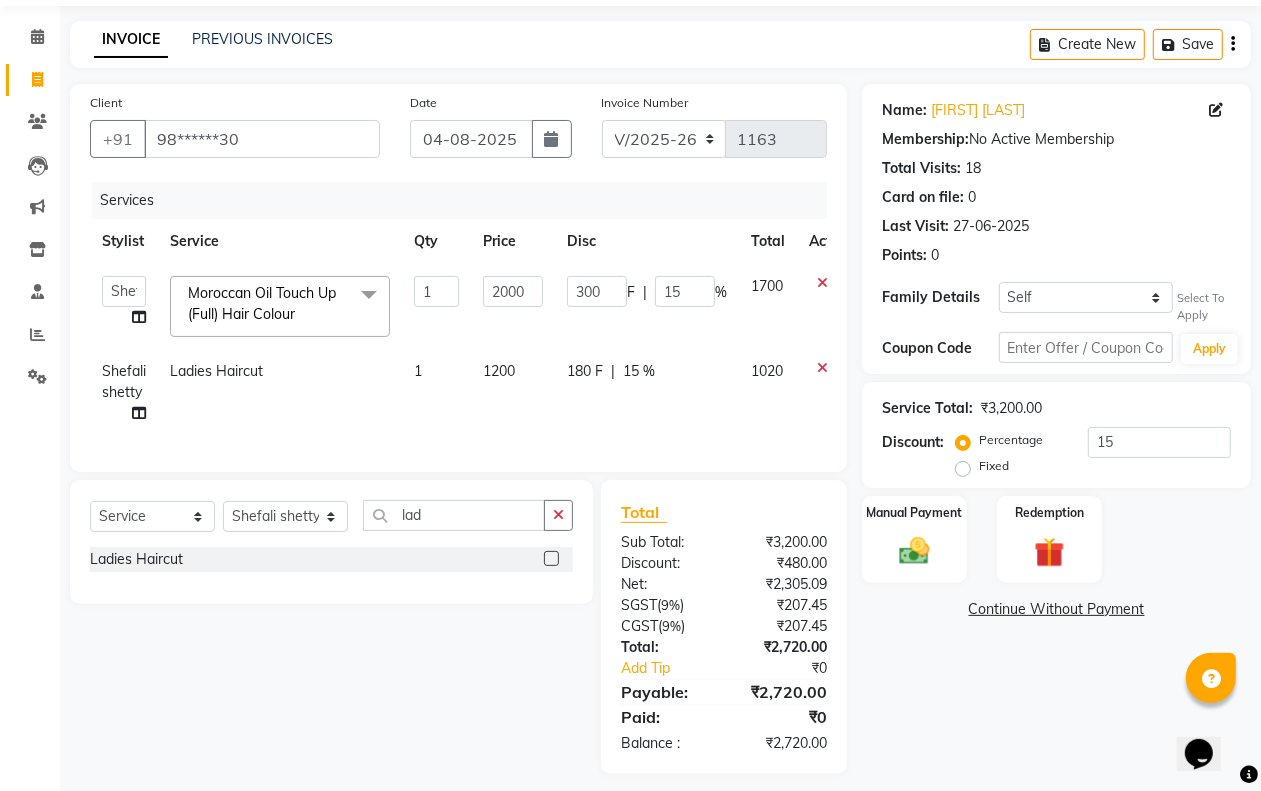 scroll, scrollTop: 97, scrollLeft: 0, axis: vertical 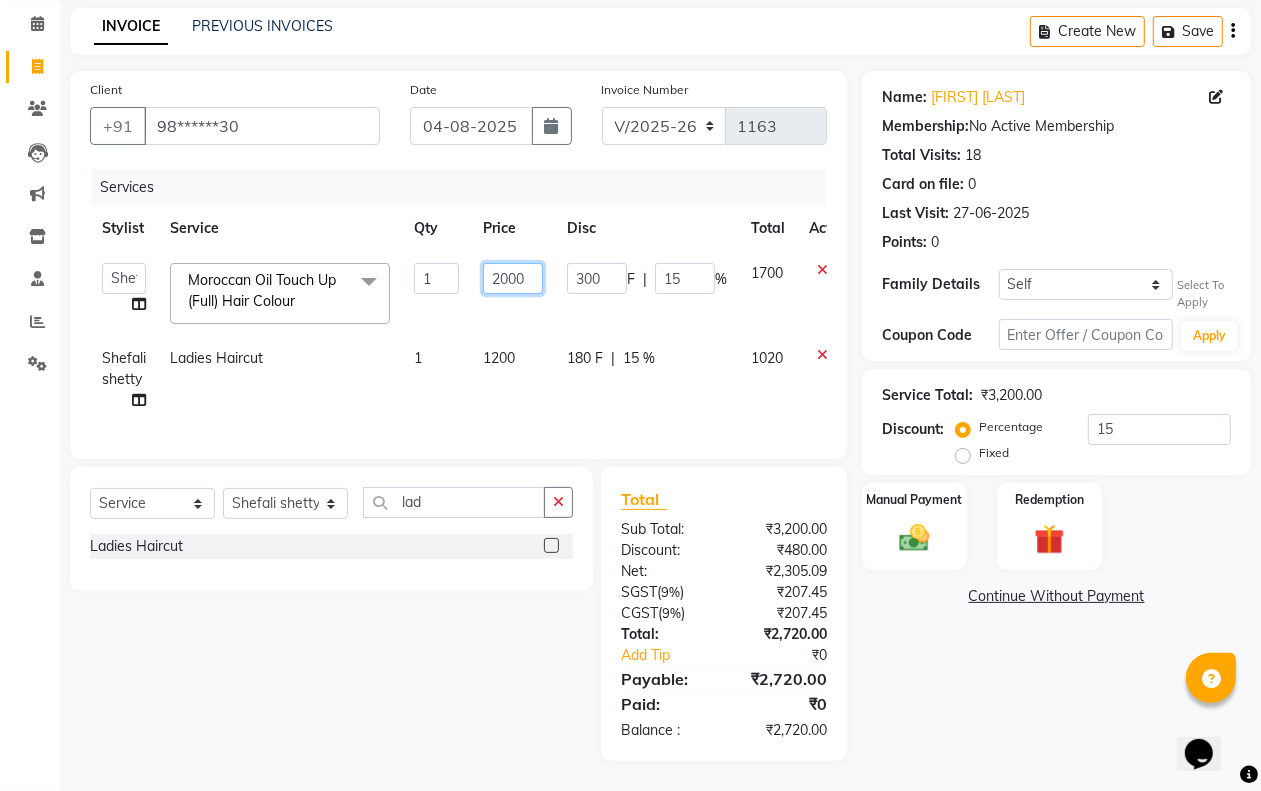 click on "2000" 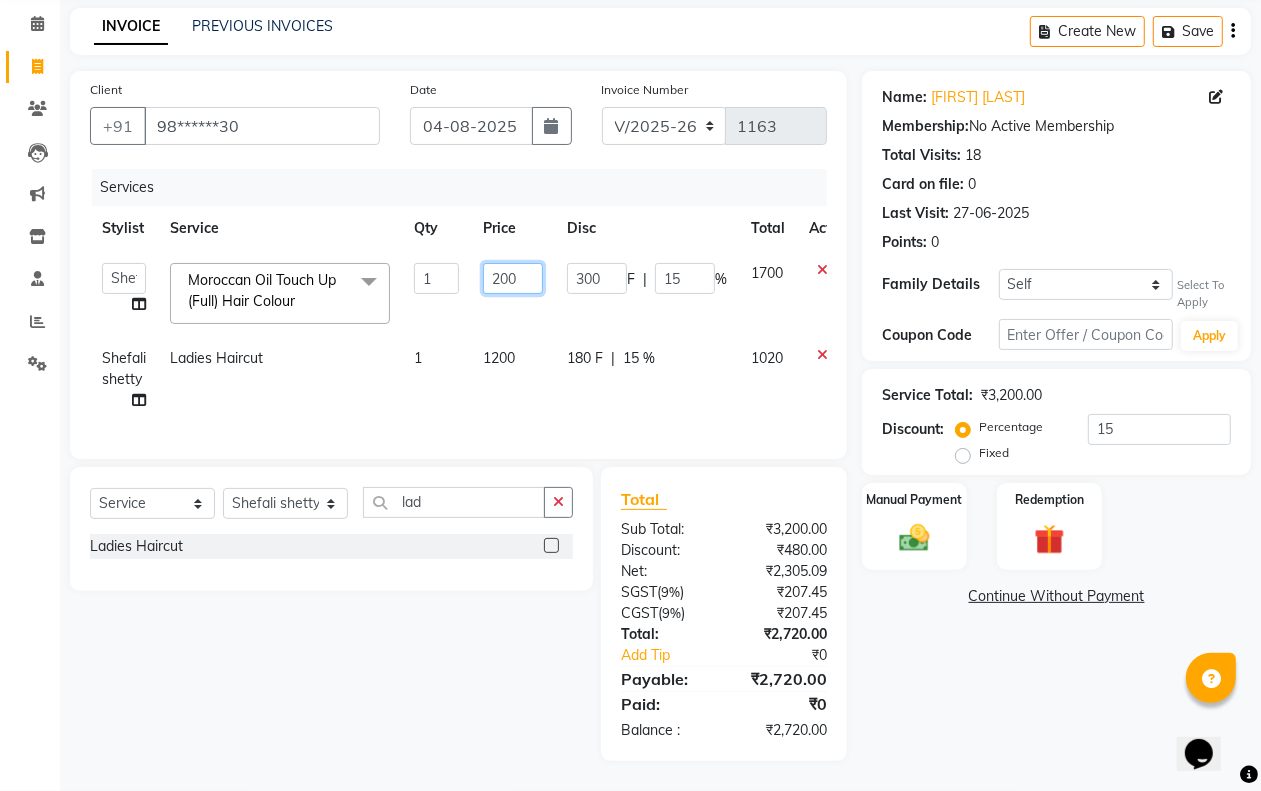 type on "2500" 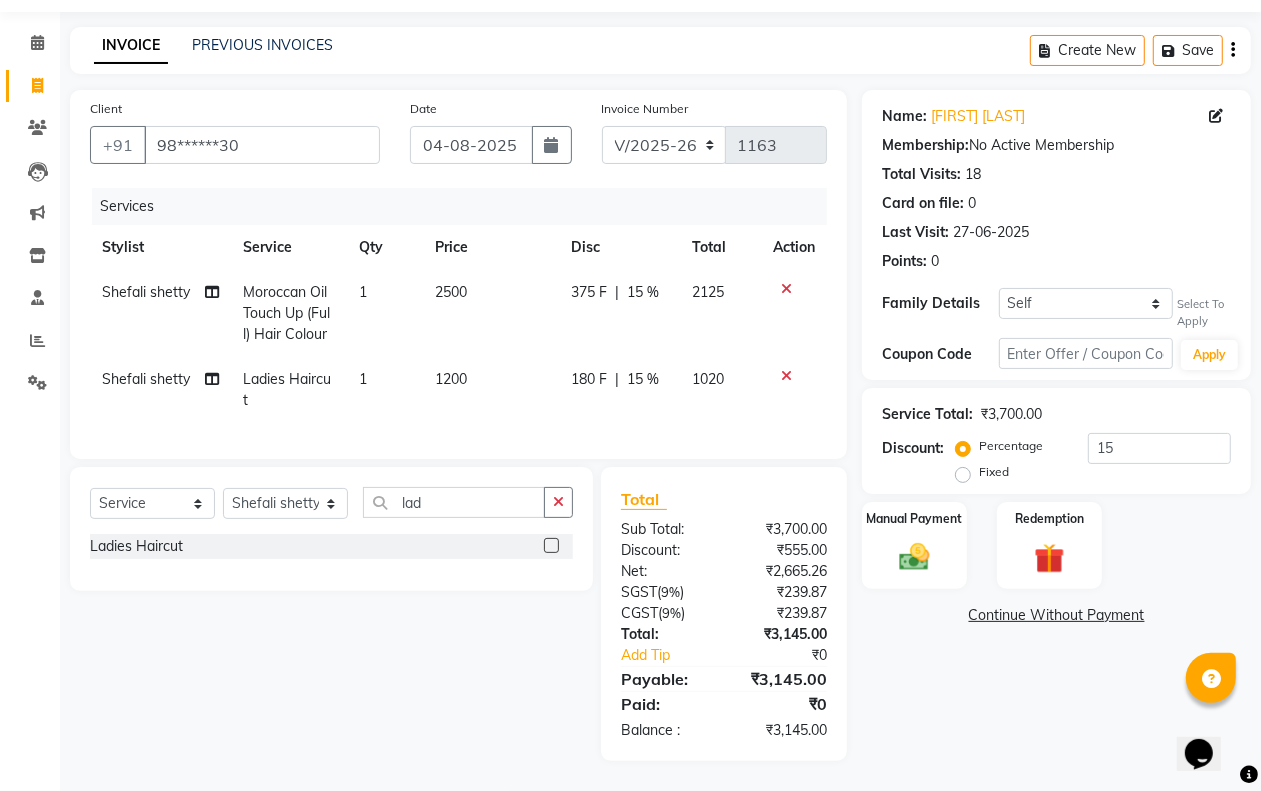 click on "1200" 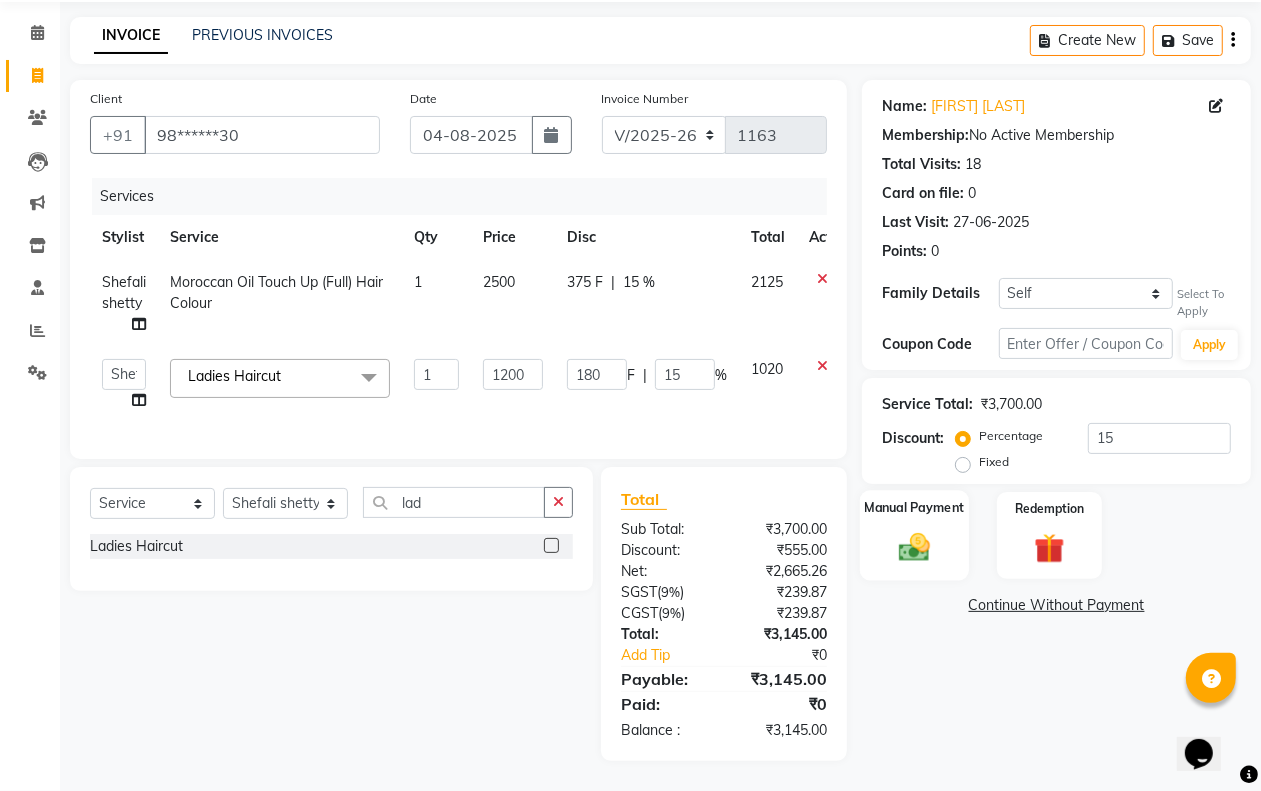 click 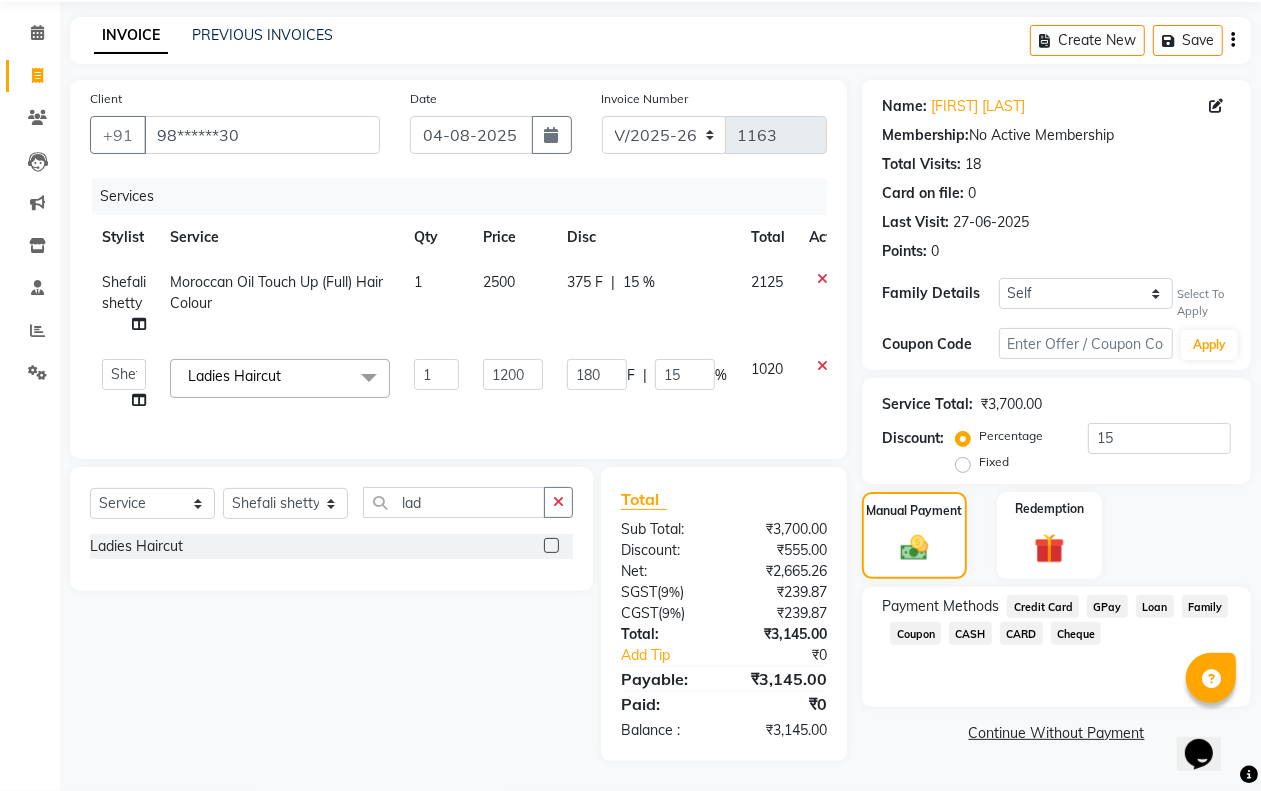 click on "CASH" 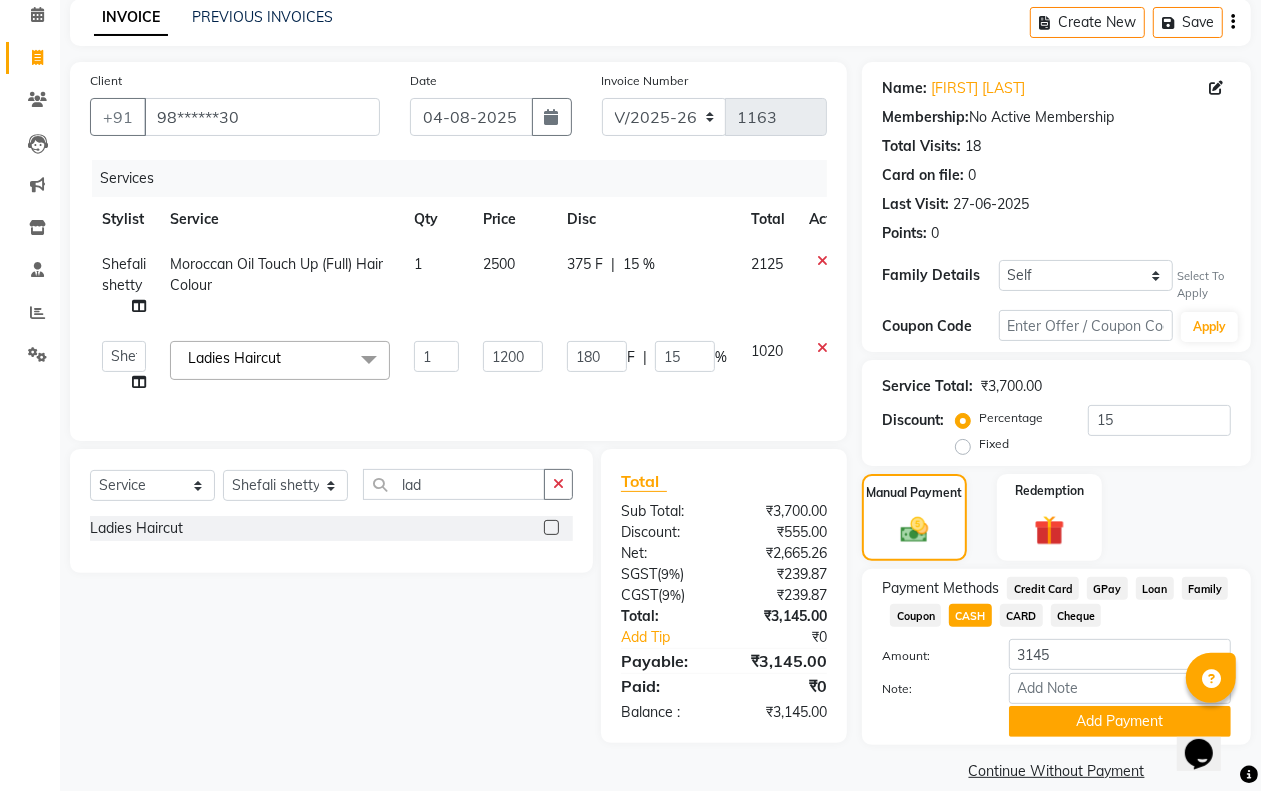 scroll, scrollTop: 97, scrollLeft: 0, axis: vertical 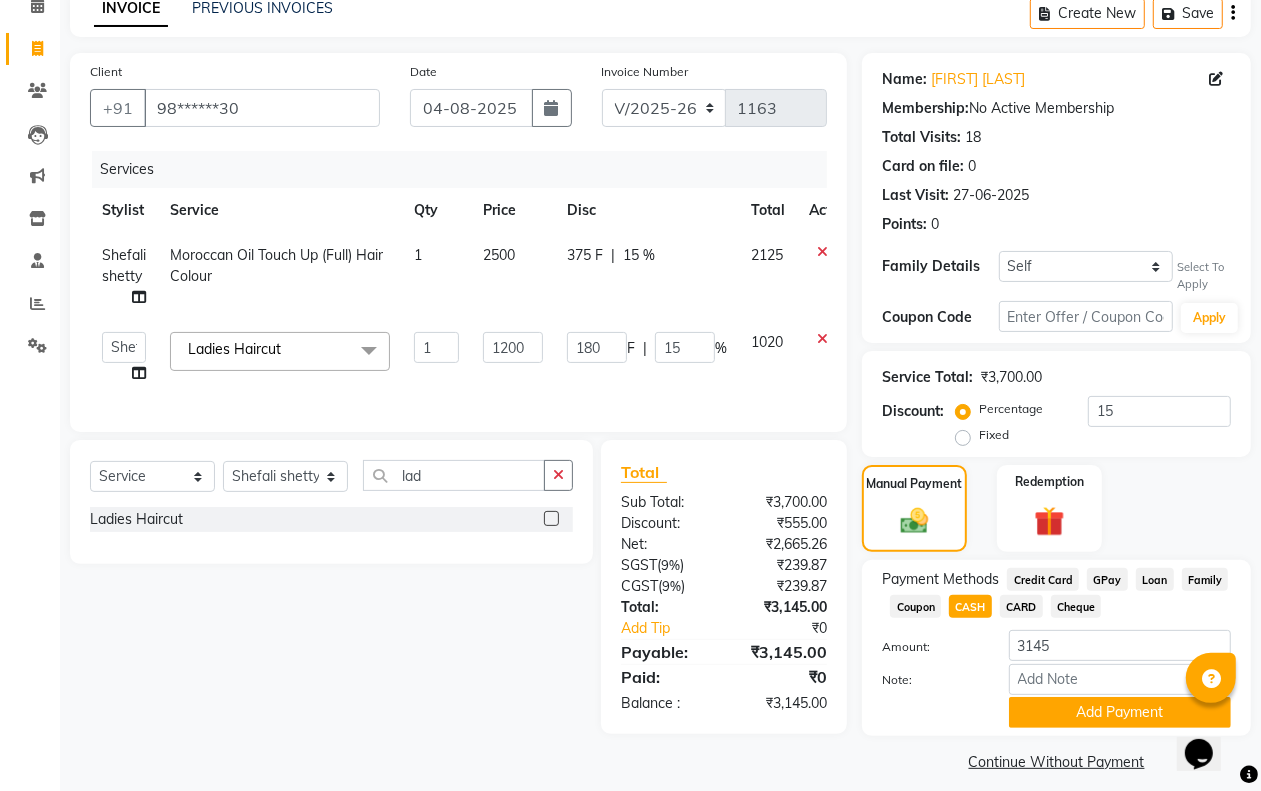 drag, startPoint x: 1028, startPoint y: 698, endPoint x: 1023, endPoint y: 685, distance: 13.928389 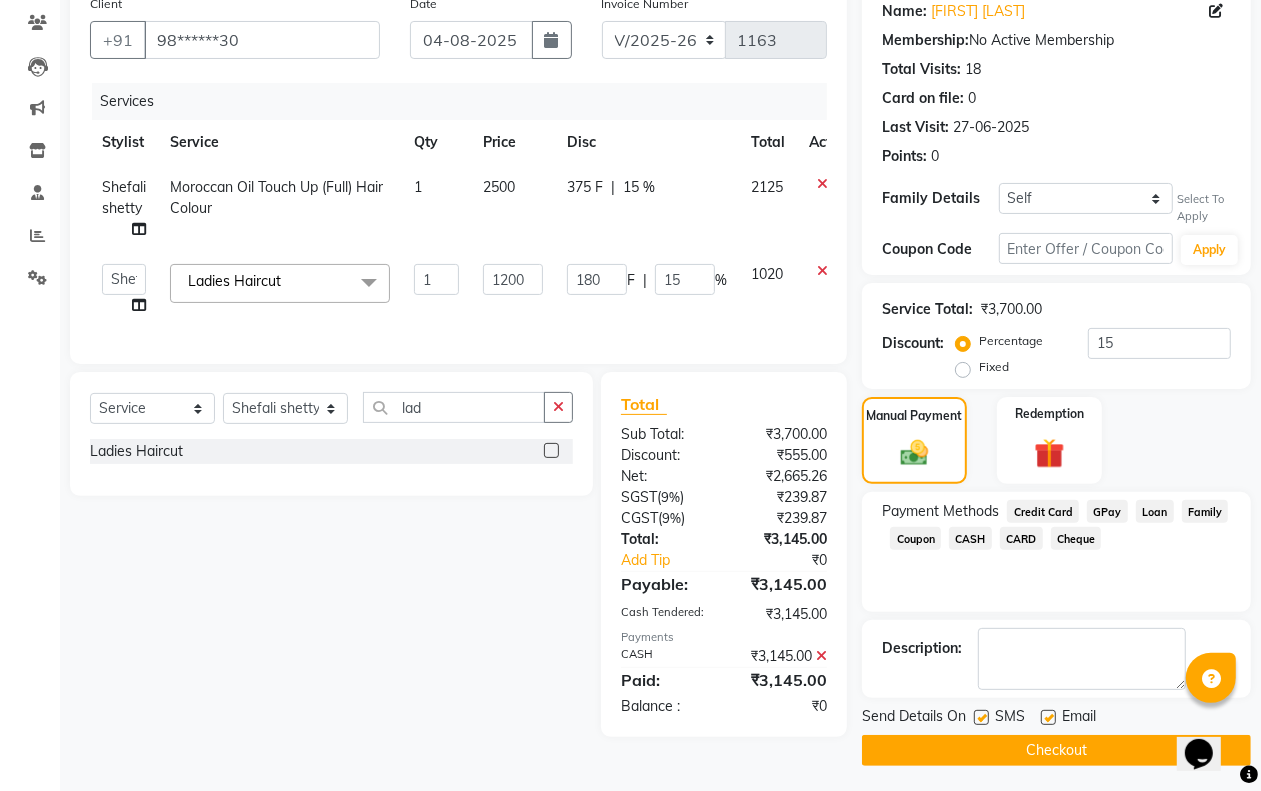 scroll, scrollTop: 170, scrollLeft: 0, axis: vertical 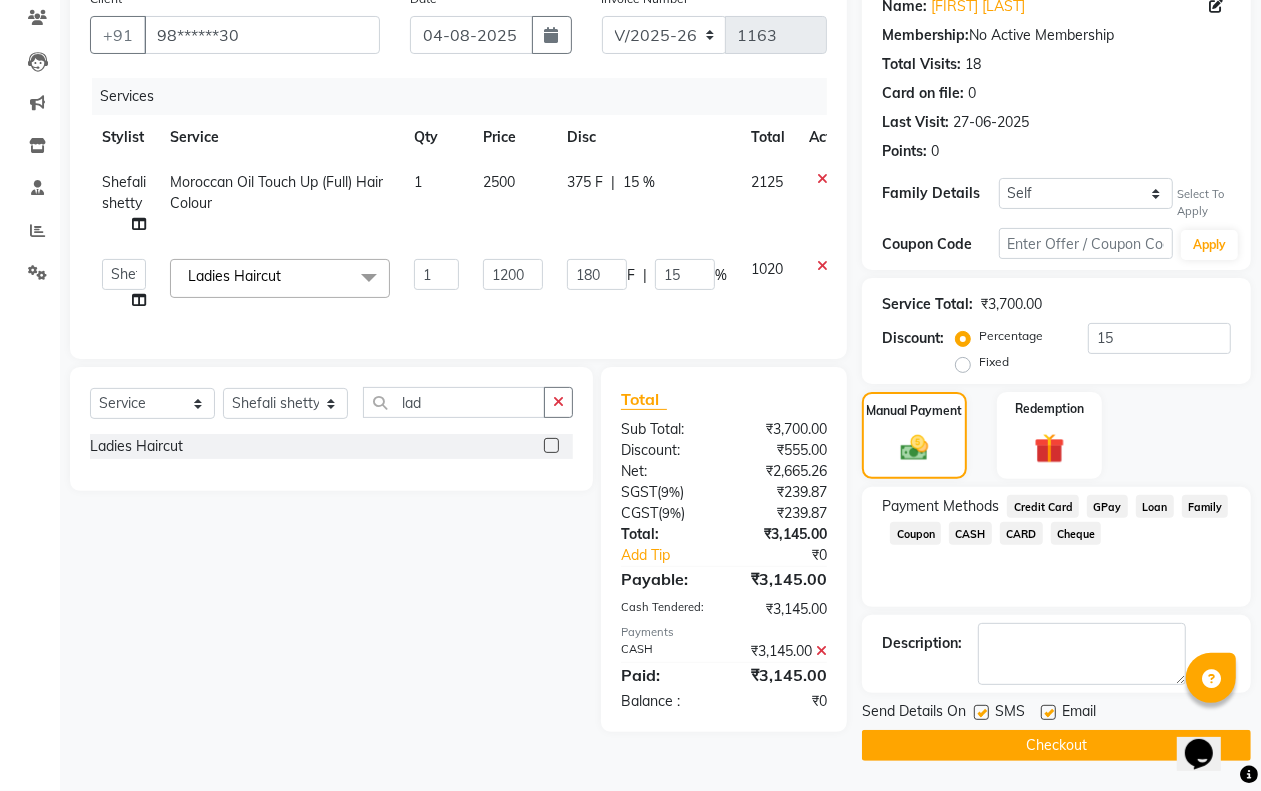 click on "Checkout" 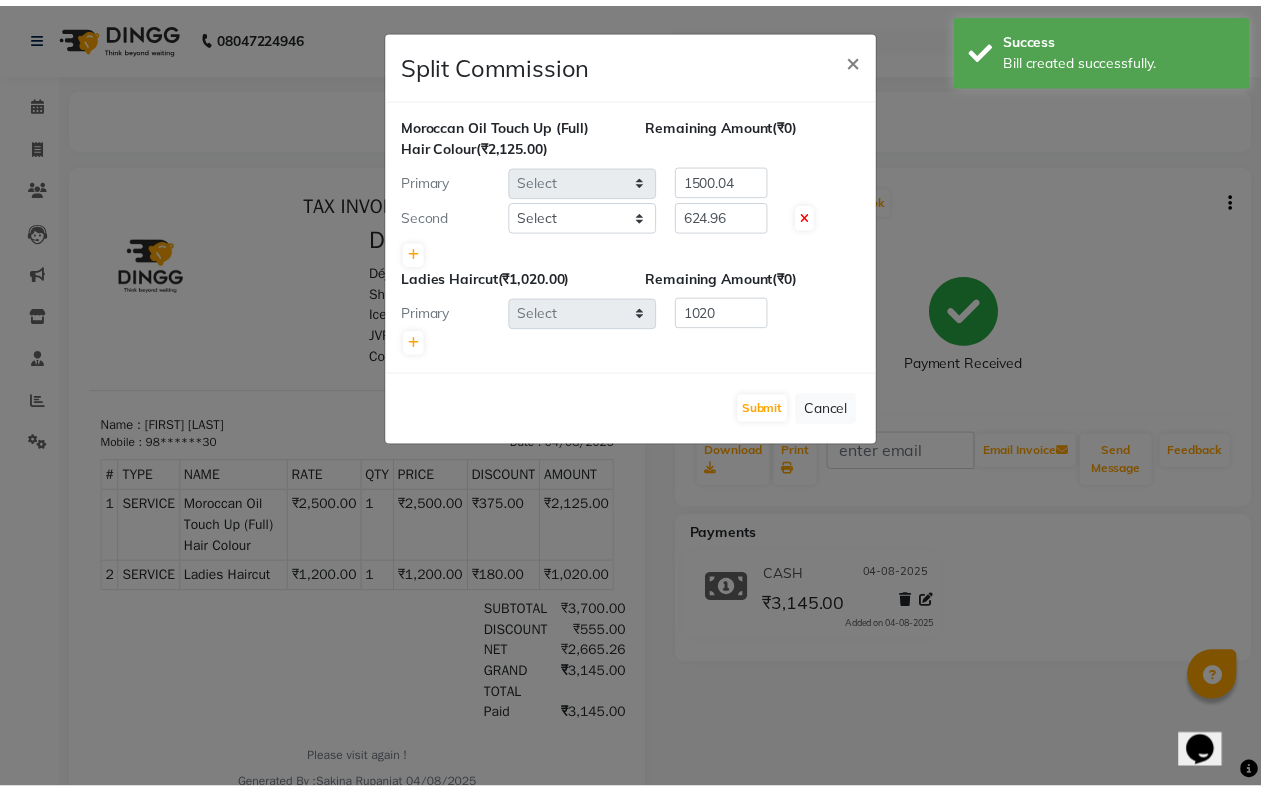 scroll, scrollTop: 0, scrollLeft: 0, axis: both 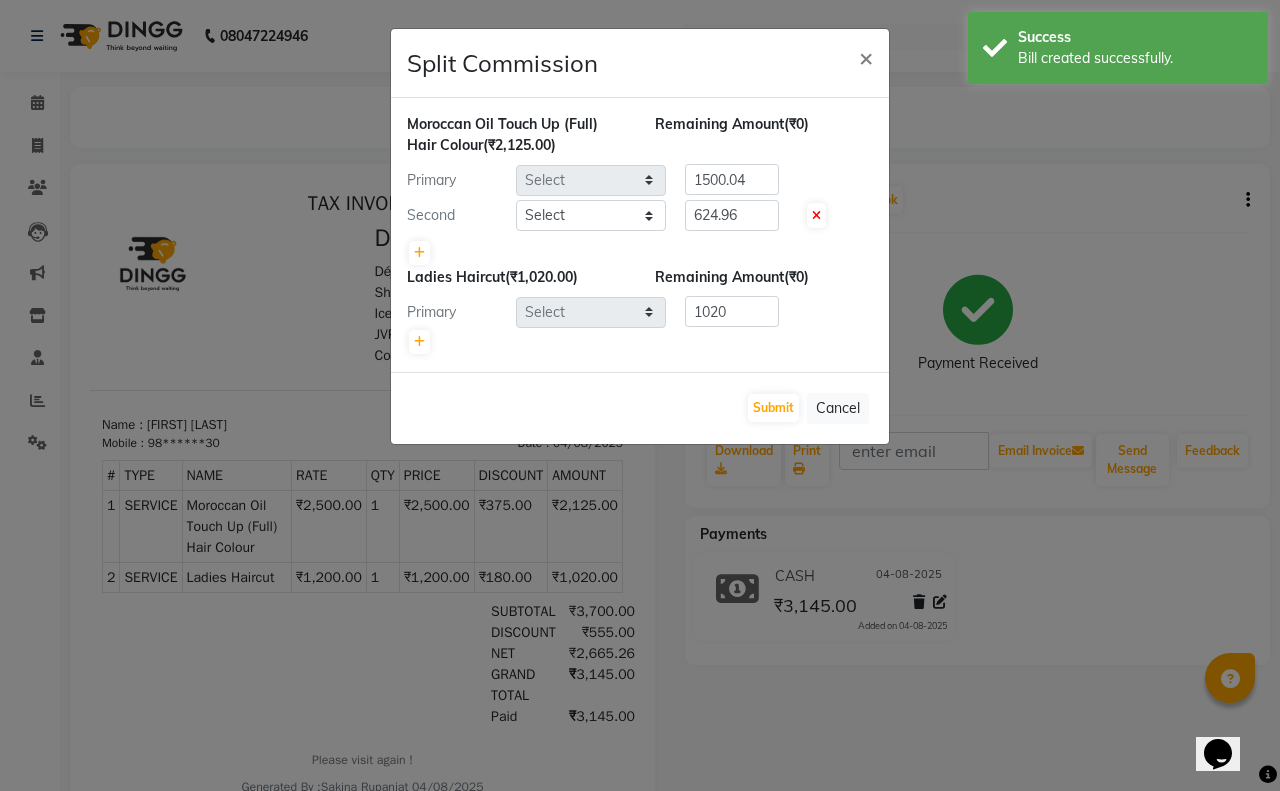 select on "62492" 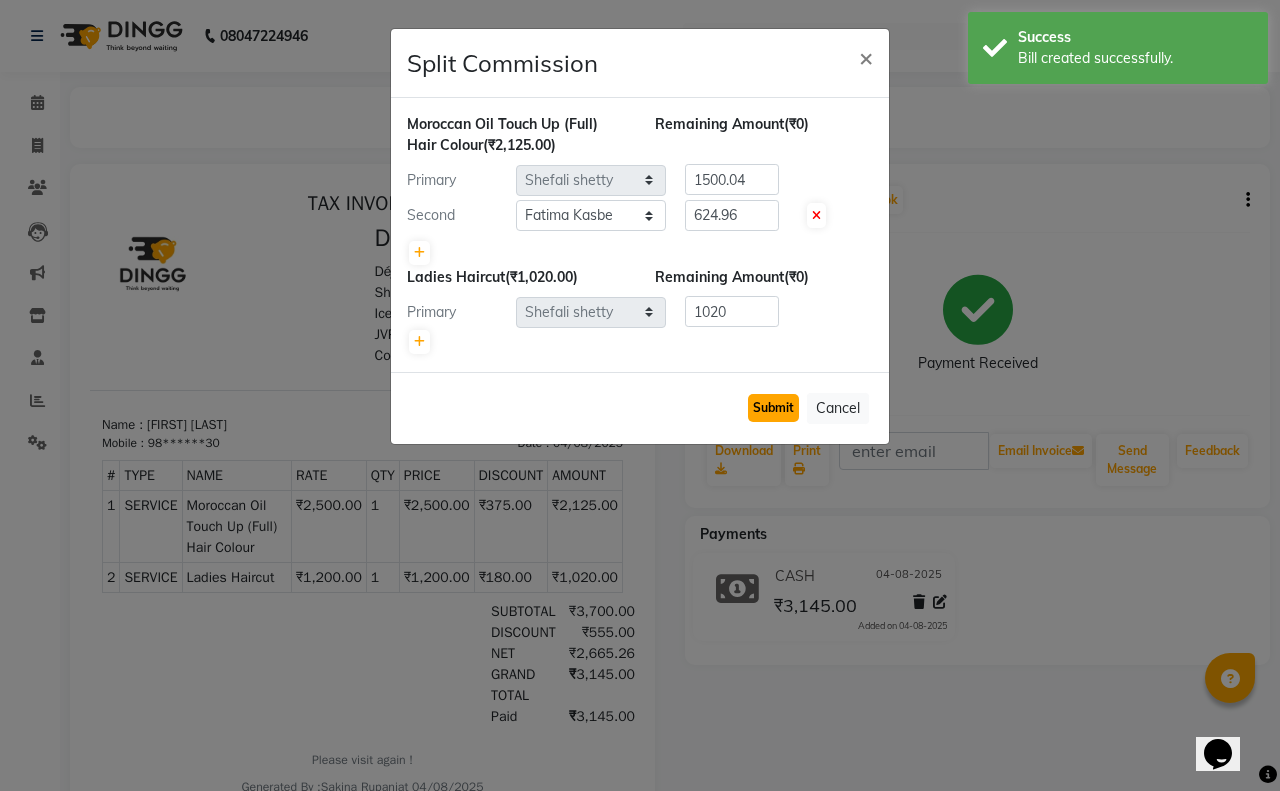 click on "Submit" 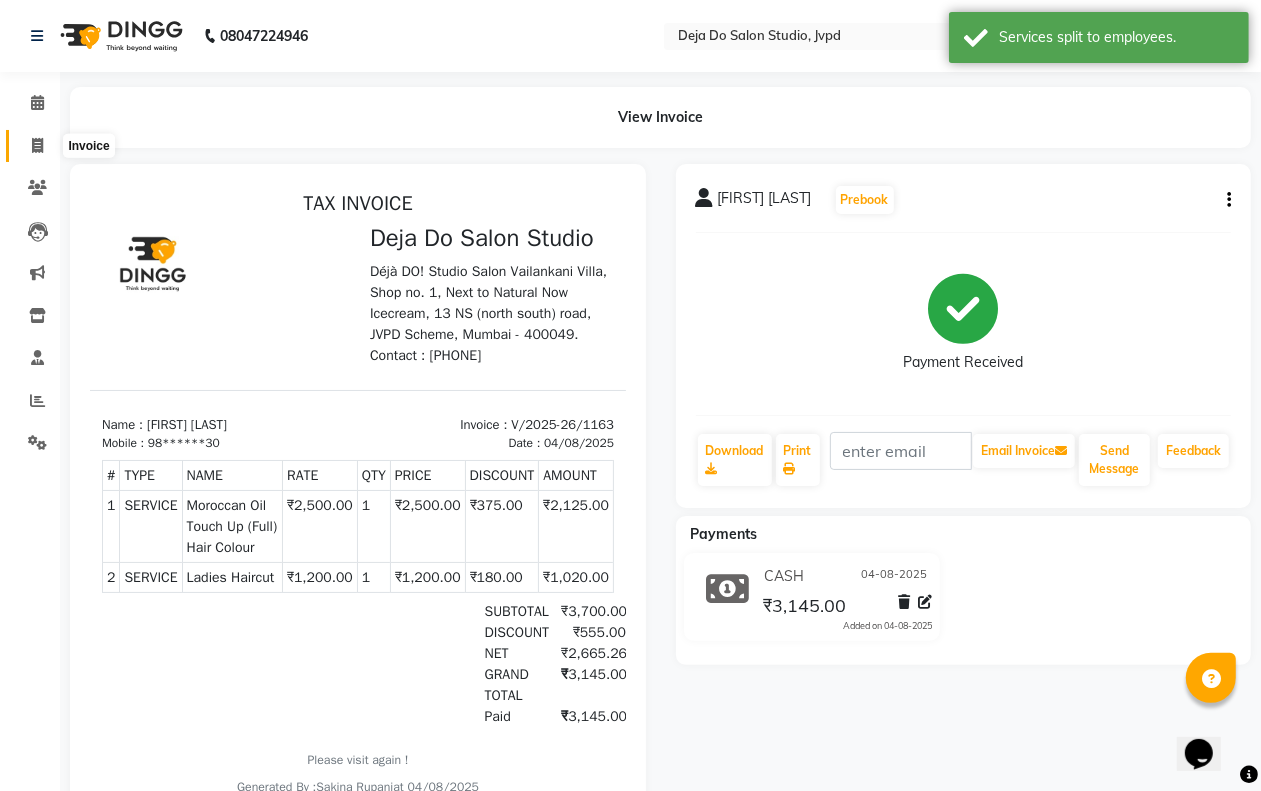 click 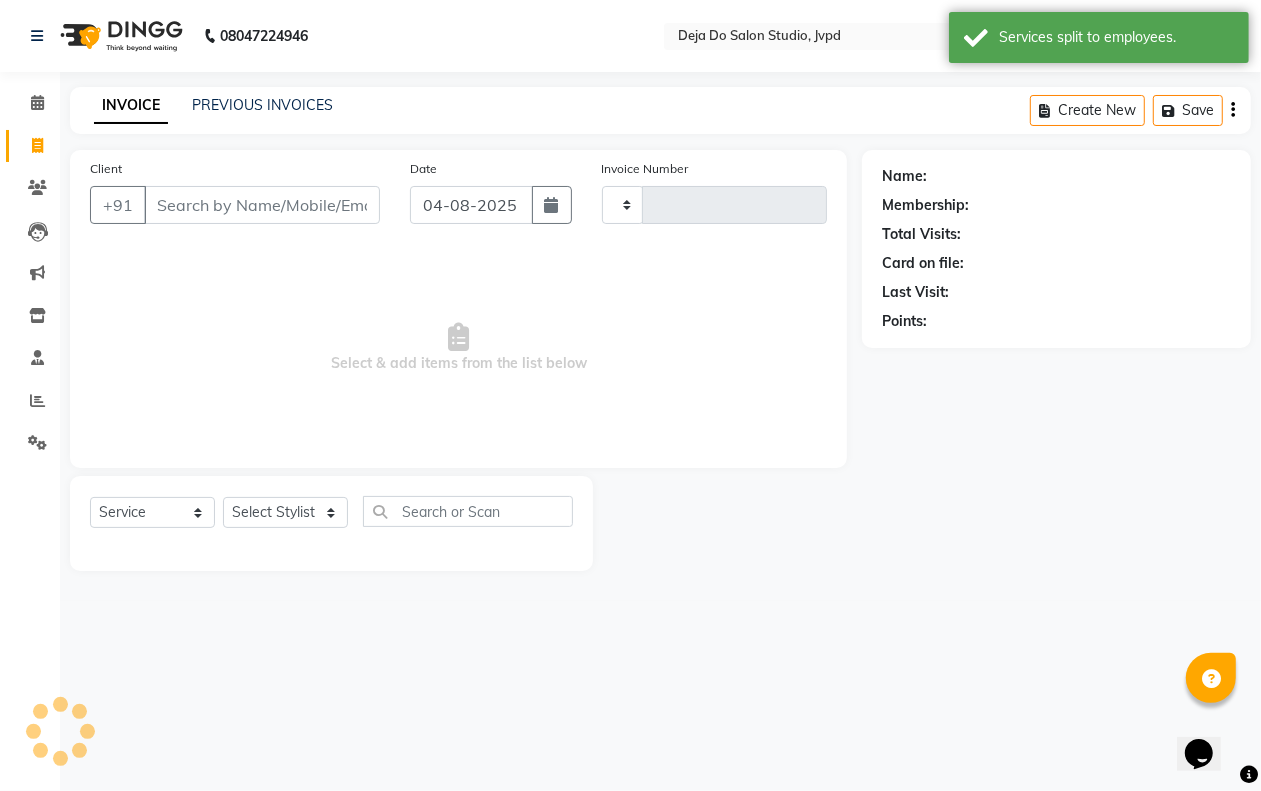 type on "1164" 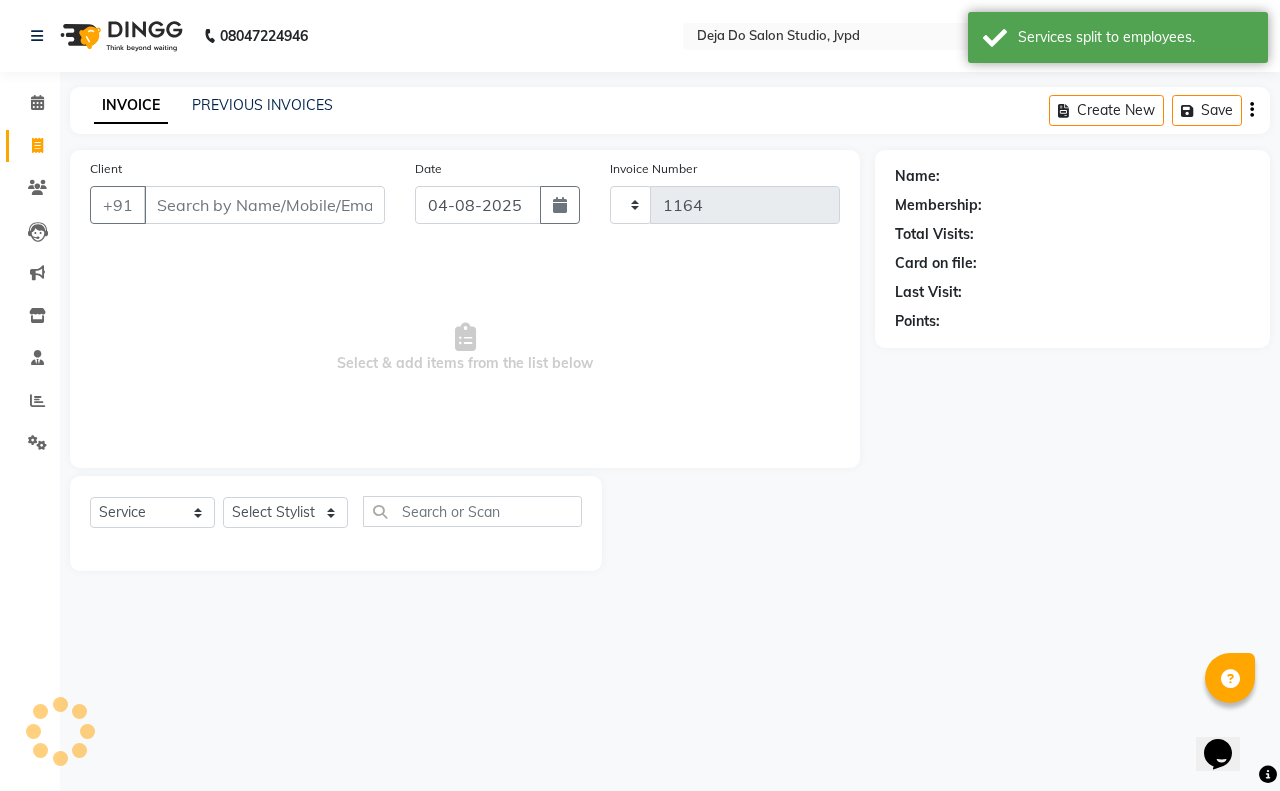 select on "7295" 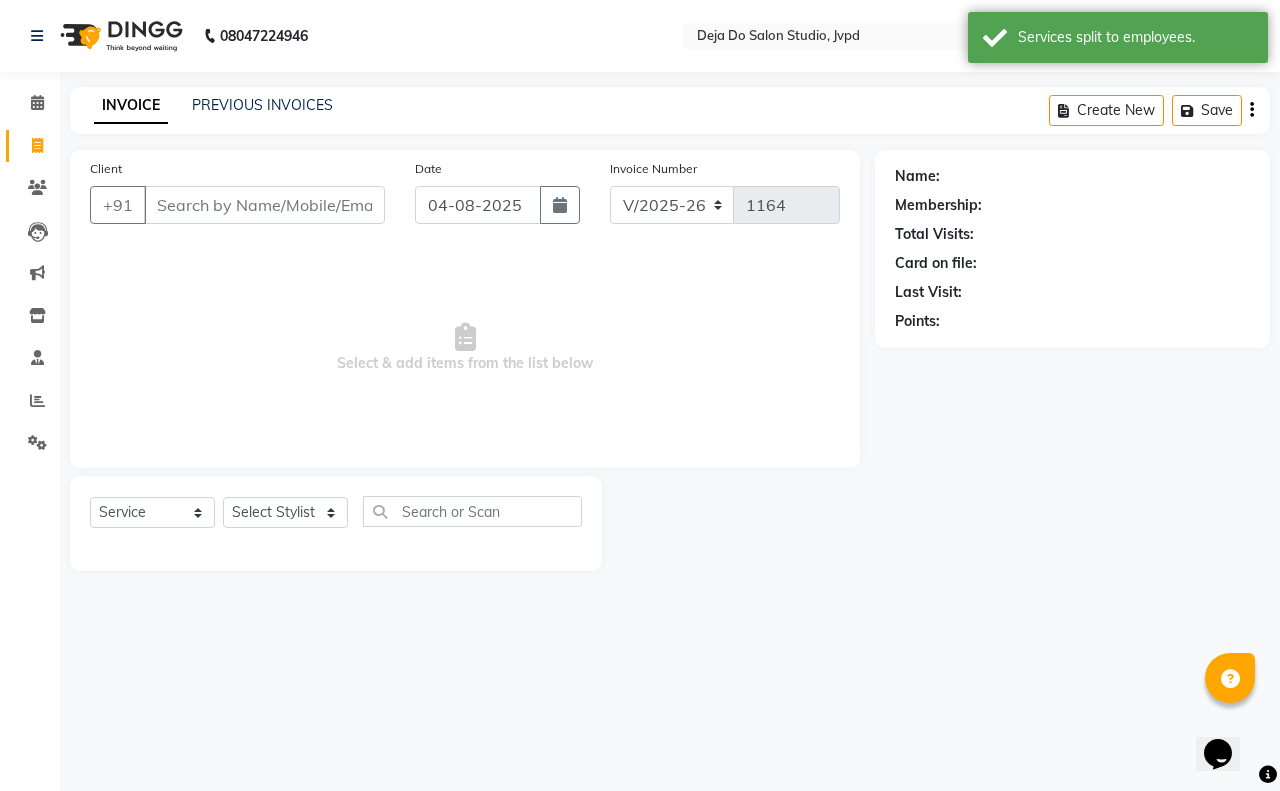 click on "INVOICE PREVIOUS INVOICES Create New   Save" 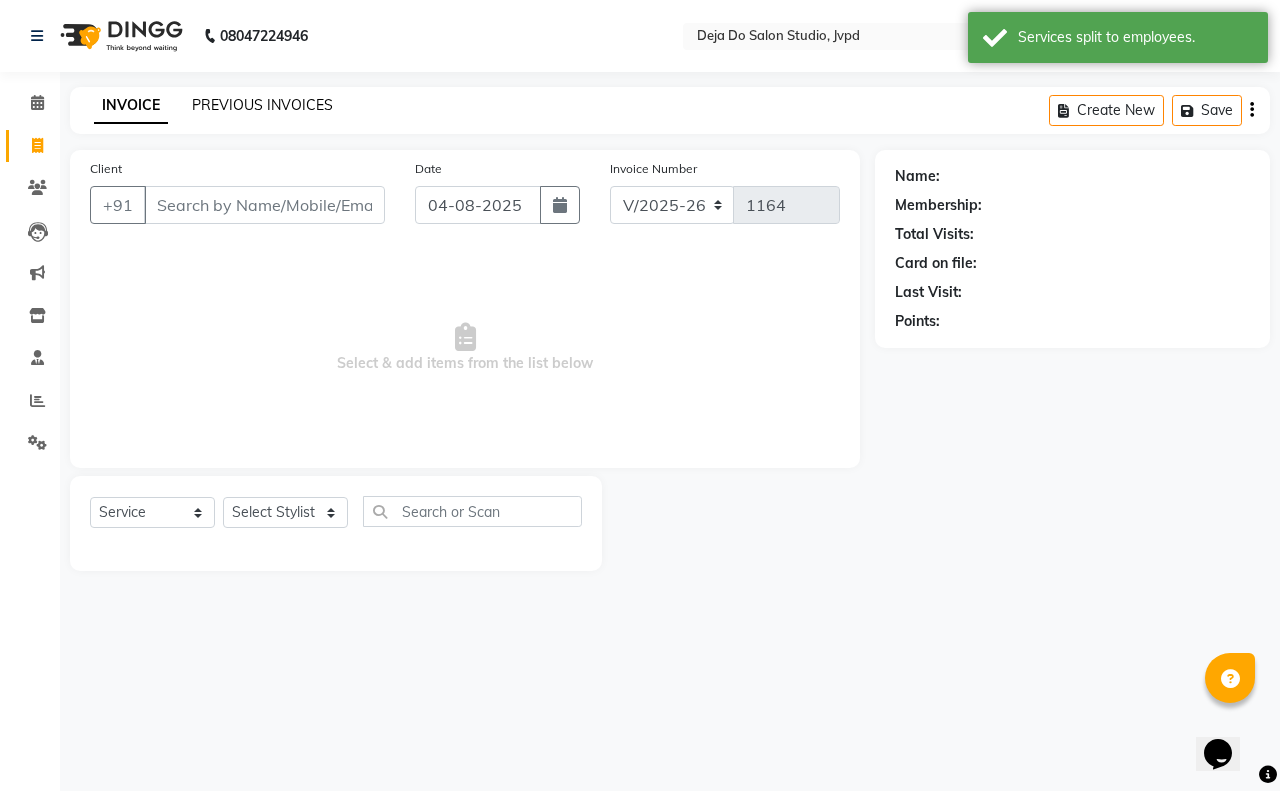 click on "PREVIOUS INVOICES" 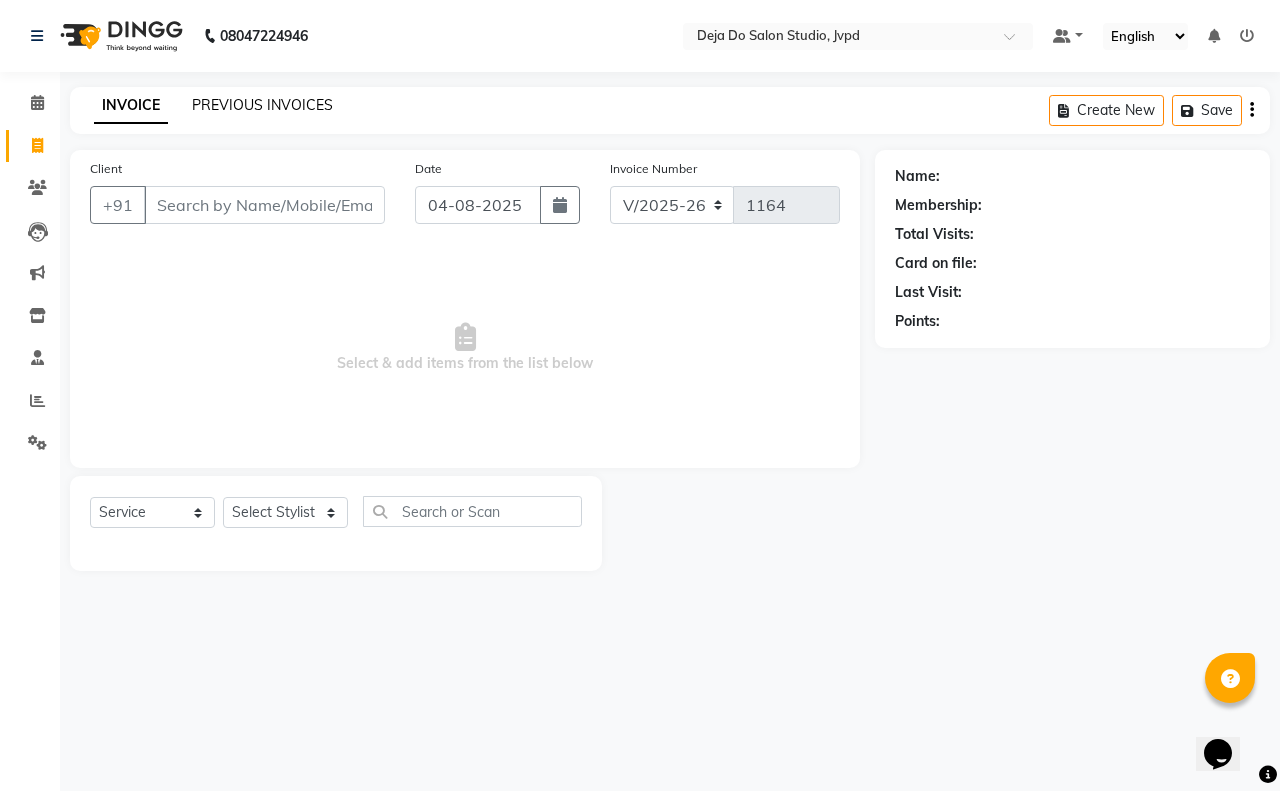 click on "PREVIOUS INVOICES" 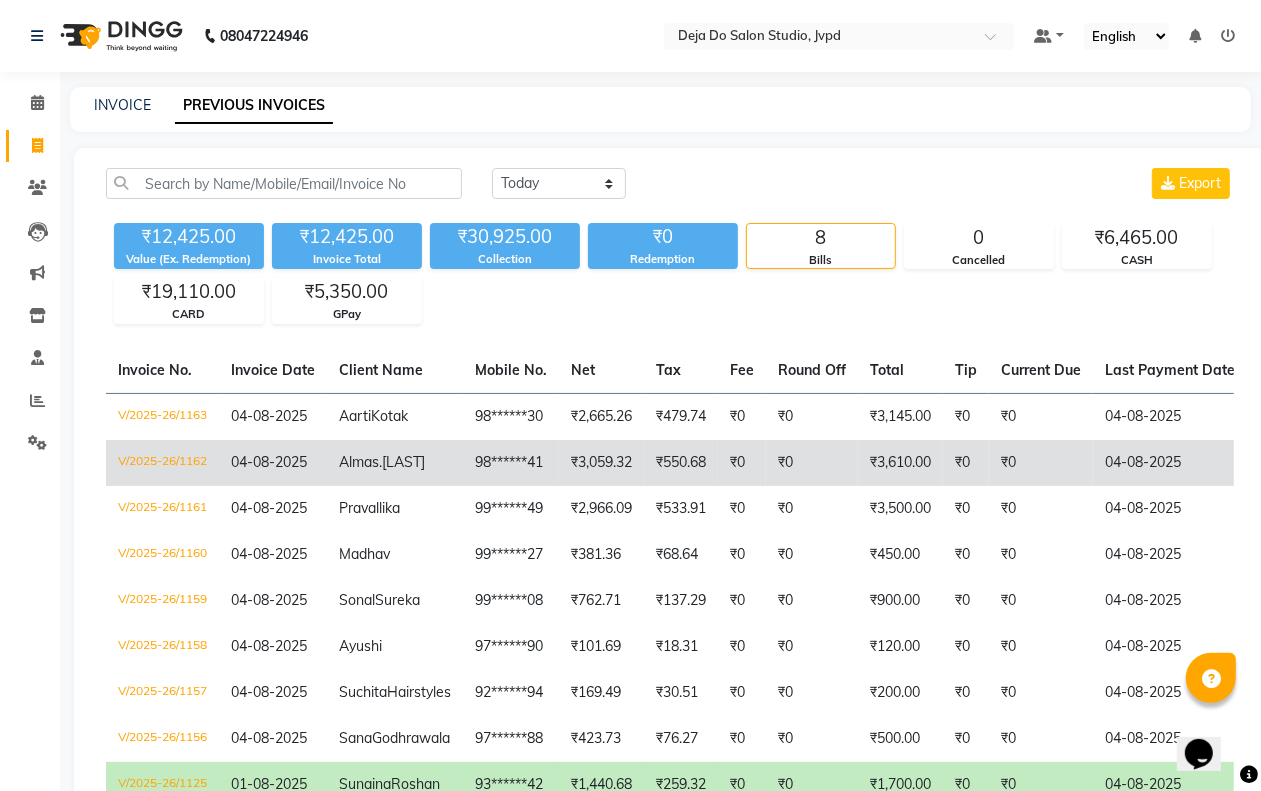 click on "Almas  .Memon" 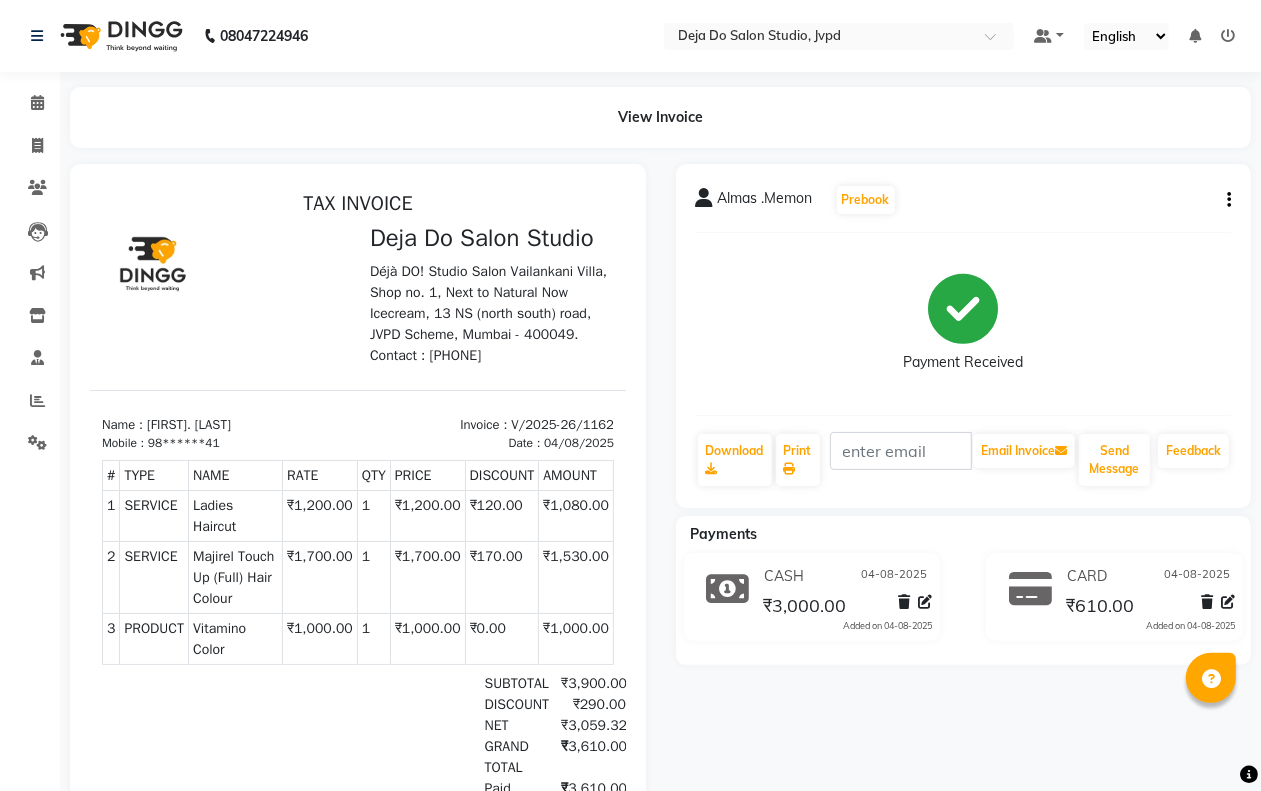 scroll, scrollTop: 0, scrollLeft: 0, axis: both 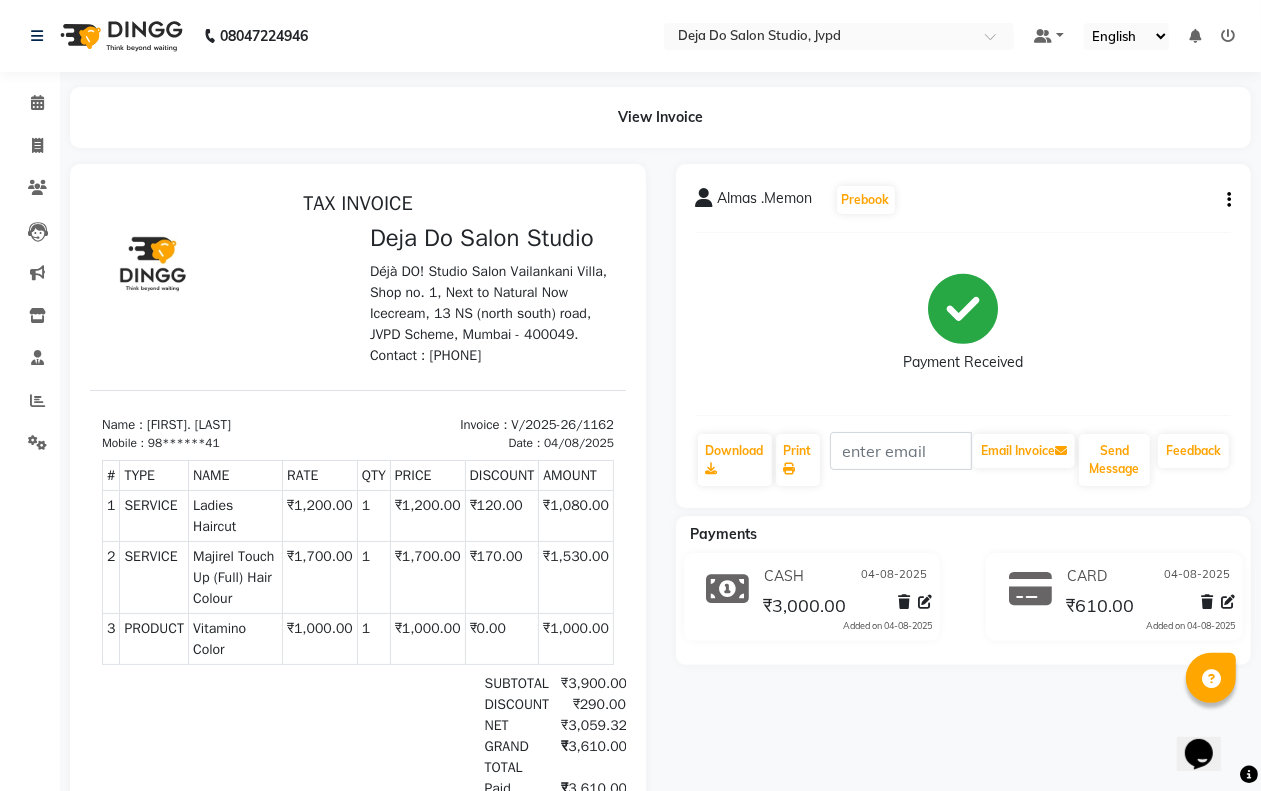 click on "[PERSON]  [PERSON]   Prebook   Payment Received  Download  Print   Email Invoice   Send Message Feedback" 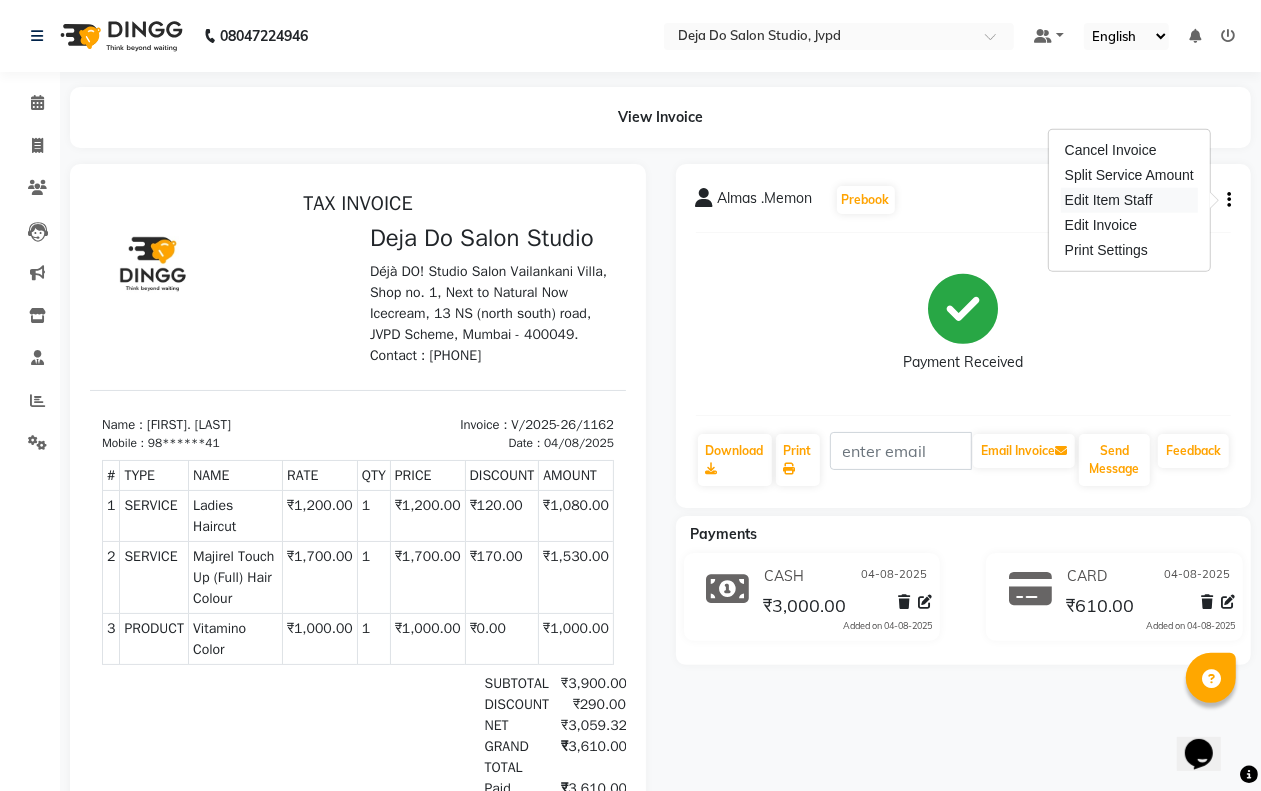 click on "Edit Item Staff" at bounding box center (1129, 200) 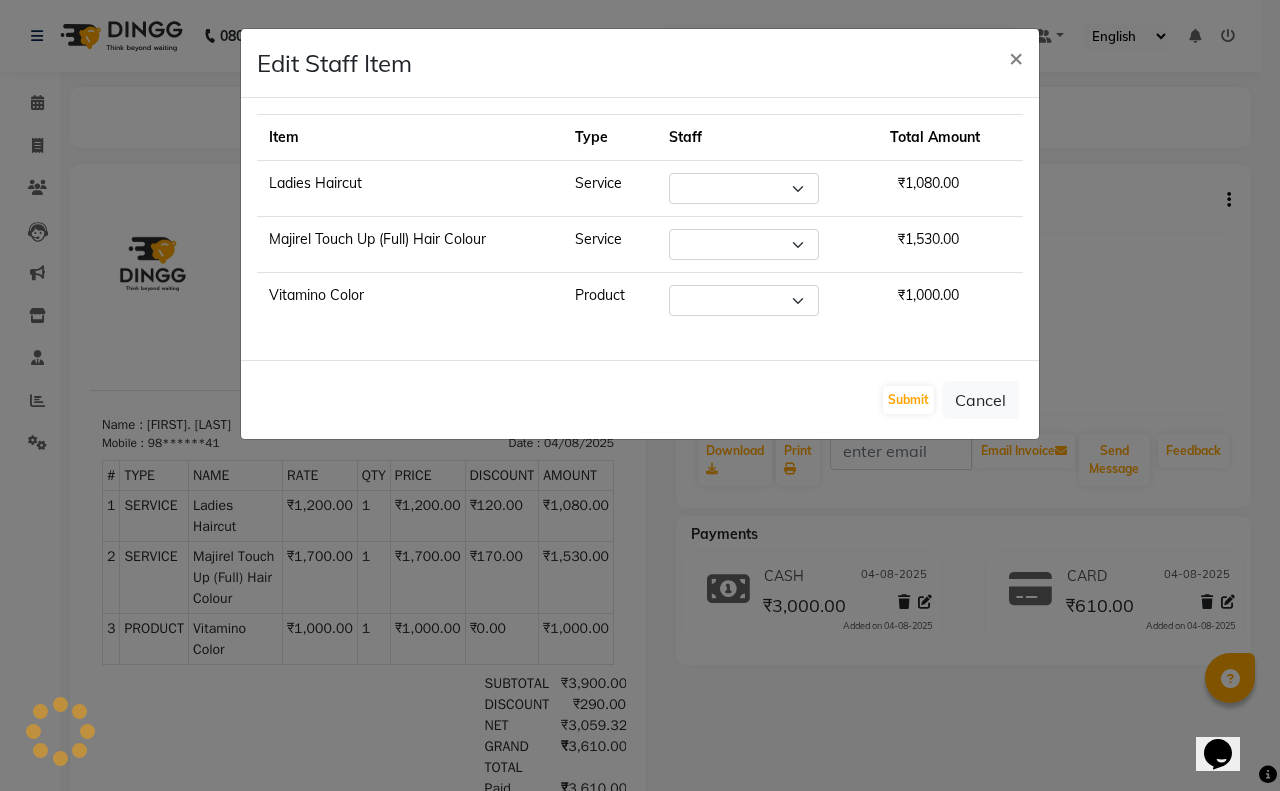 select on "62492" 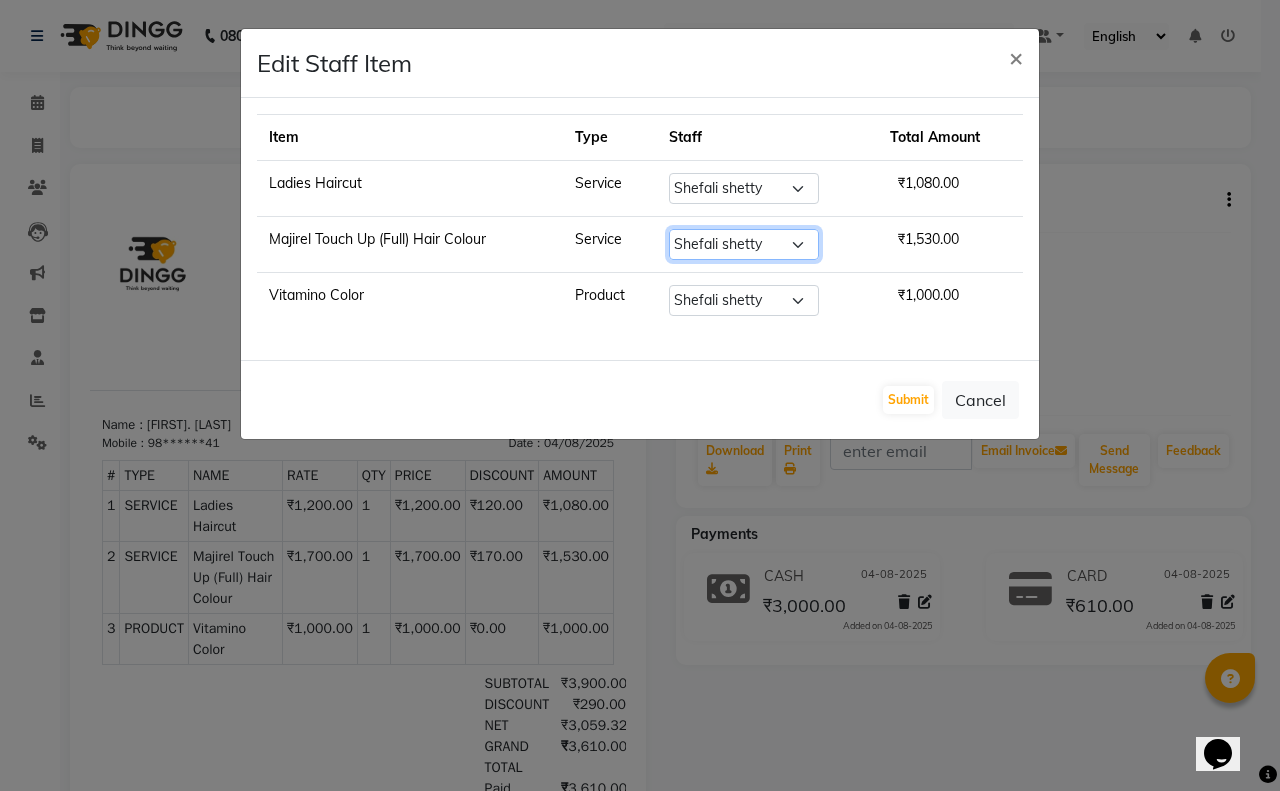 click on "Select  [PERSON]   [PERSON]   [PERSON]  [PERSON]    [PERSON]   [PERSON]   [PERSON]   [PERSON]   [PERSON]   [PERSON]   [PERSON]   [PERSON]   [PERSON]   [PERSON]   [PERSON]   [PERSON]" 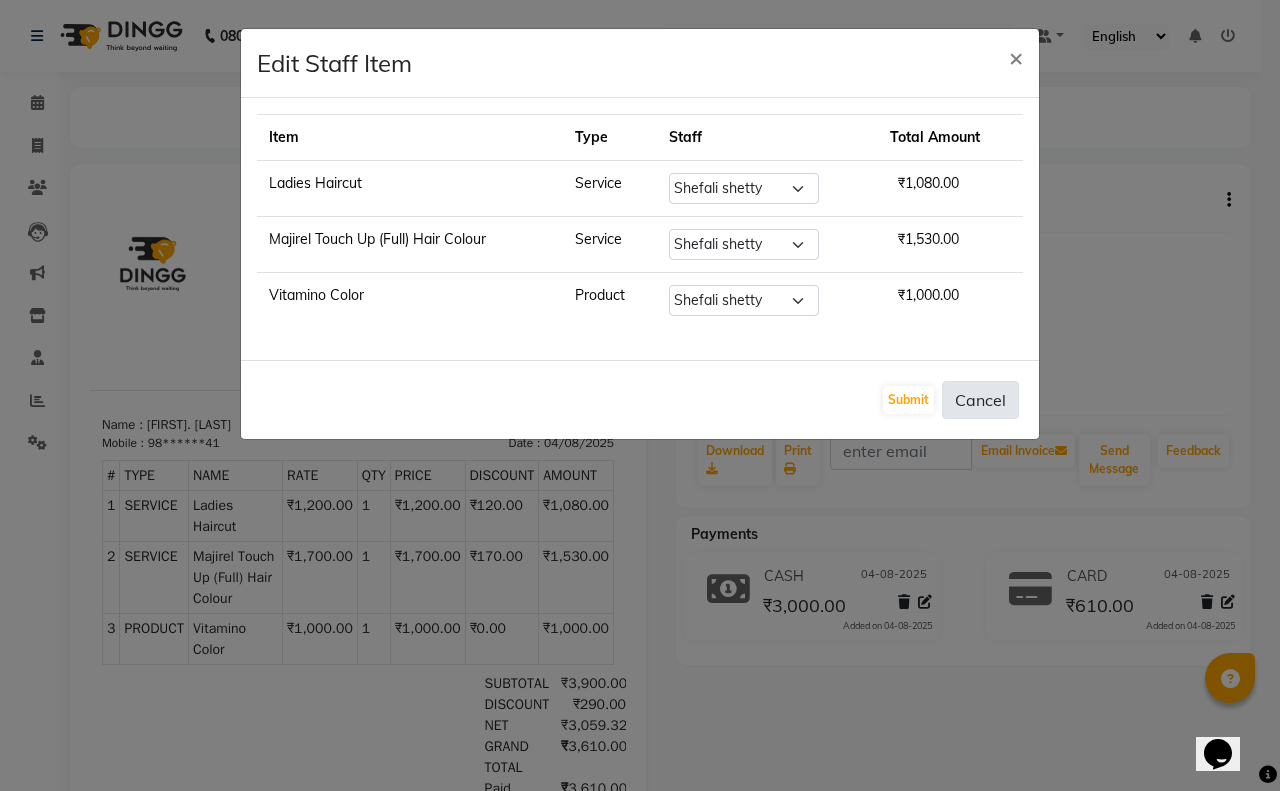 click on "Cancel" 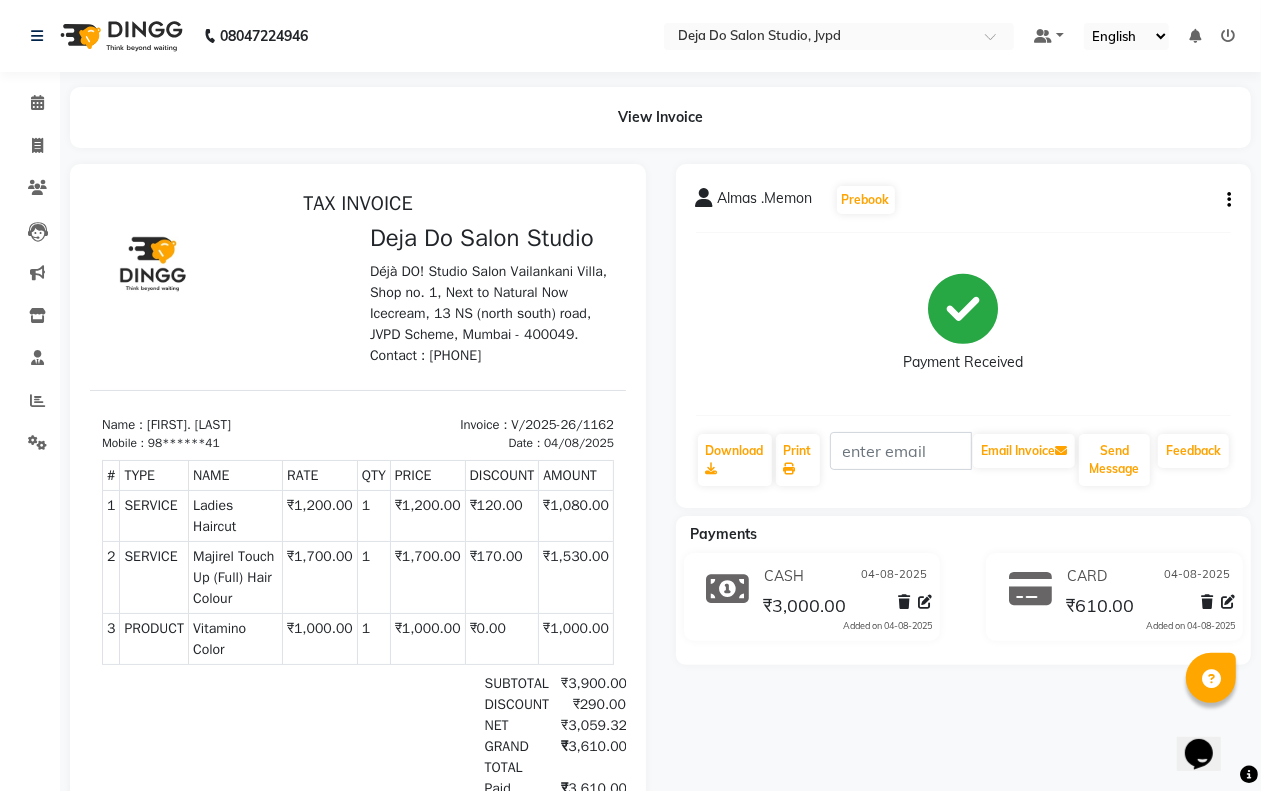 click on "[PERSON]  [PERSON]   Prebook   Payment Received  Download  Print   Email Invoice   Send Message Feedback" 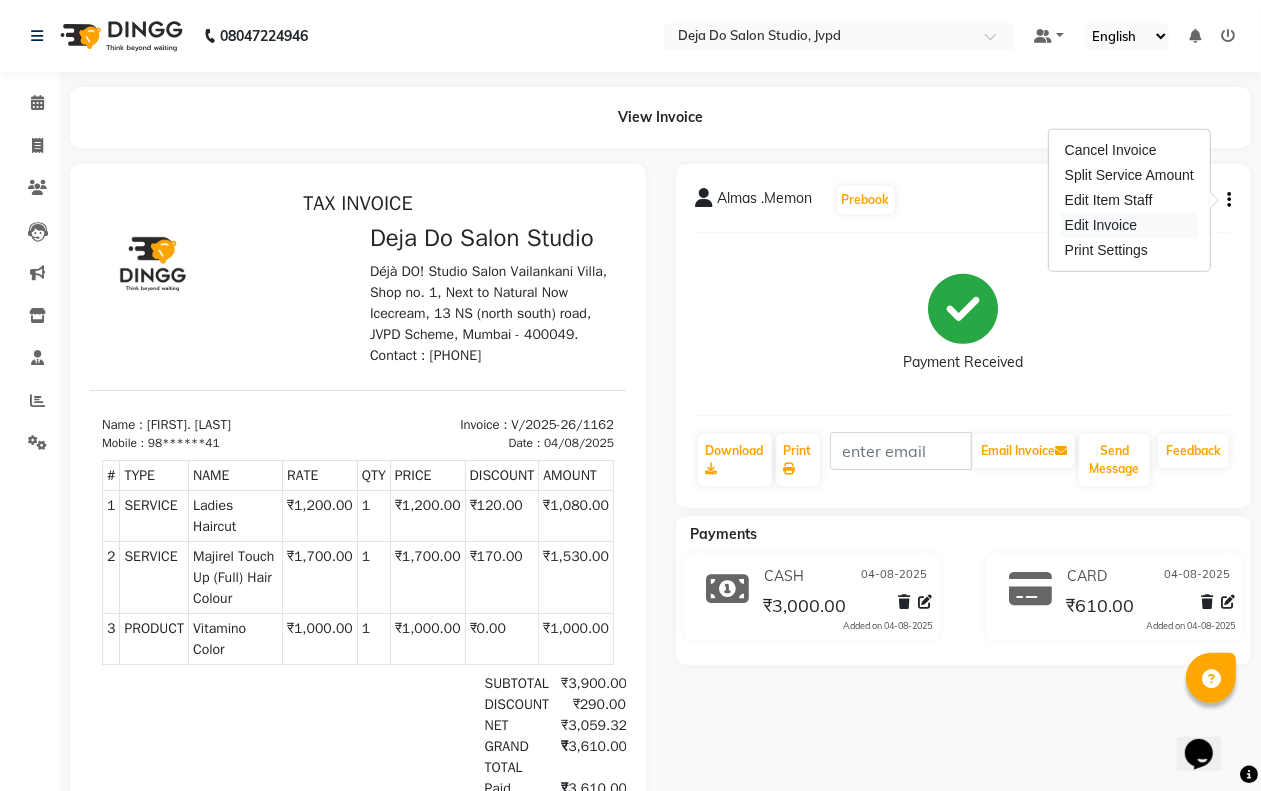 click on "Edit Invoice" at bounding box center (1129, 225) 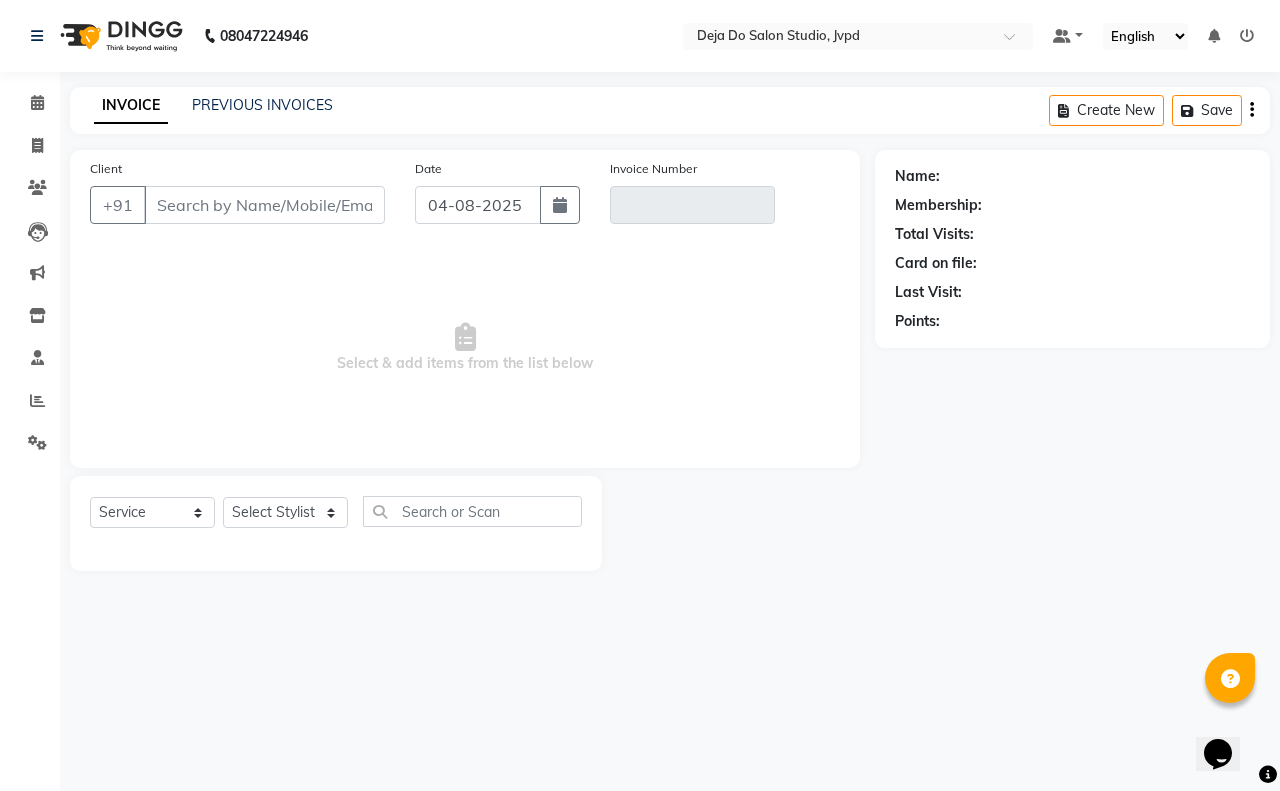 type on "98******41" 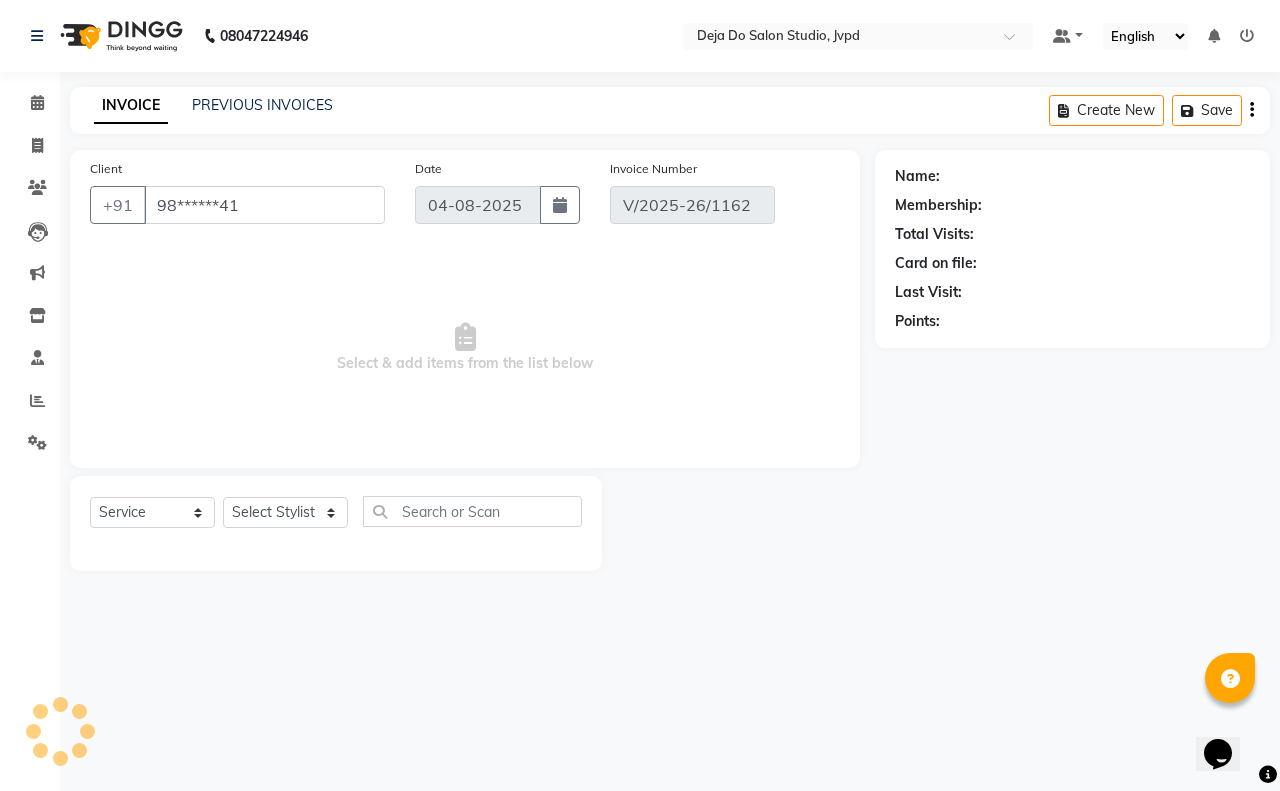select on "select" 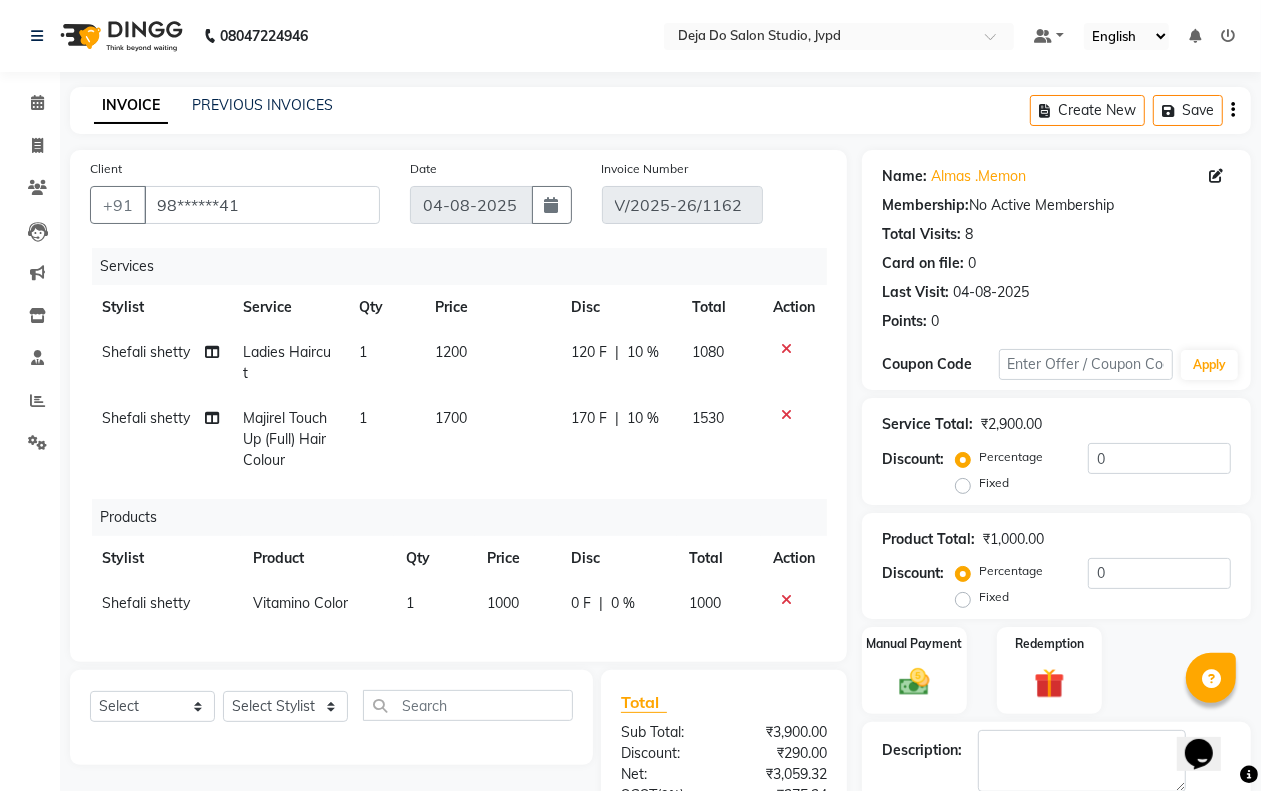 click on "[PERSON]   [PERSON] Split Commission" 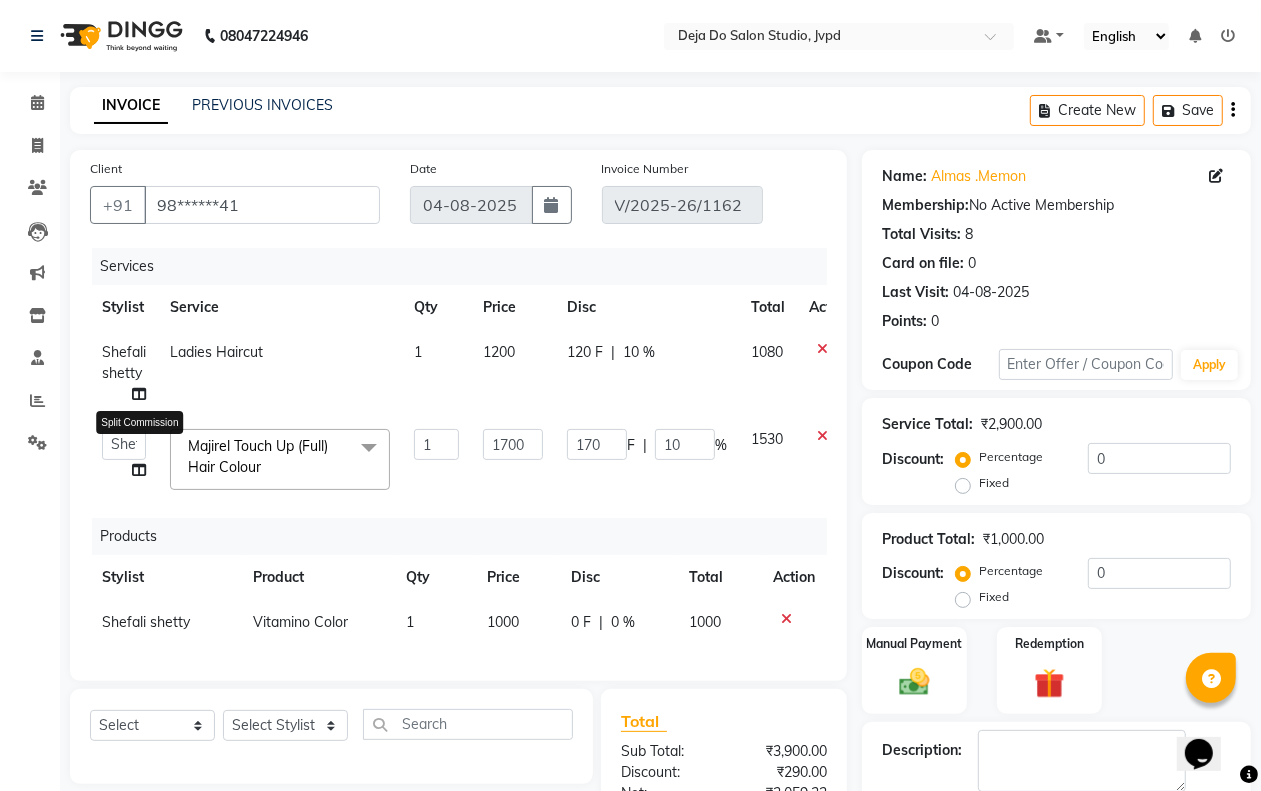 click 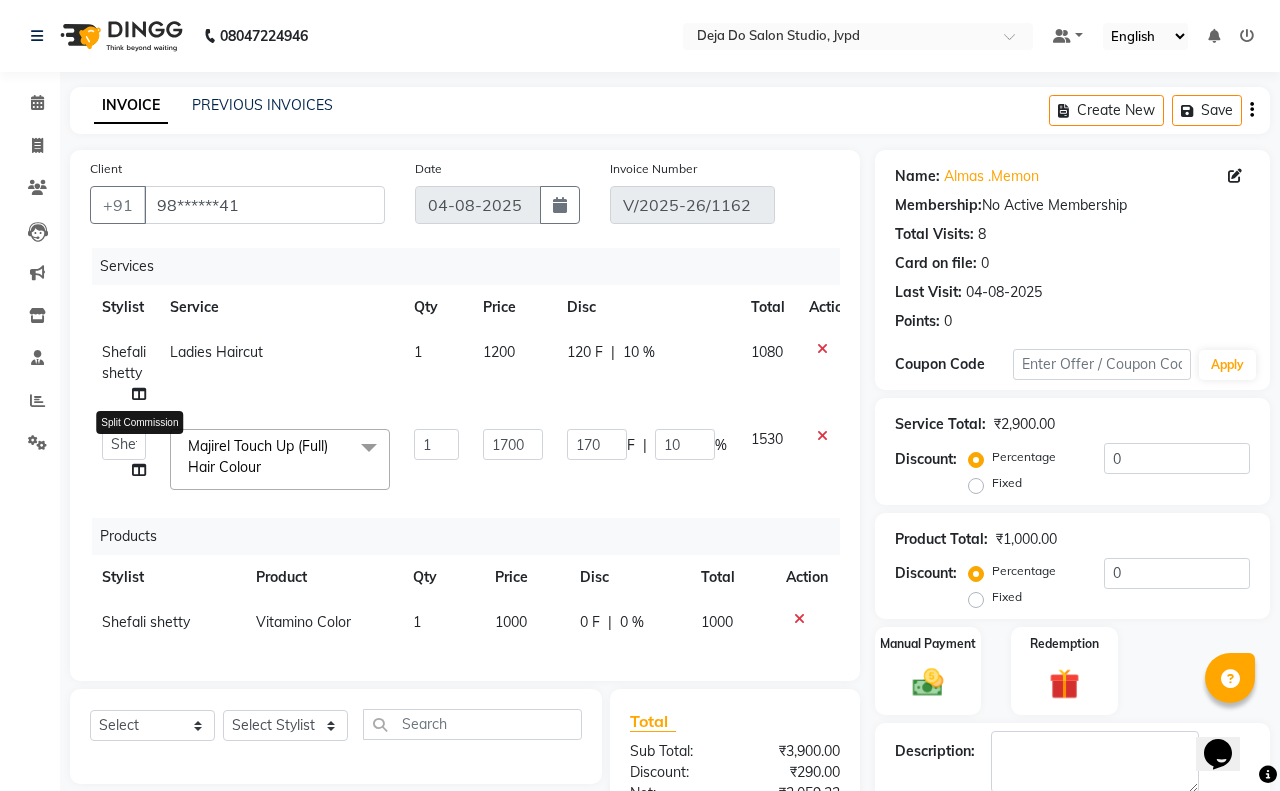 select on "62492" 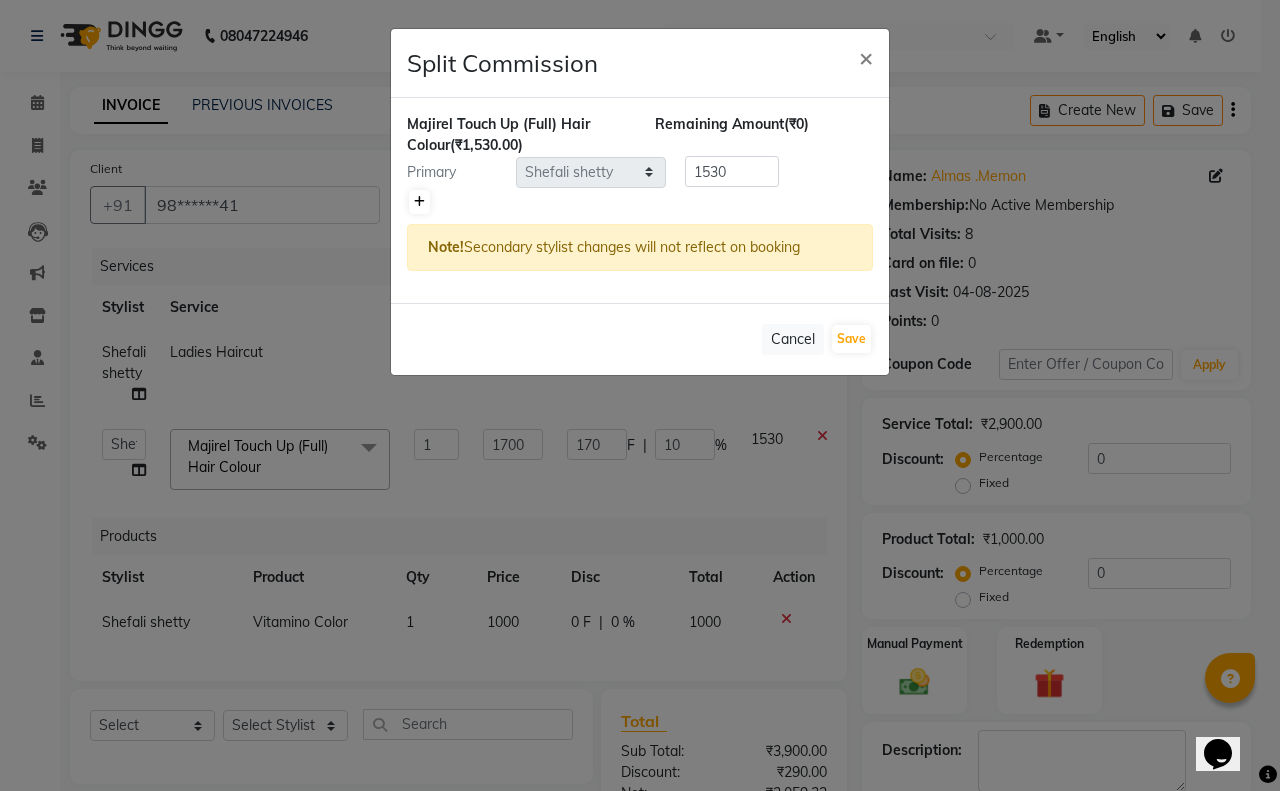 click 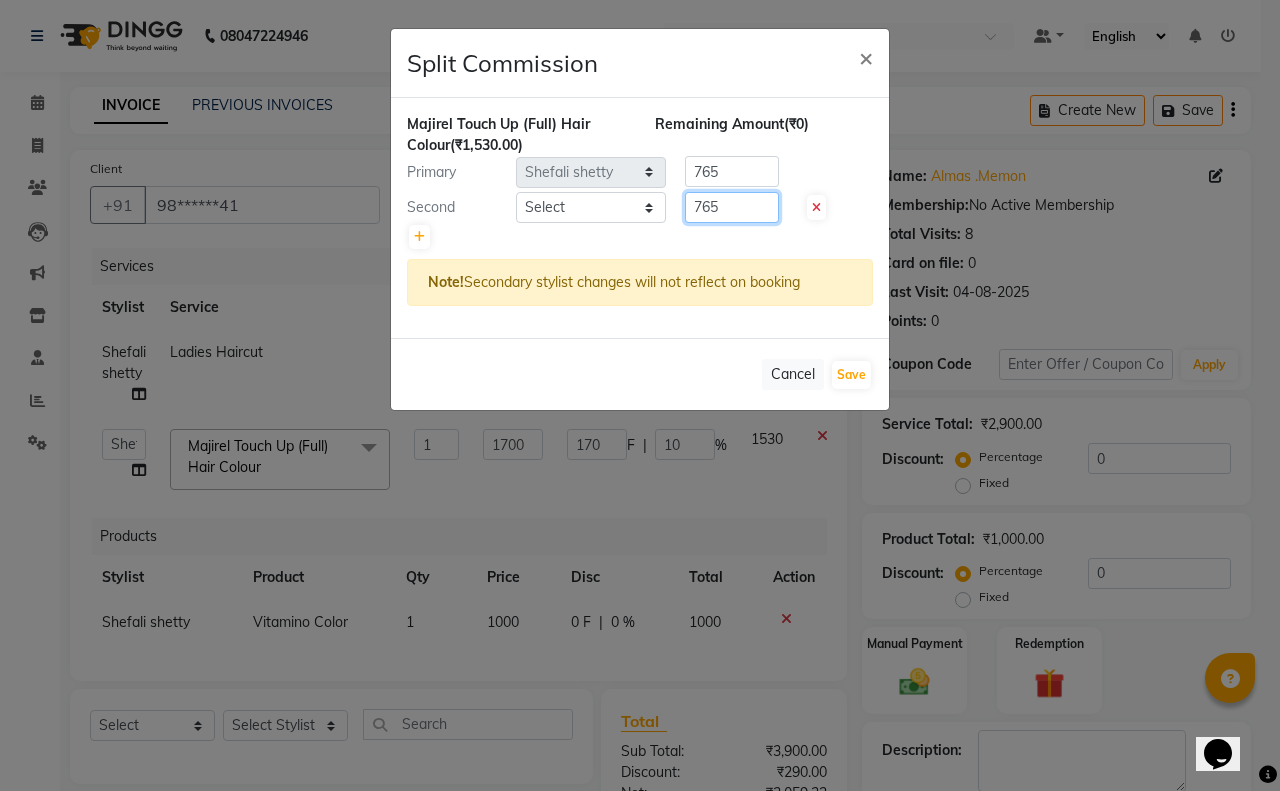 click on "765" 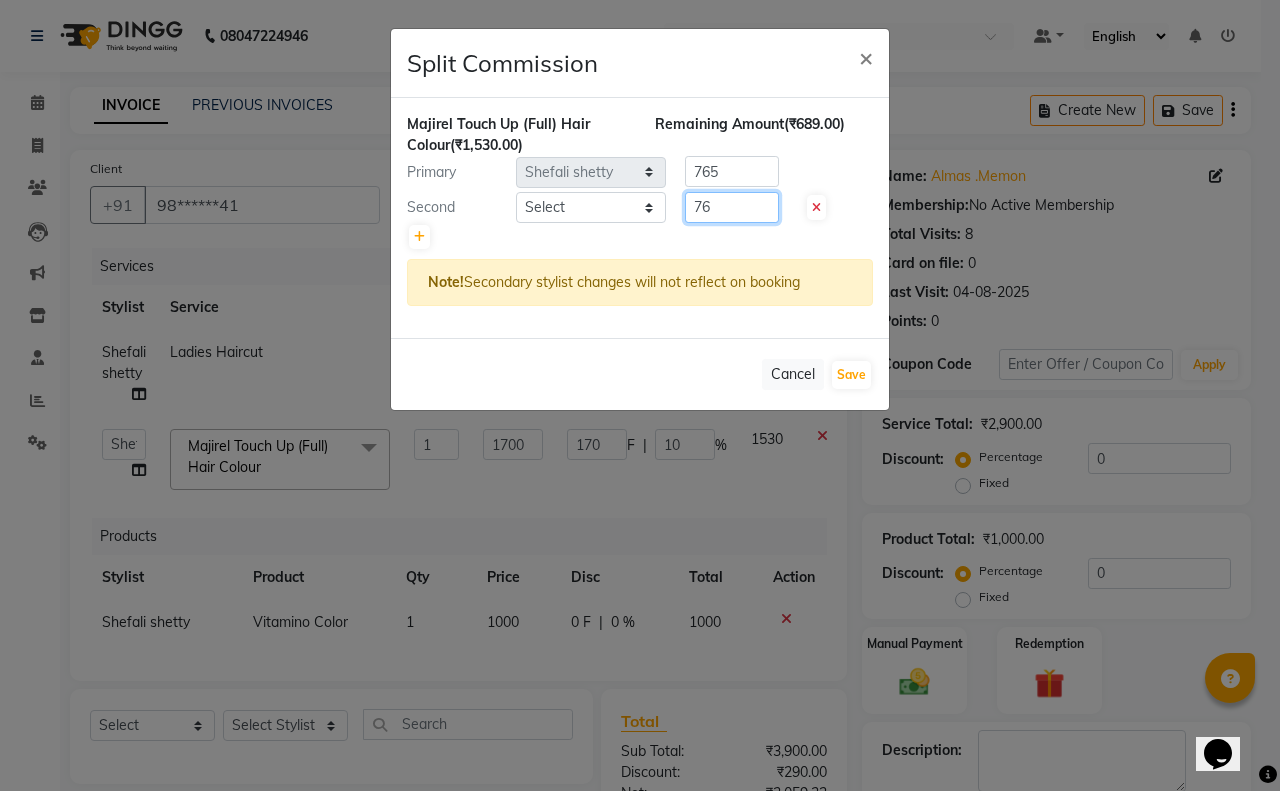 type on "7" 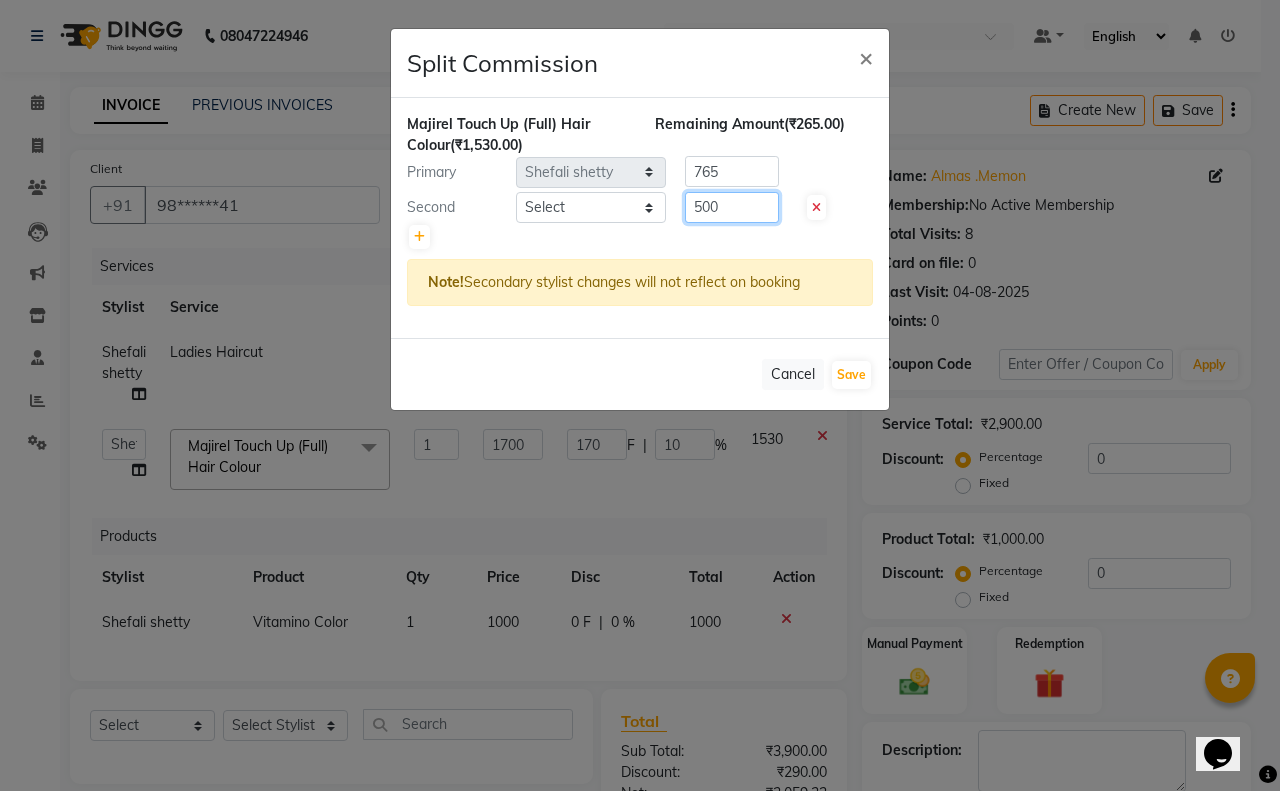 type on "500" 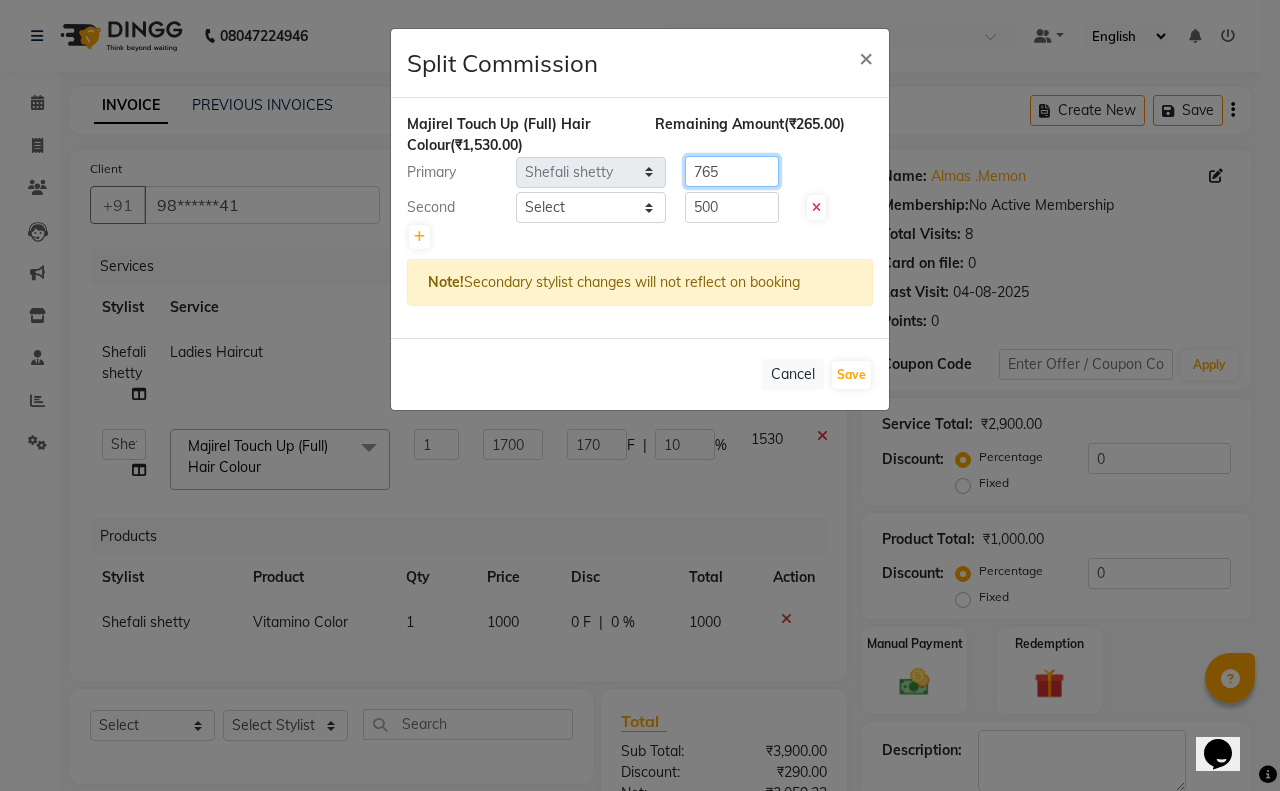 click on "765" 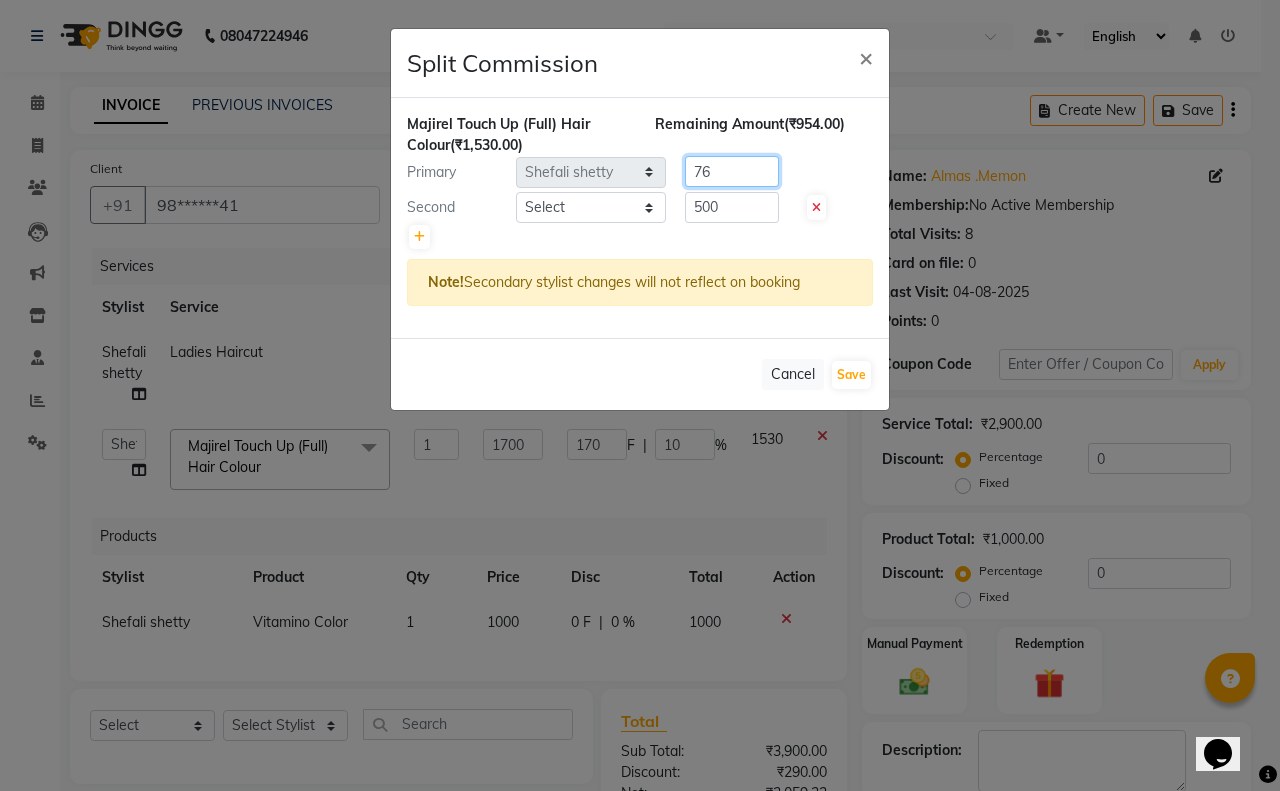 type on "7" 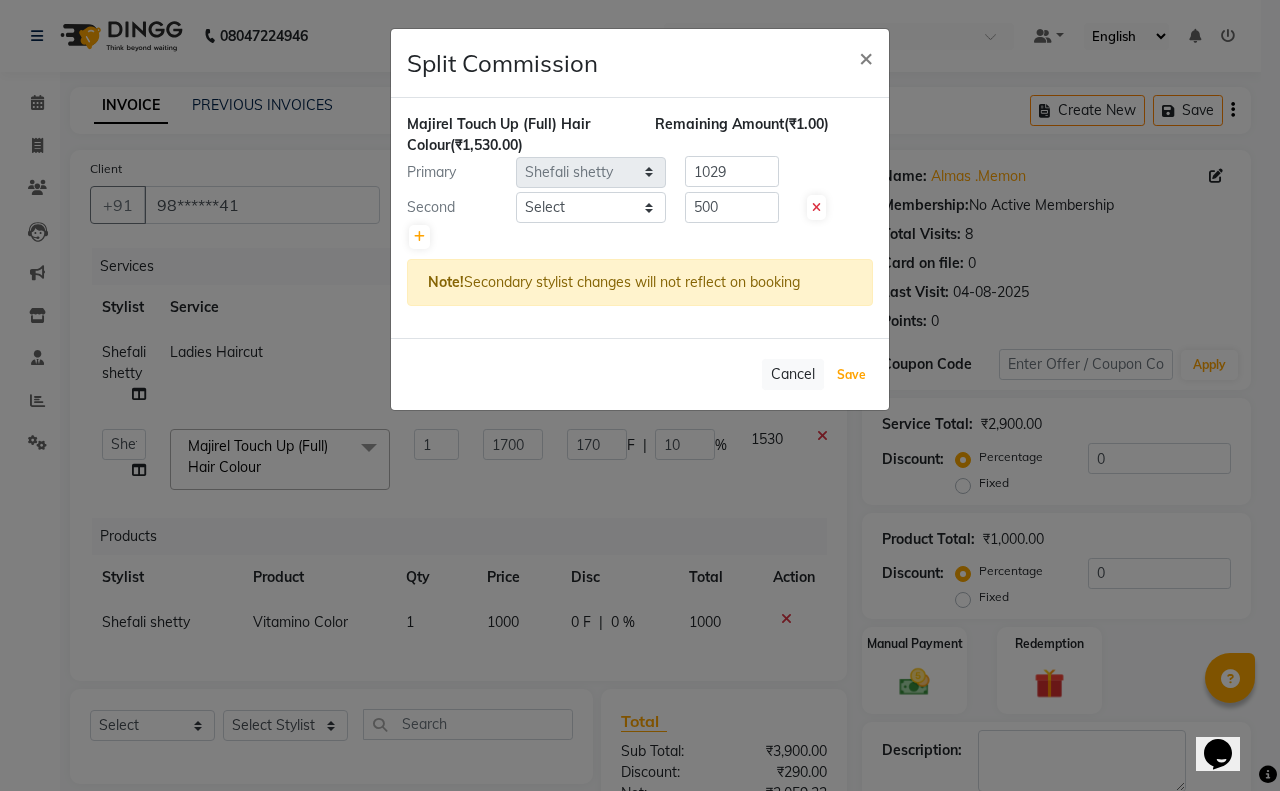 click on "Save" 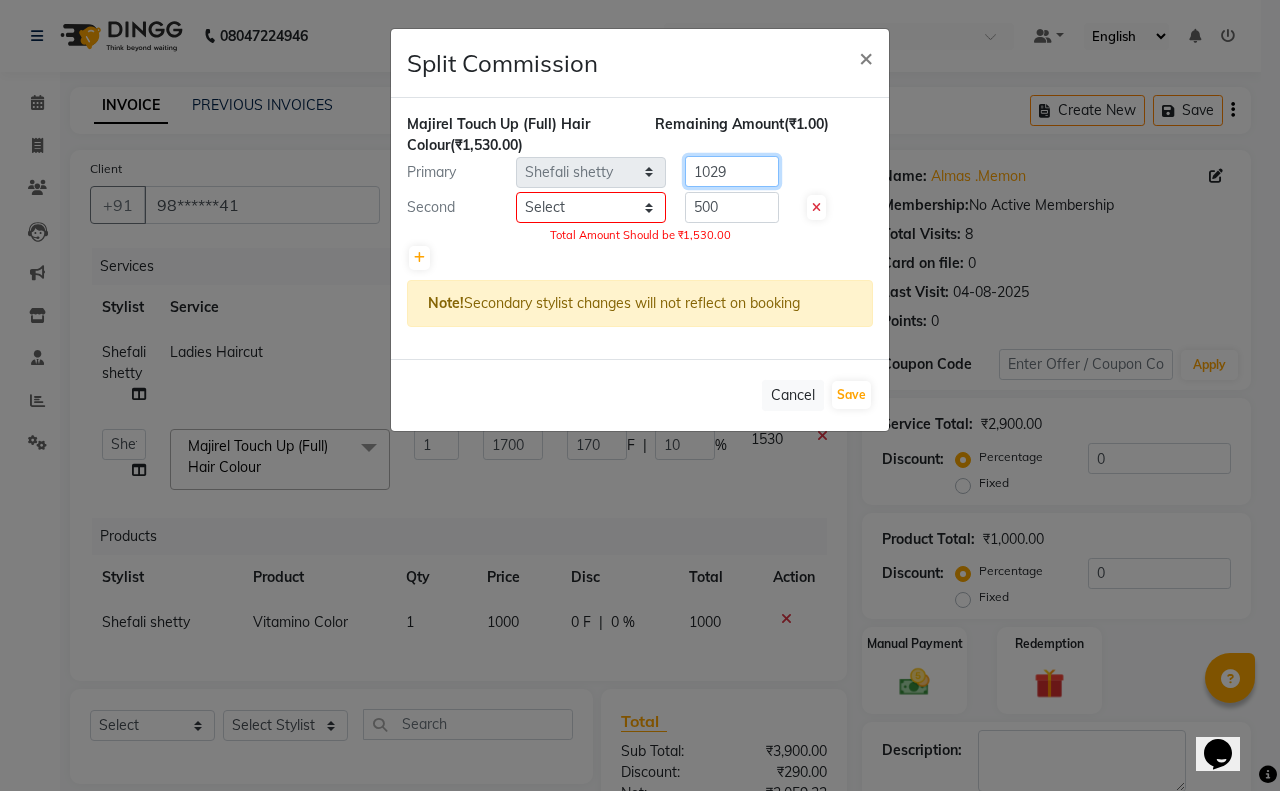 click on "1029" 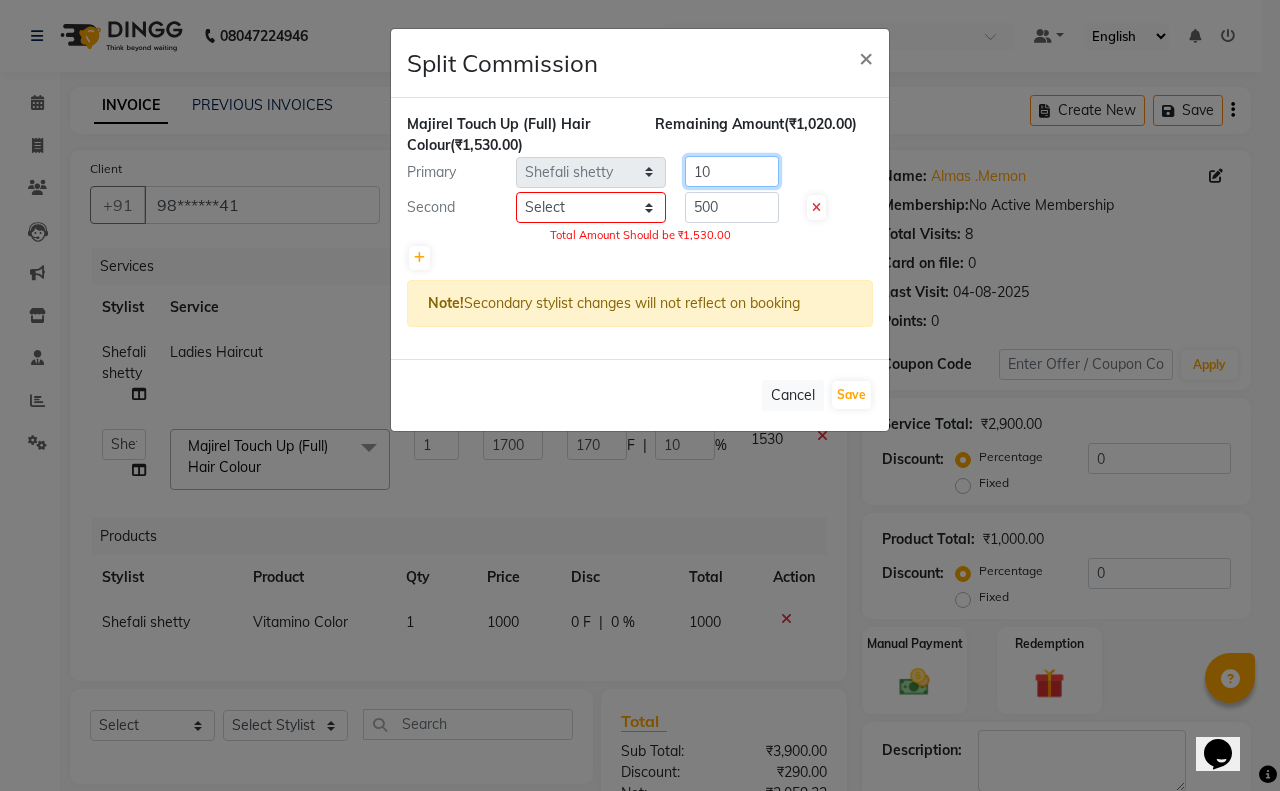 type on "1" 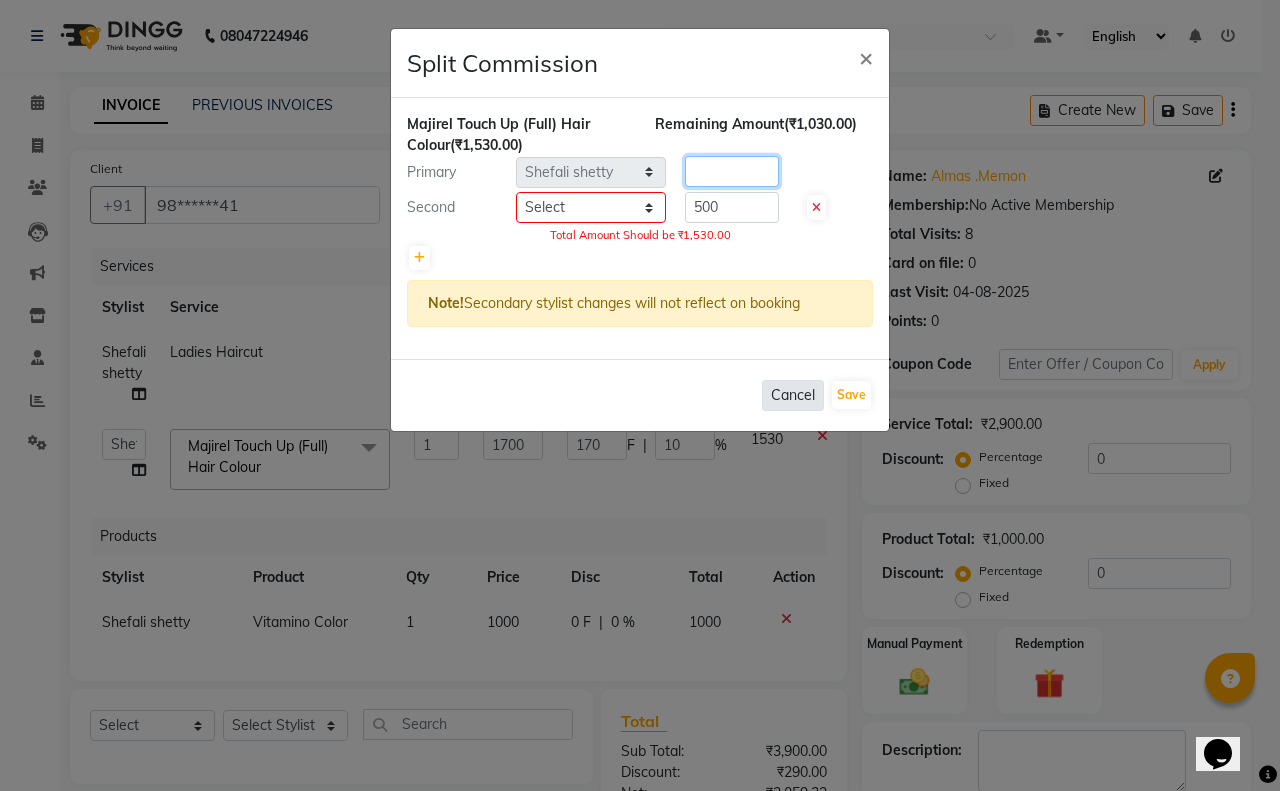 type 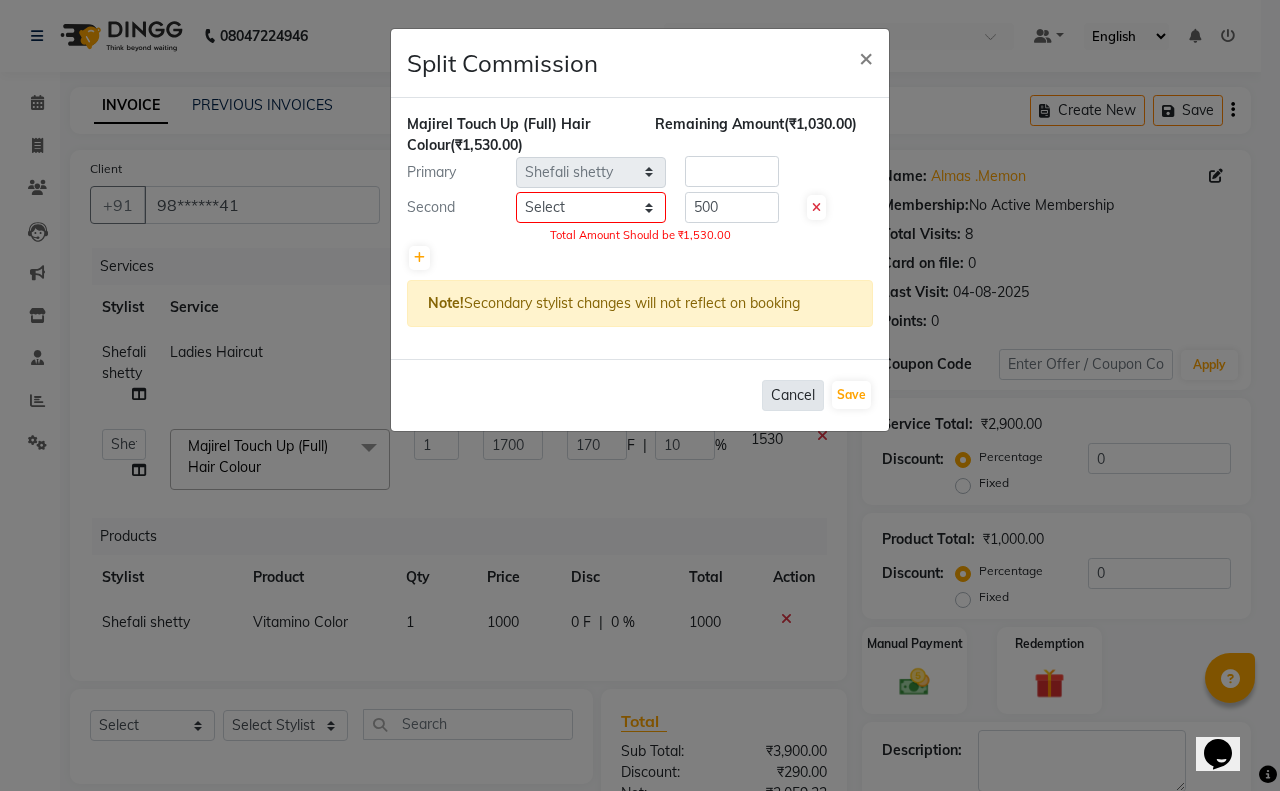 click on "Cancel" 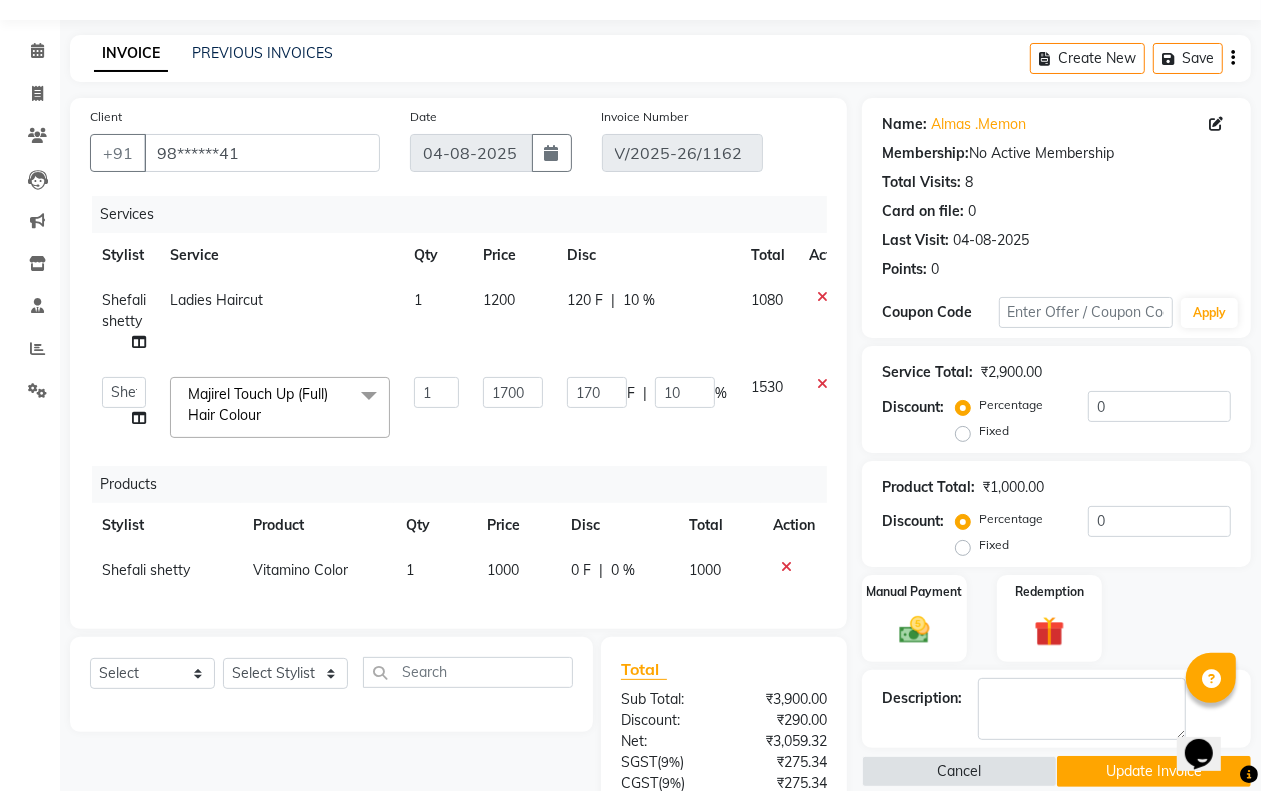 scroll, scrollTop: 0, scrollLeft: 0, axis: both 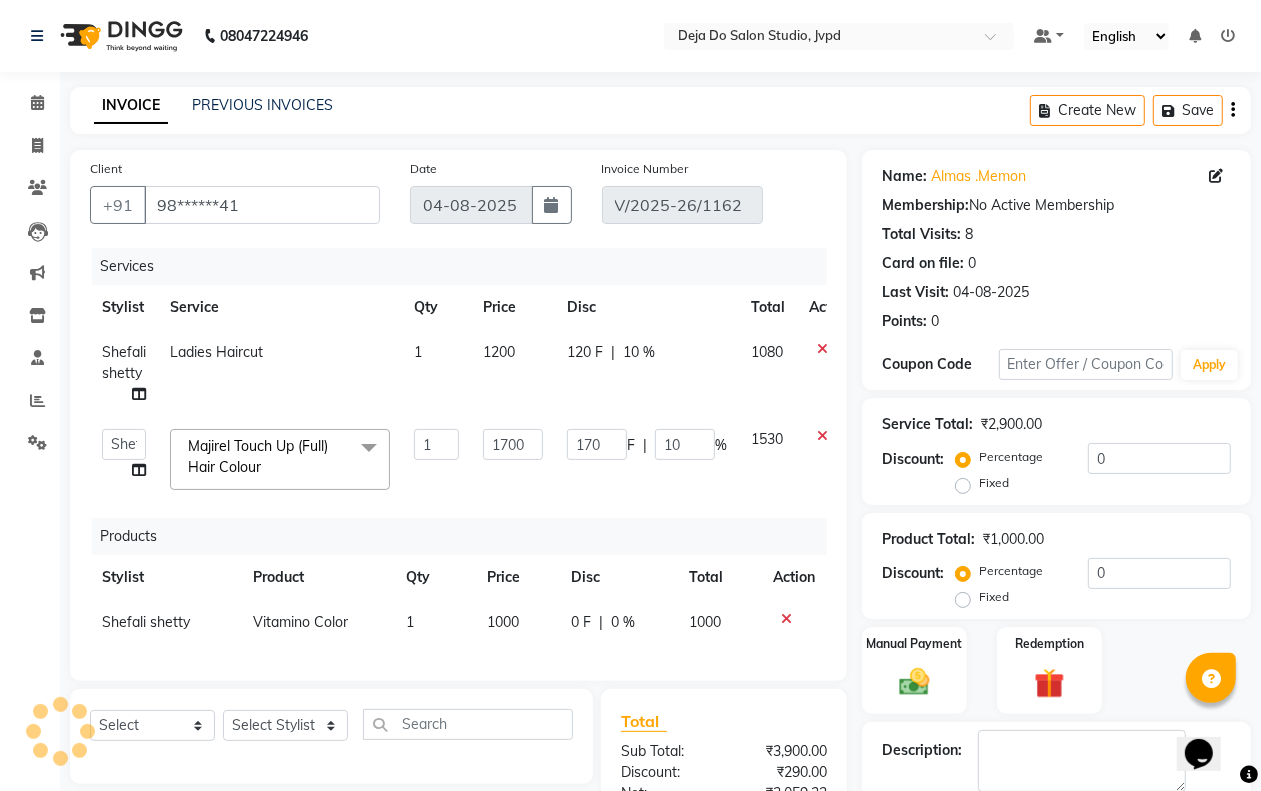 click 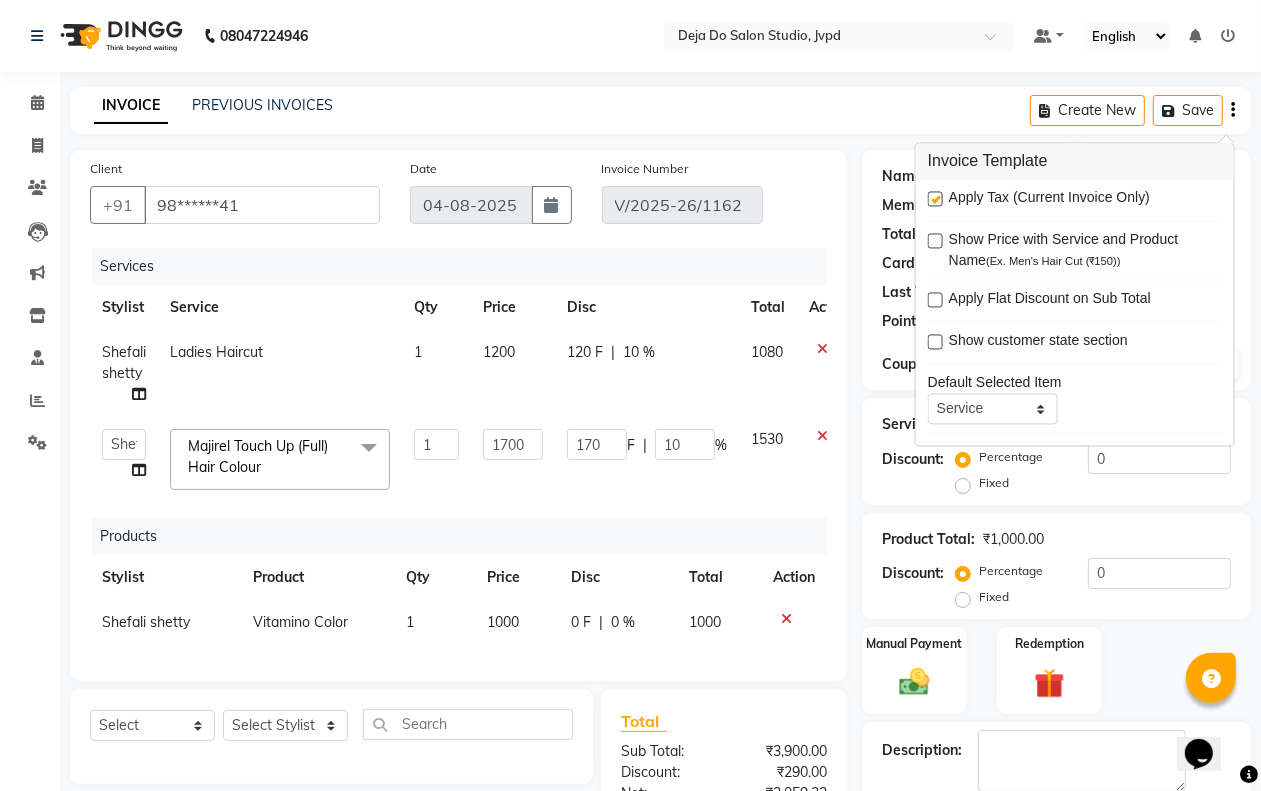 click on "INVOICE PREVIOUS INVOICES Create New   Save" 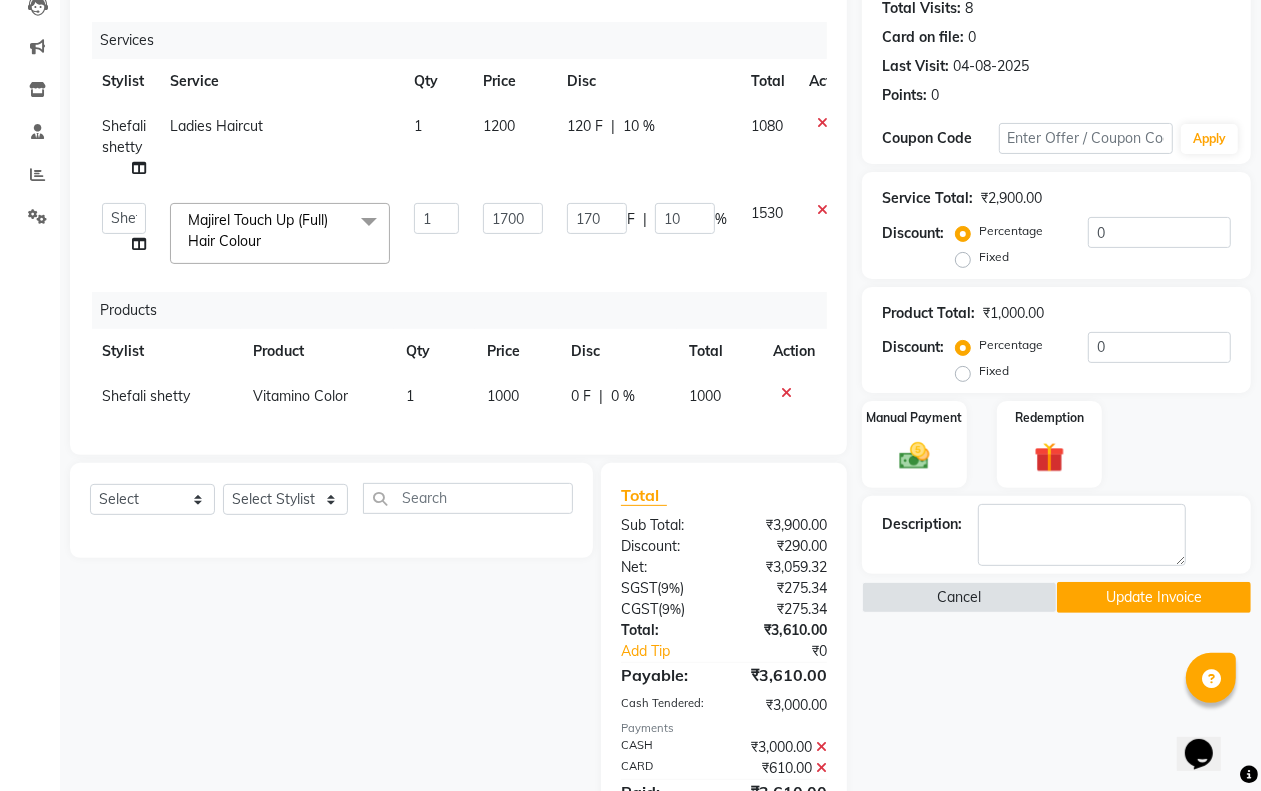 scroll, scrollTop: 250, scrollLeft: 0, axis: vertical 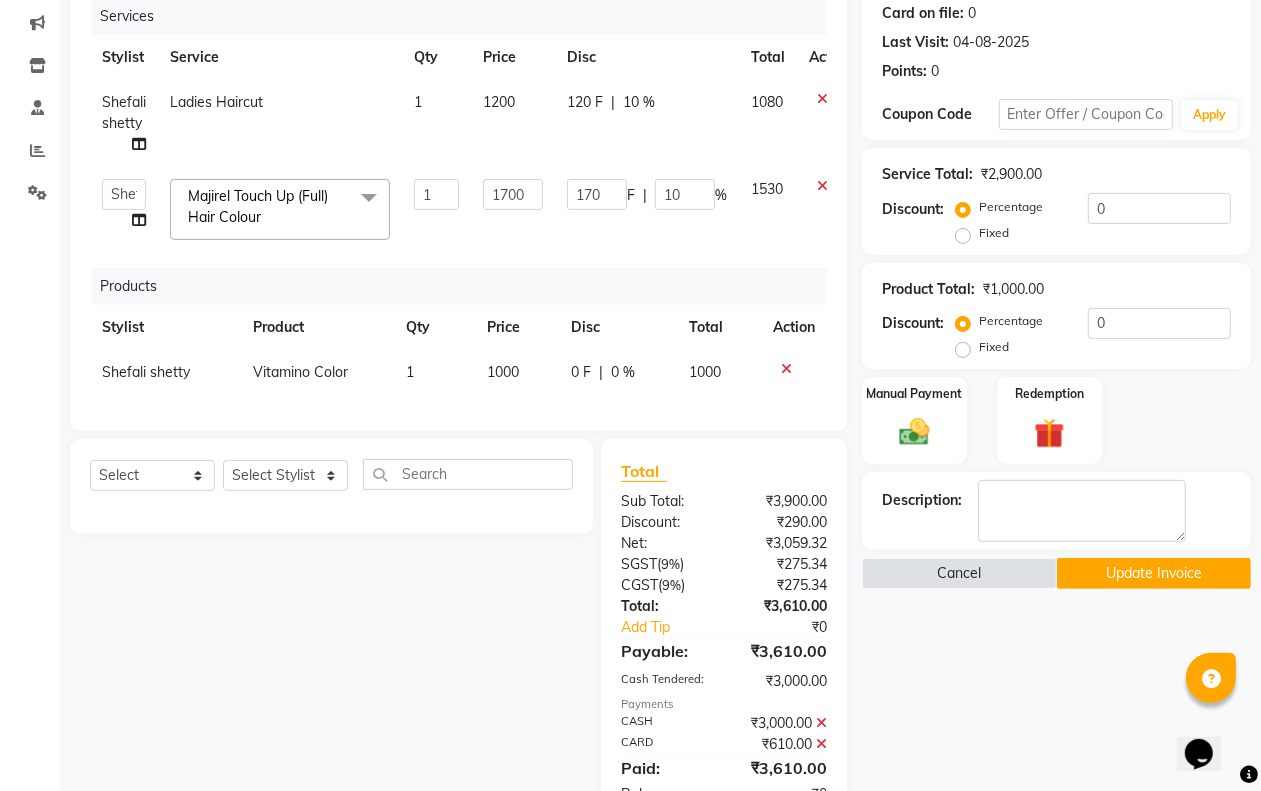 click on "Update Invoice" 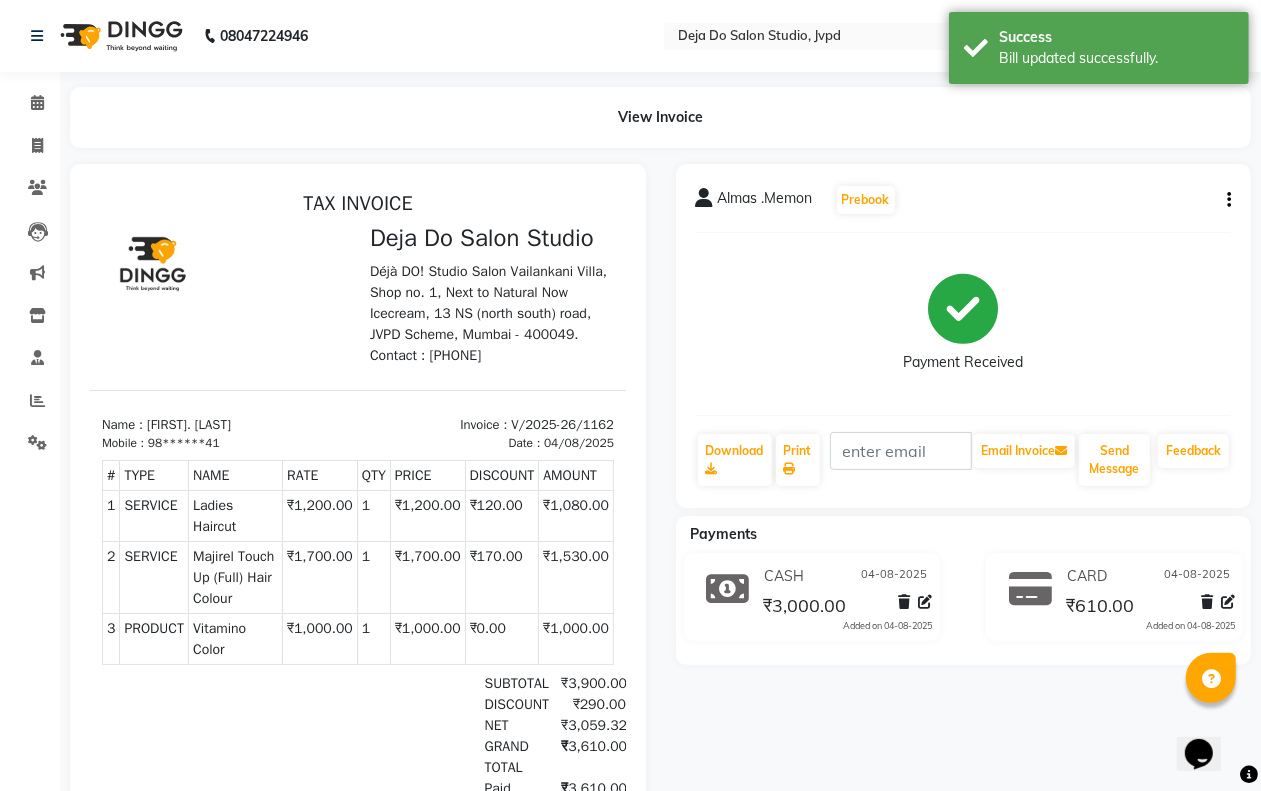 scroll, scrollTop: 0, scrollLeft: 0, axis: both 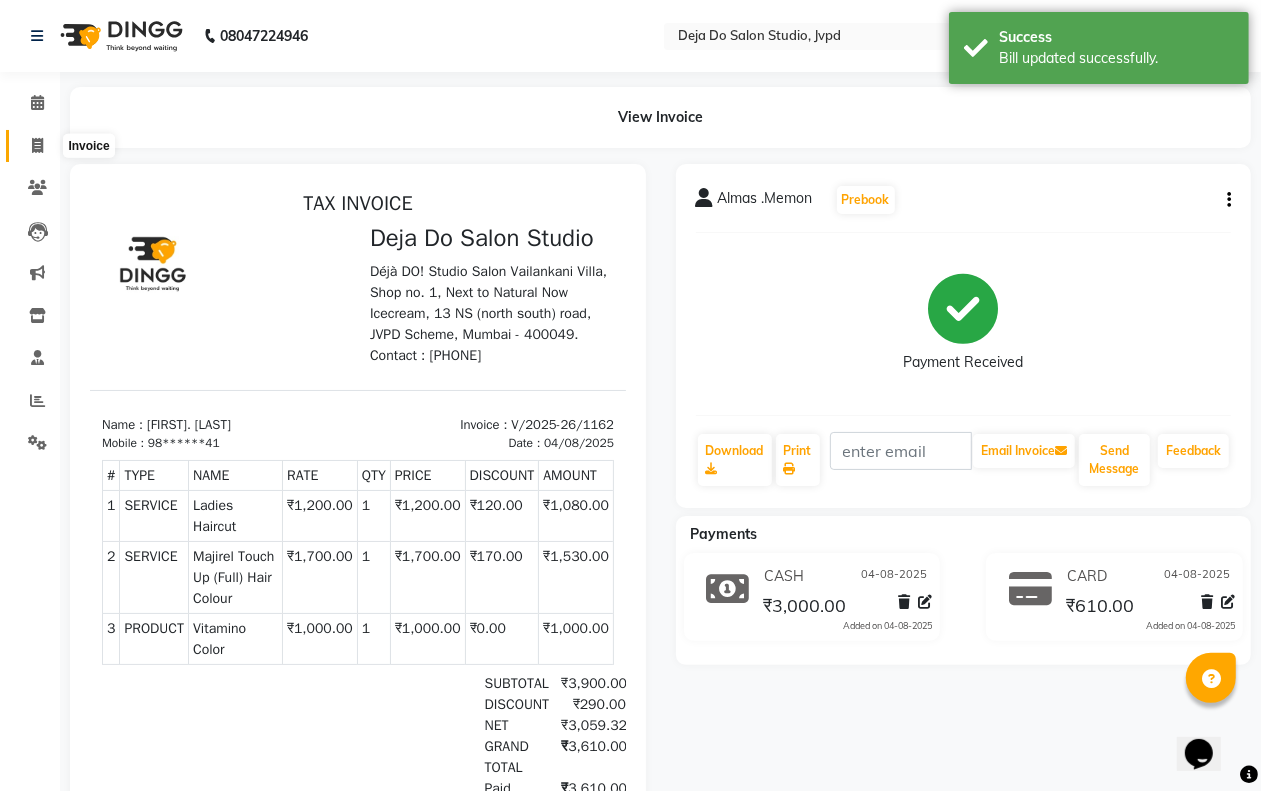 click 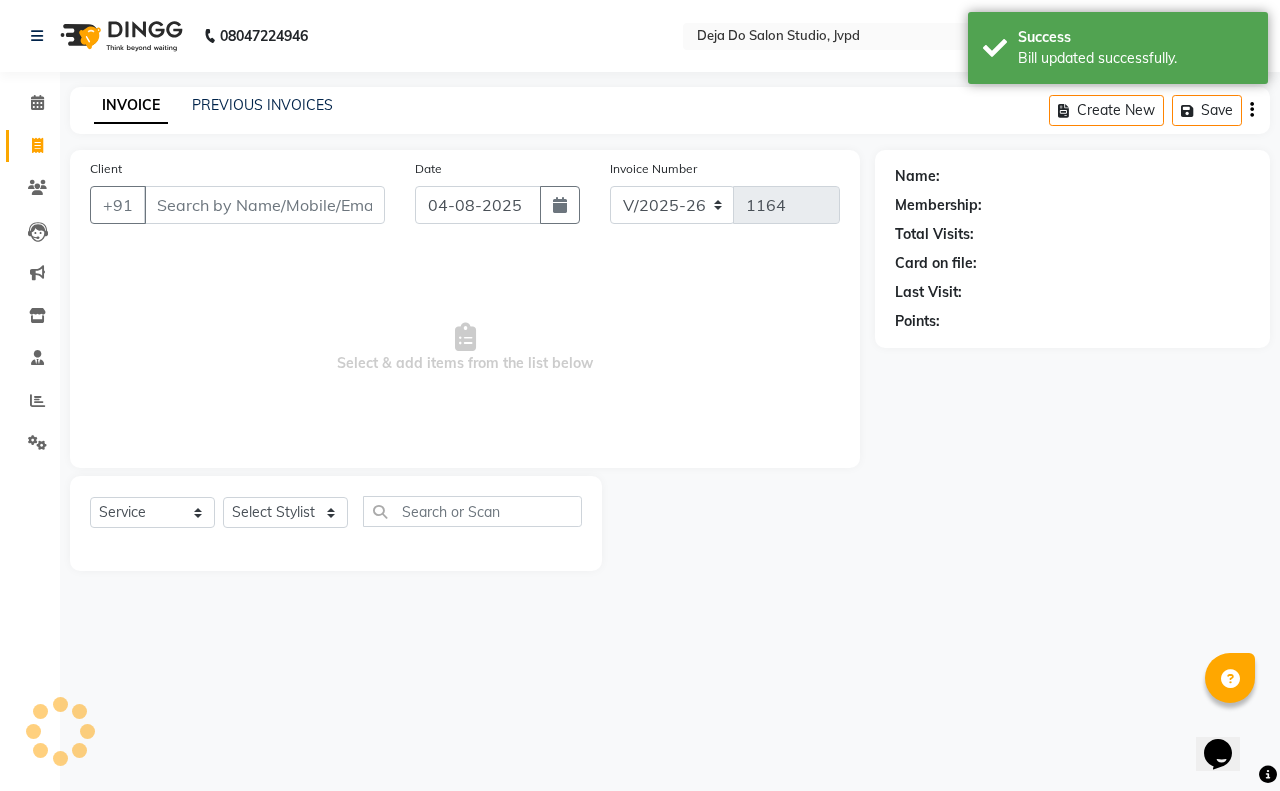 click on "Client" at bounding box center (264, 205) 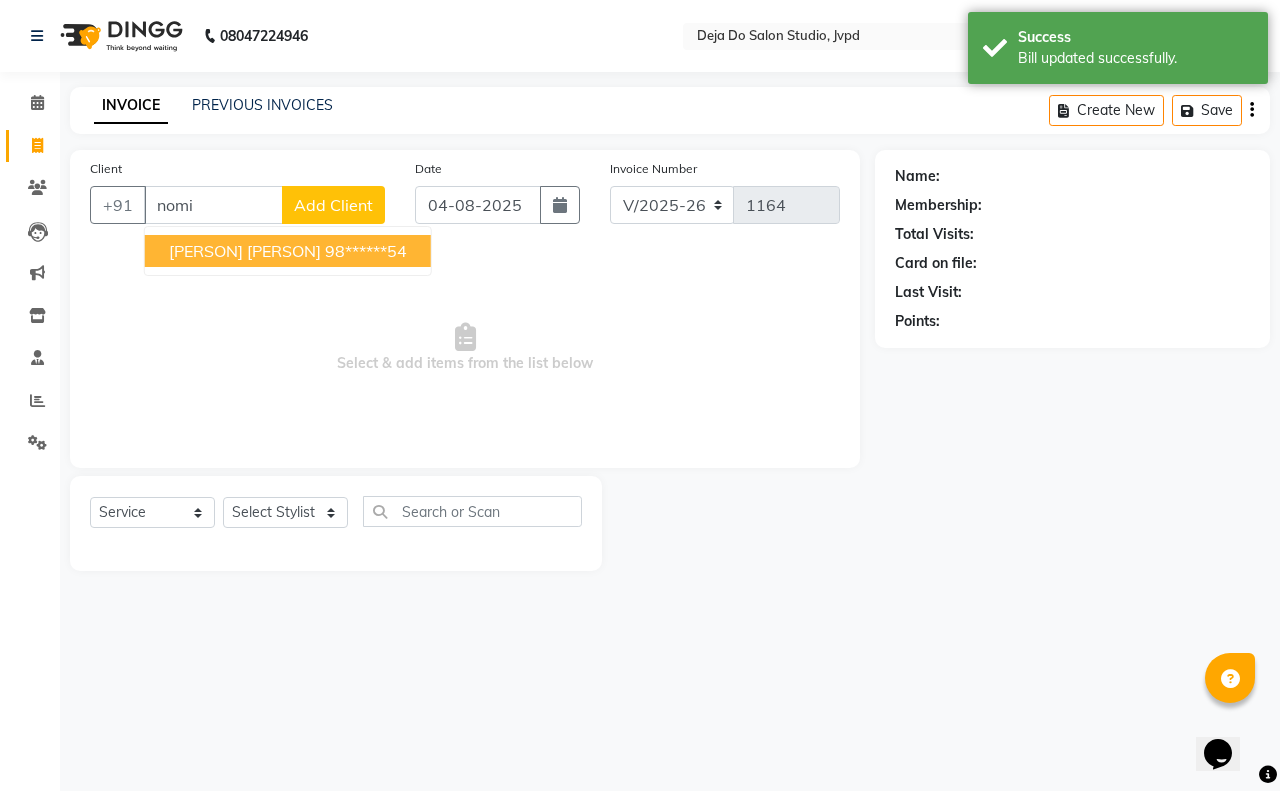 click on "98******54" at bounding box center [366, 251] 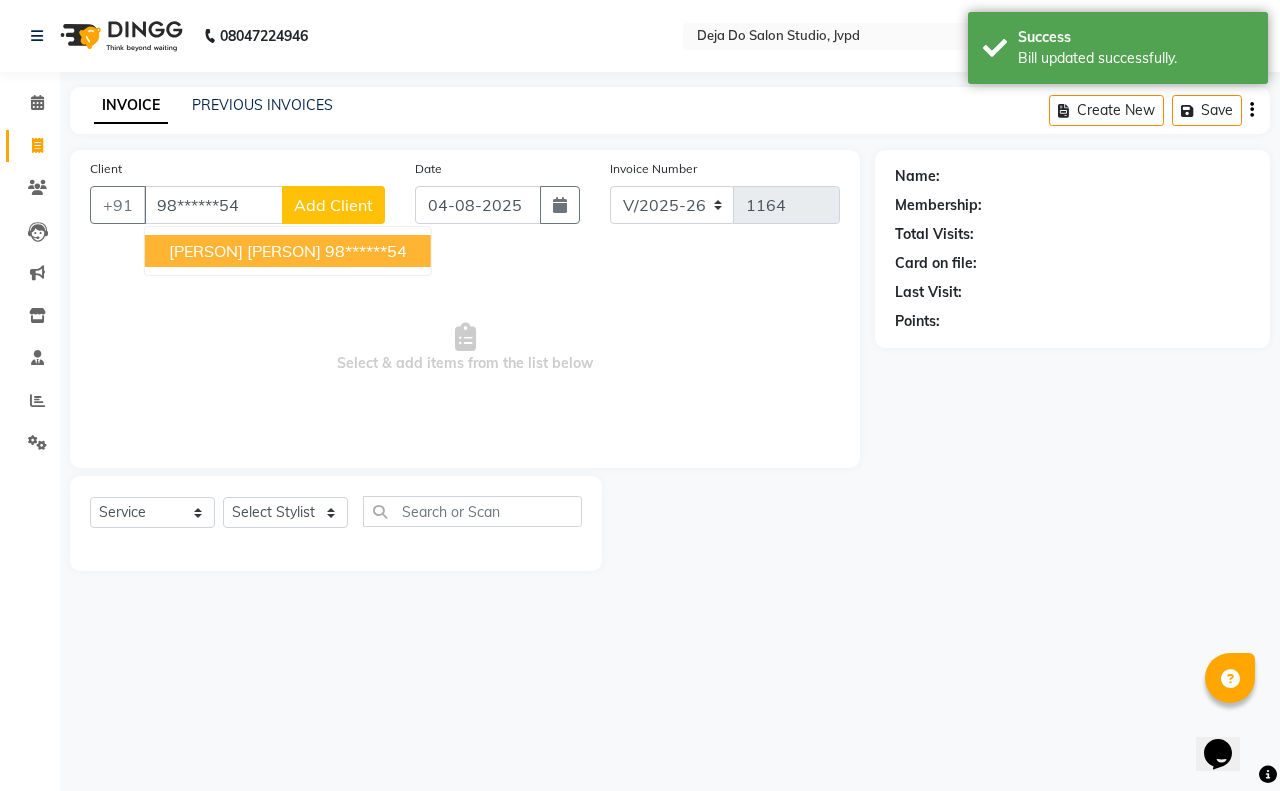 type on "98******54" 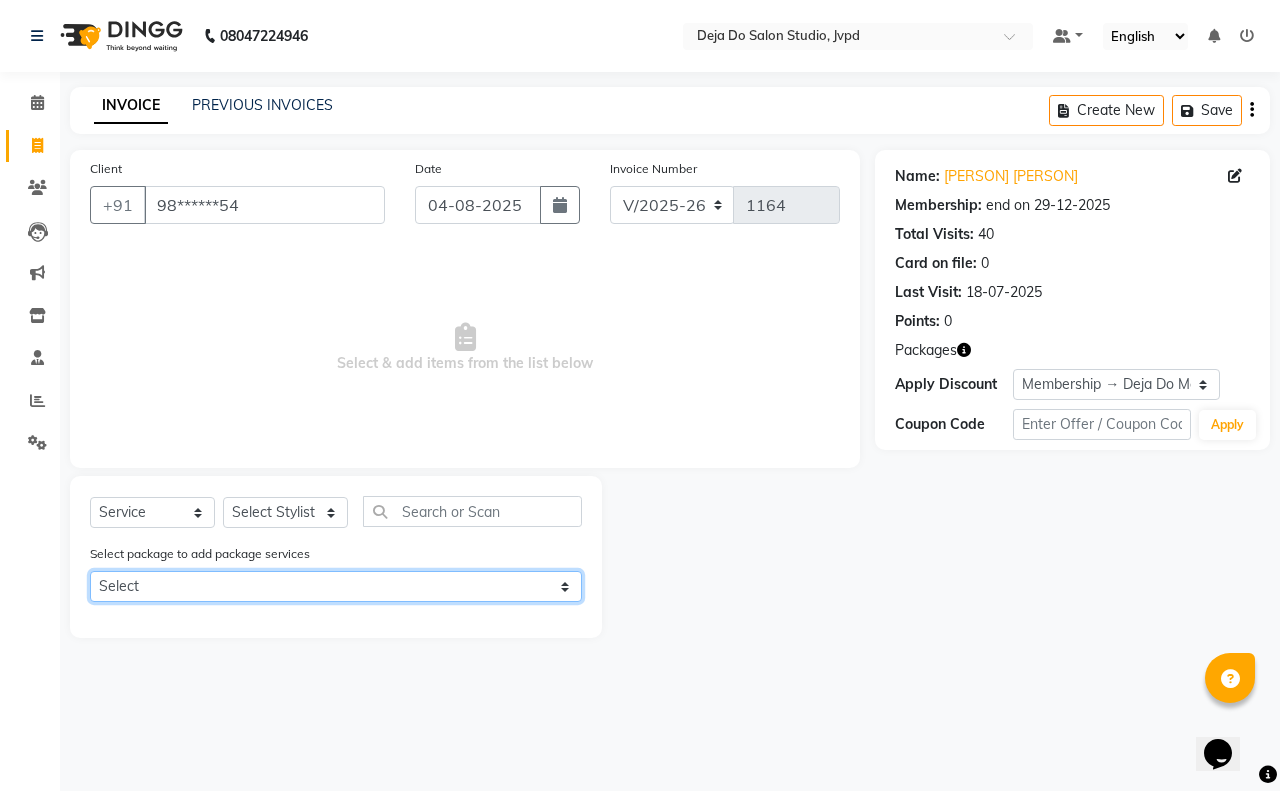 click on "Select Deja Do Membership" 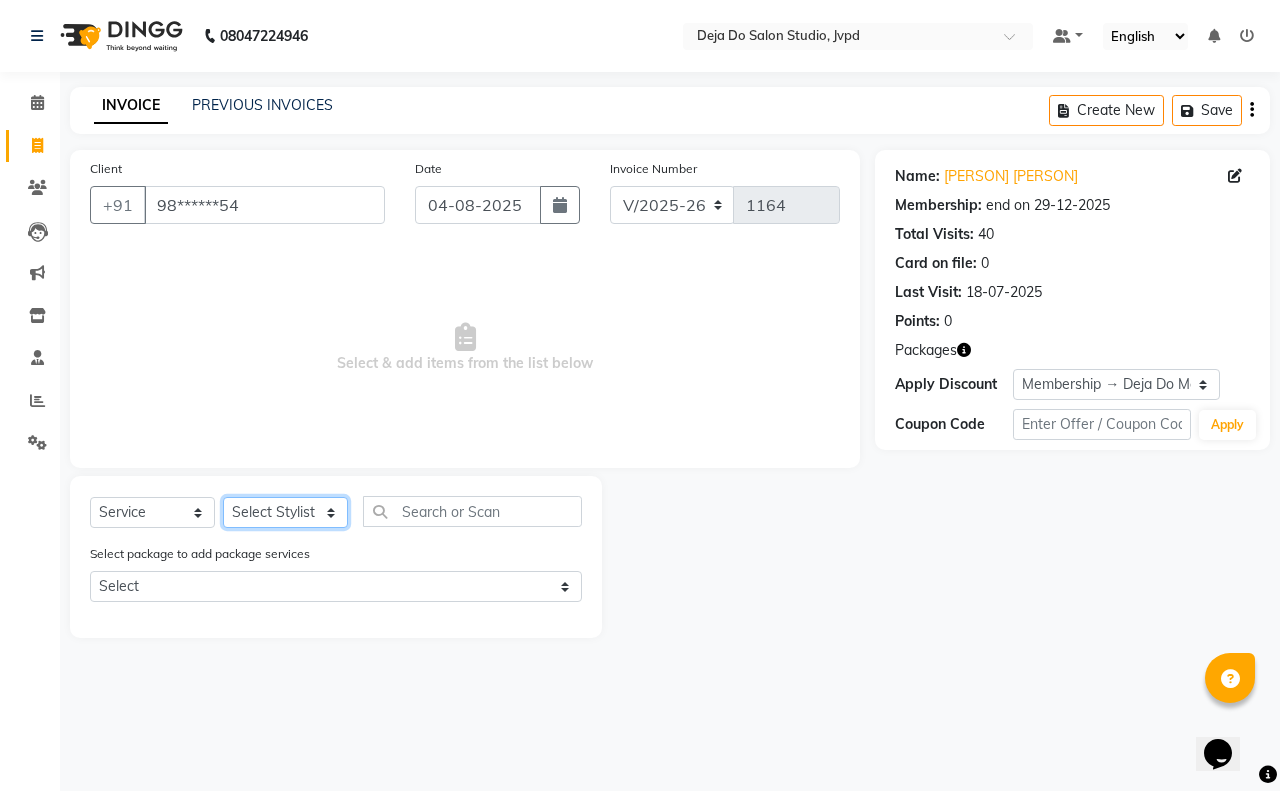 click on "Select Stylist Aditi Admin Anam  Sheikh  Arifa Shaikh Danish  Salamani Farida Fatima Kasbe Namya salian Rashi Mayur Sakina Rupani Shefali  shetty Shuaib Salamani Sumaiya sayed Sushma Pelage" 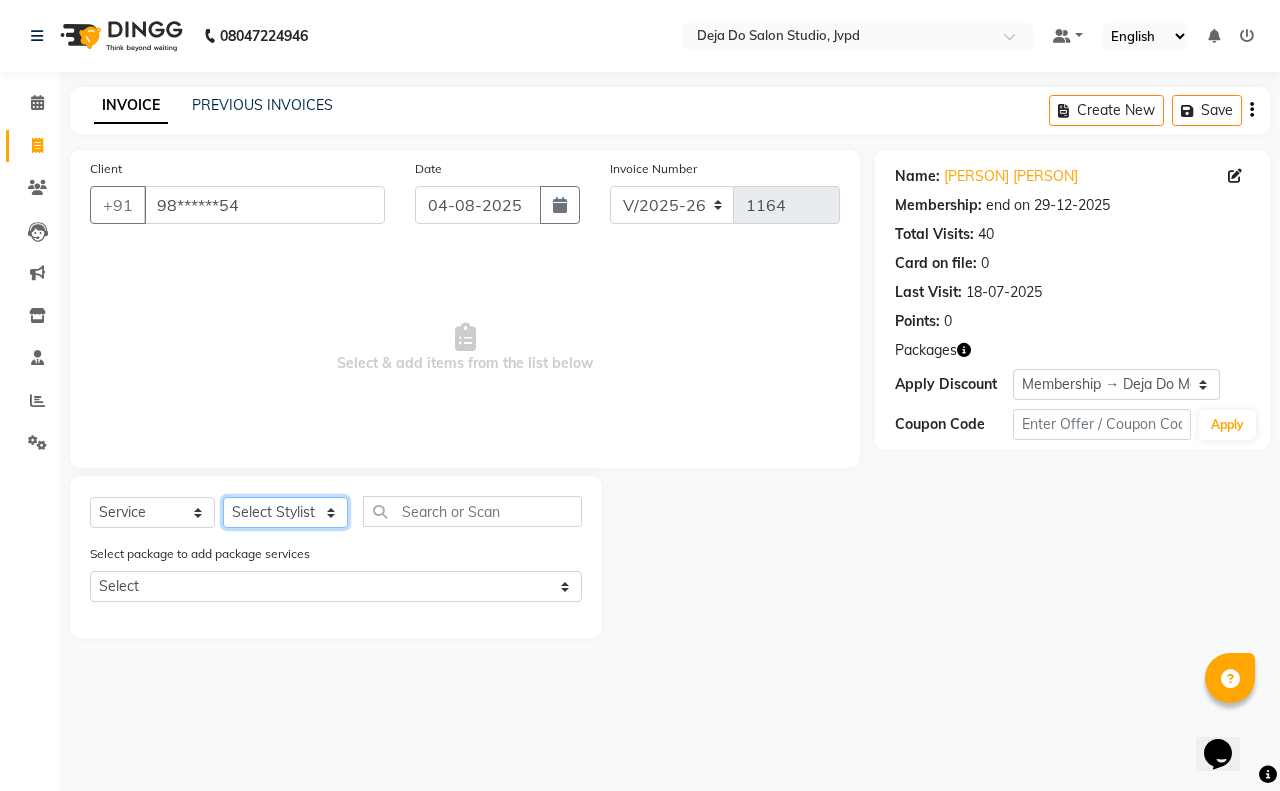 select on "62498" 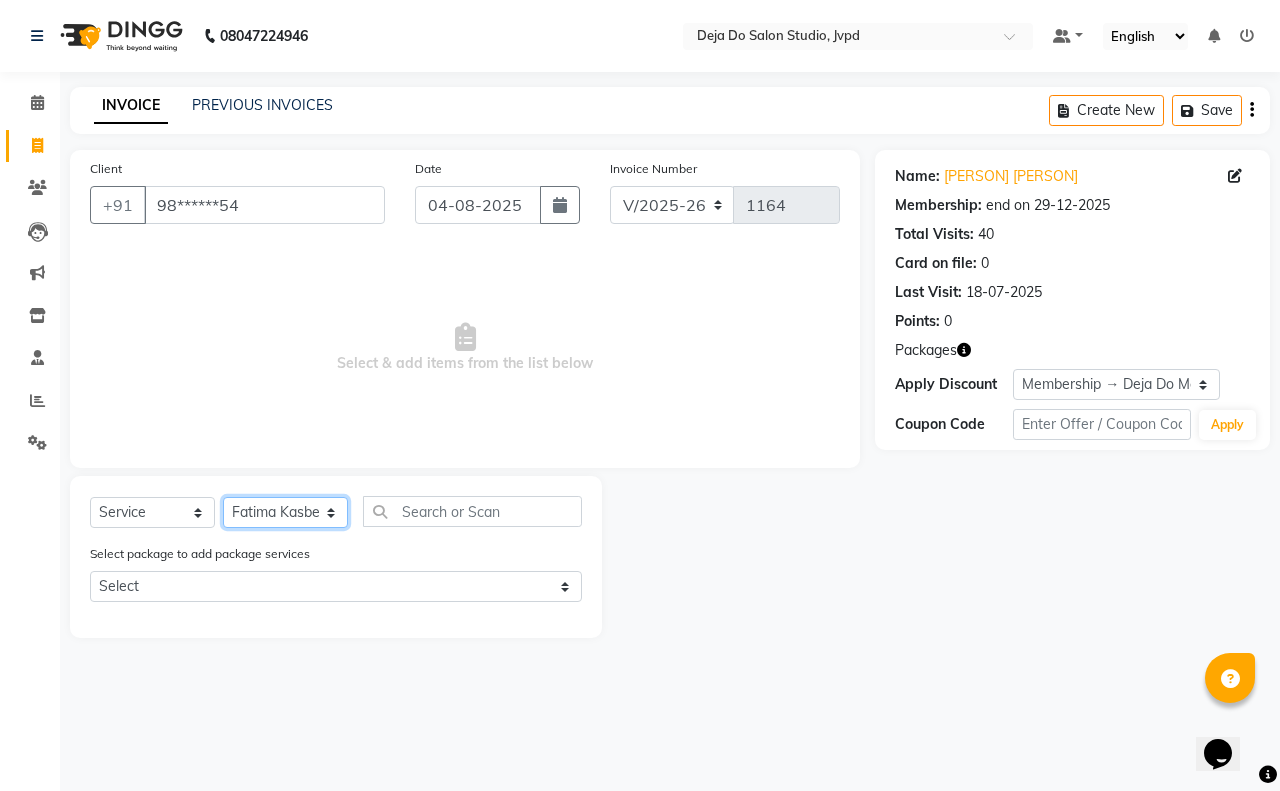 click on "Select Stylist Aditi Admin Anam  Sheikh  Arifa Shaikh Danish  Salamani Farida Fatima Kasbe Namya salian Rashi Mayur Sakina Rupani Shefali  shetty Shuaib Salamani Sumaiya sayed Sushma Pelage" 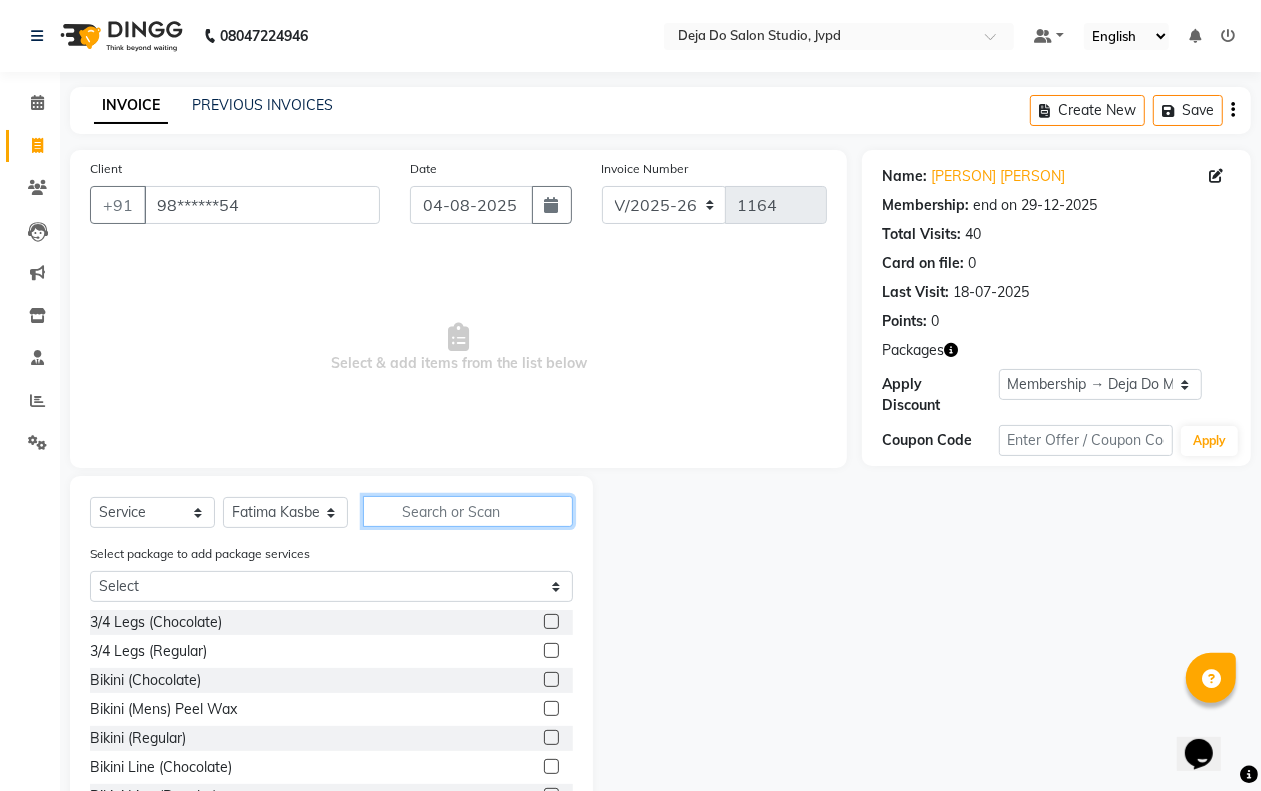 click 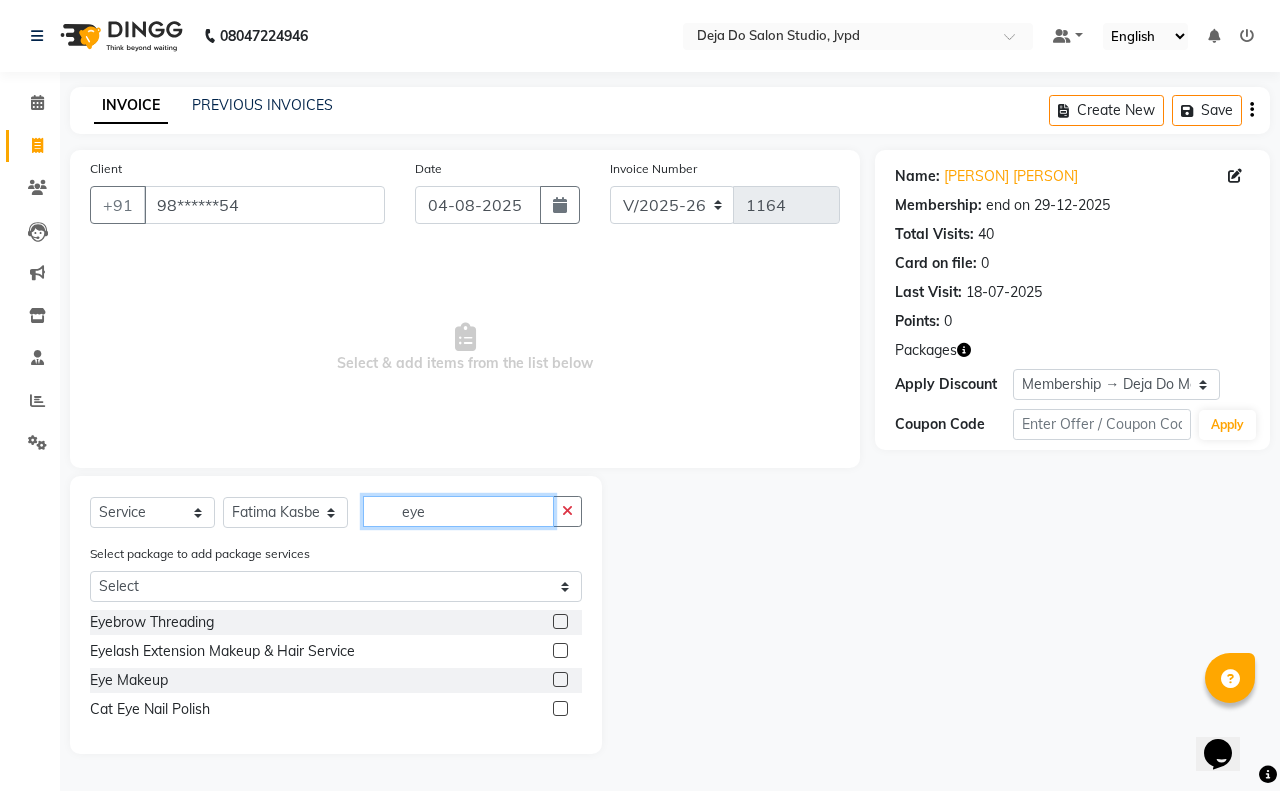 type on "eye" 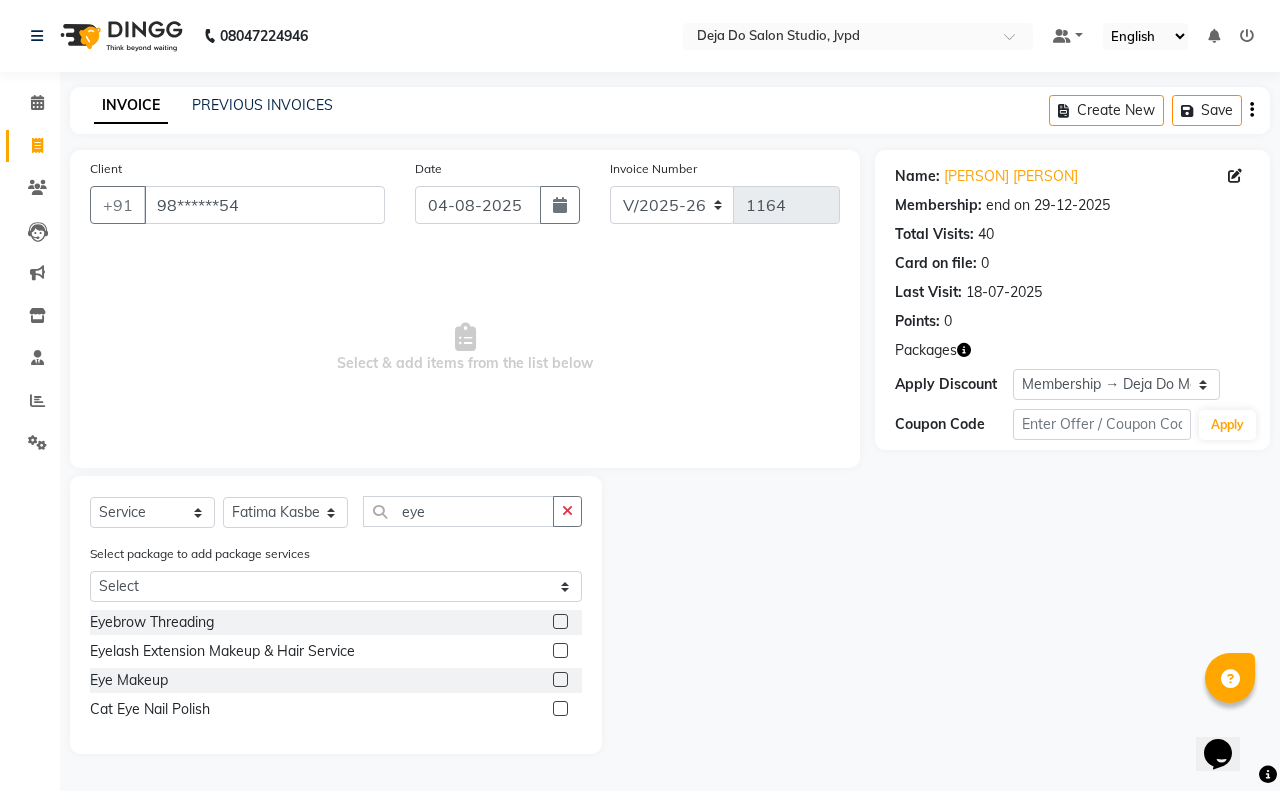 click 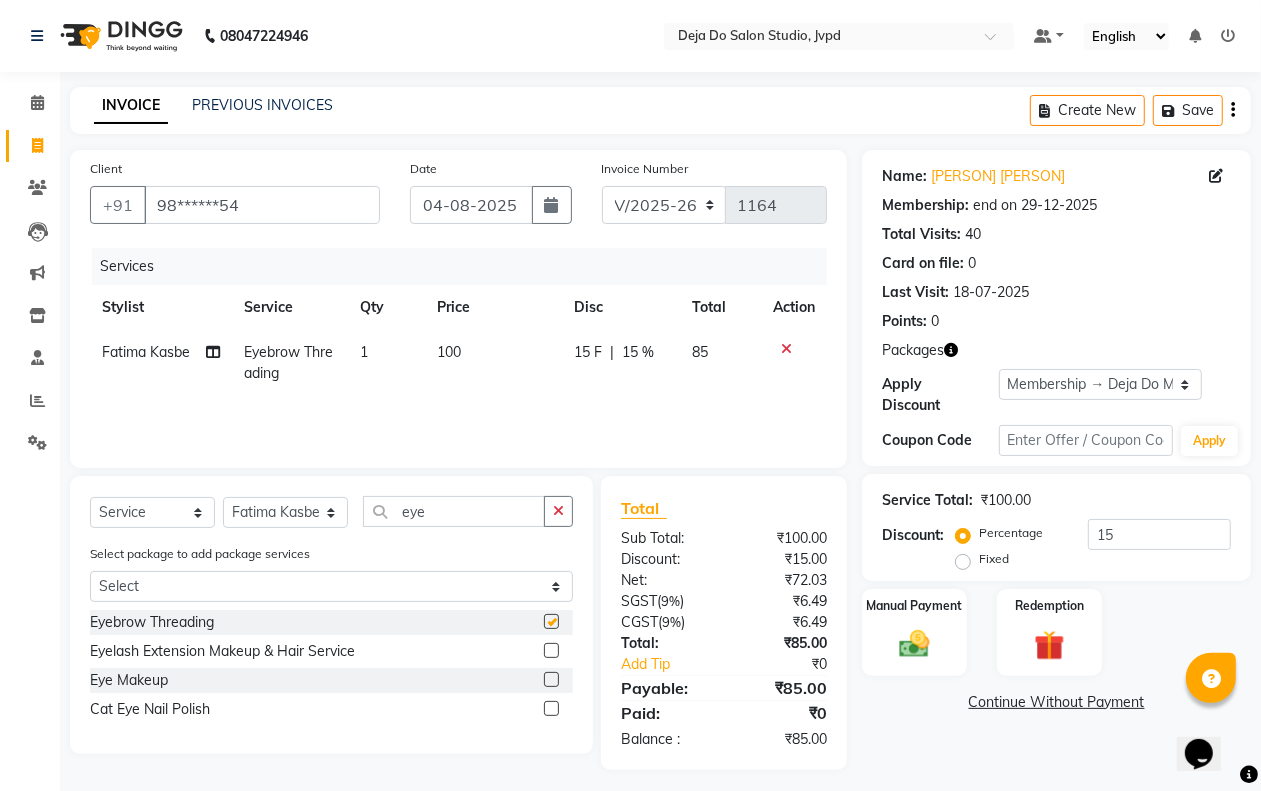 checkbox on "false" 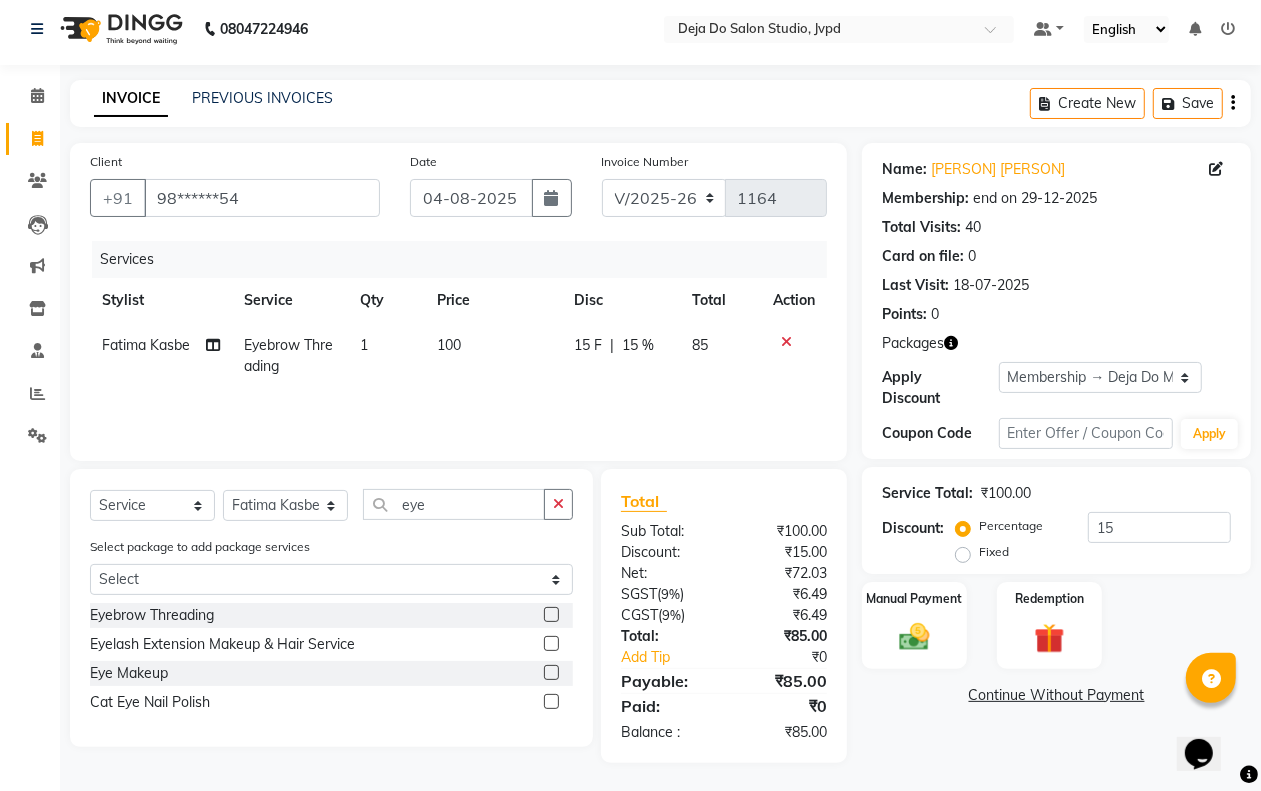 scroll, scrollTop: 8, scrollLeft: 0, axis: vertical 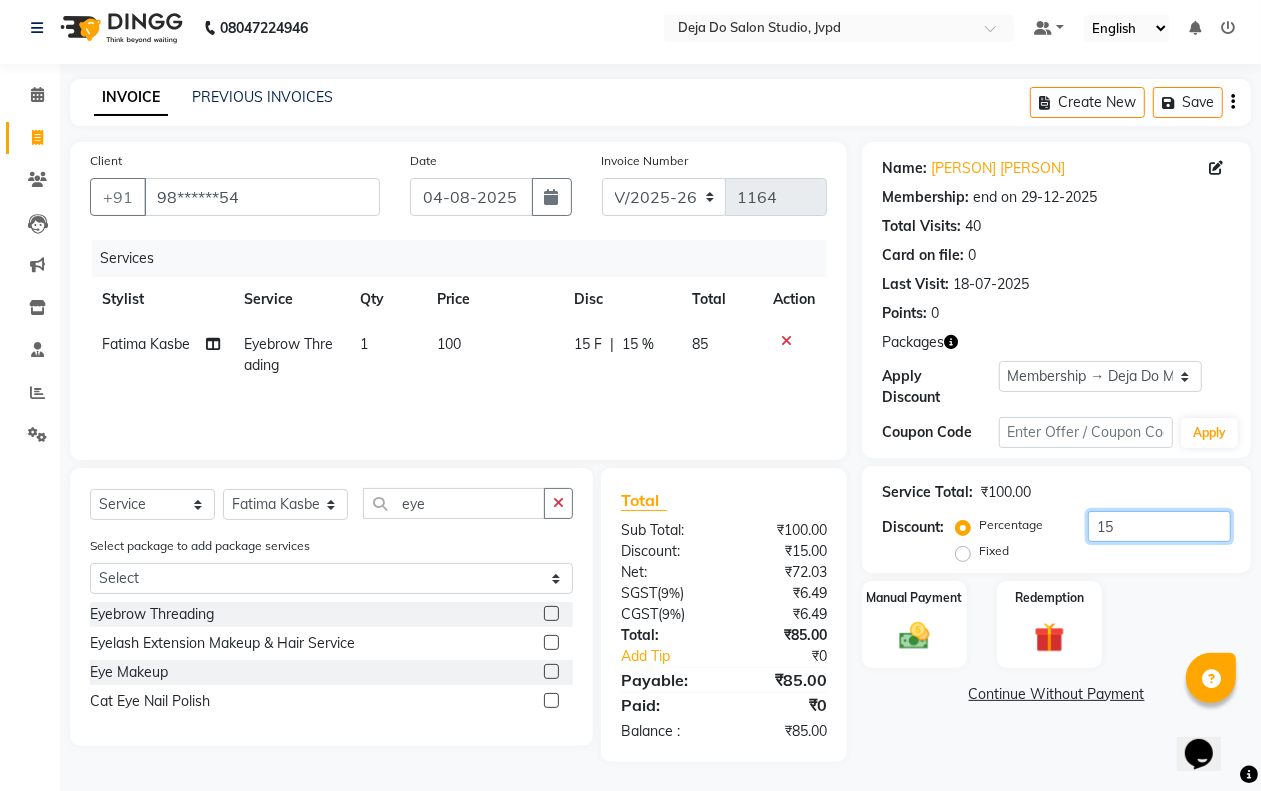 click on "15" 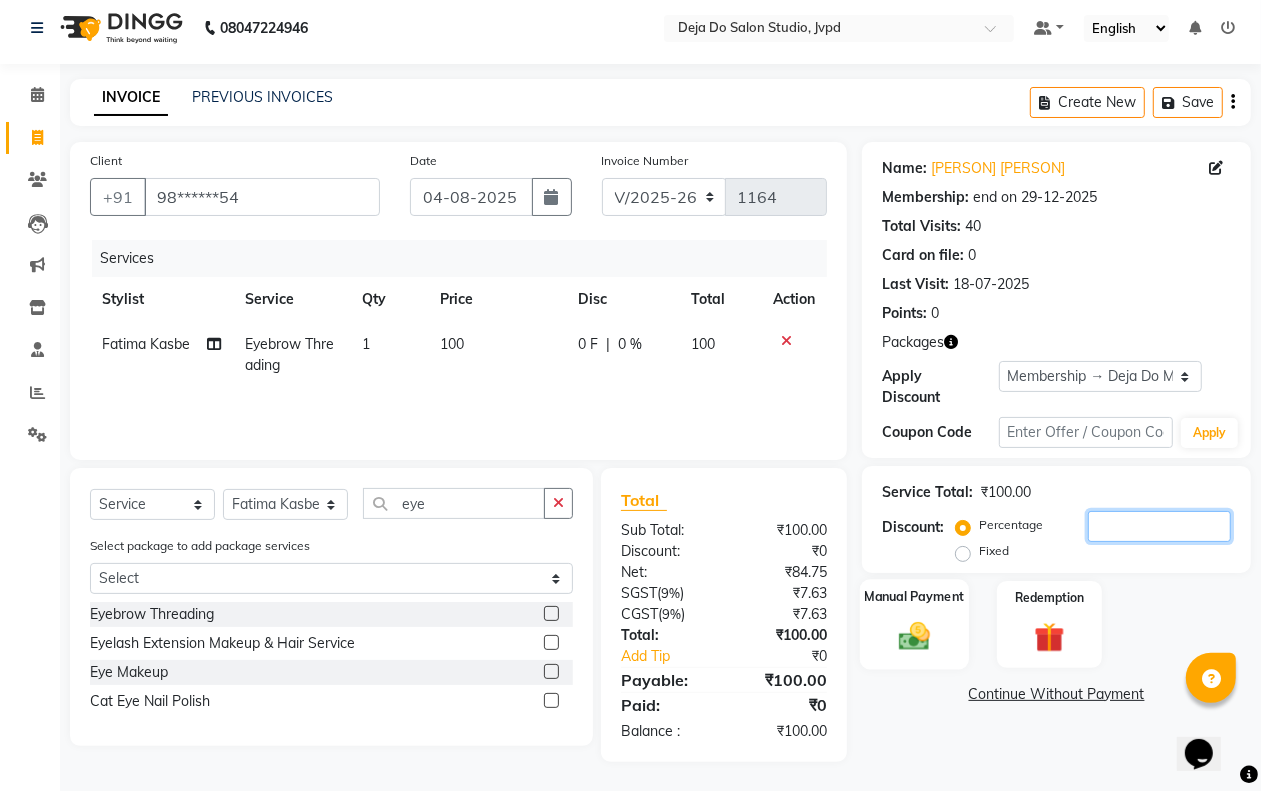 type 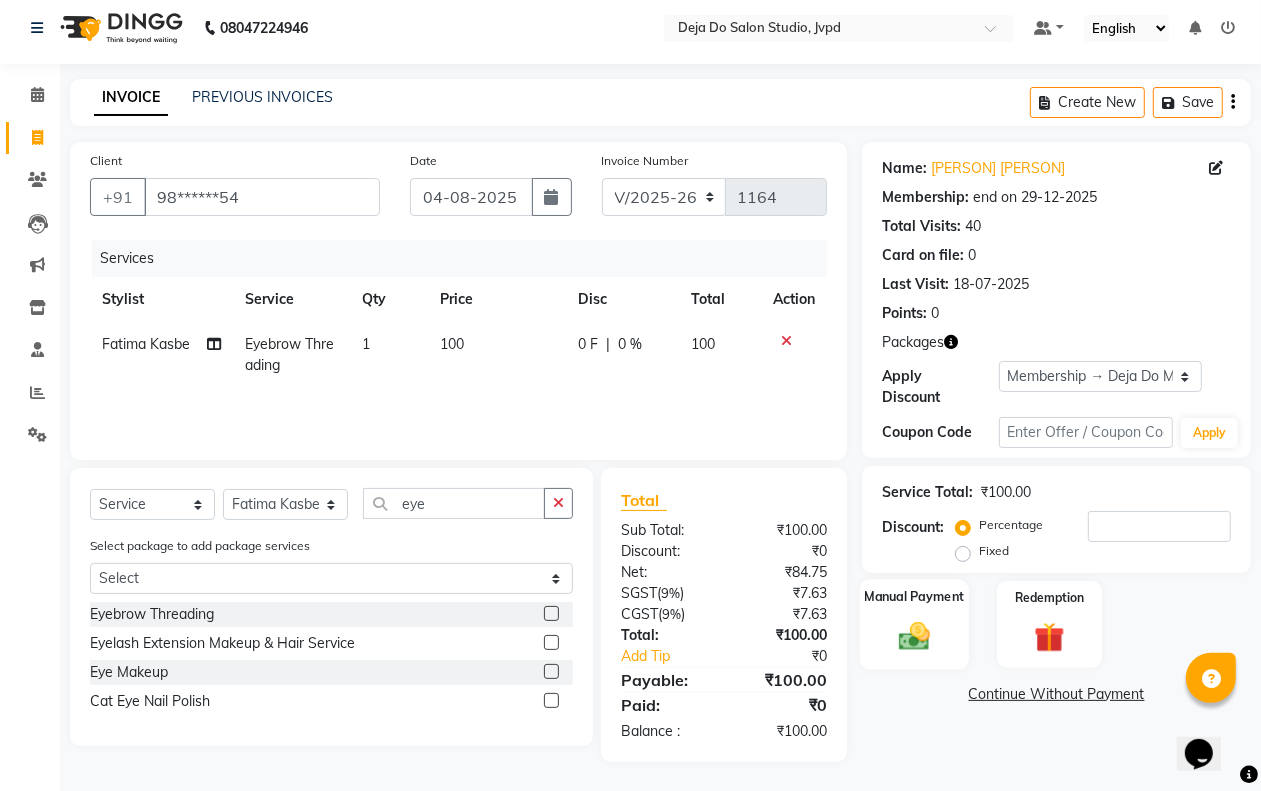 click on "Manual Payment" 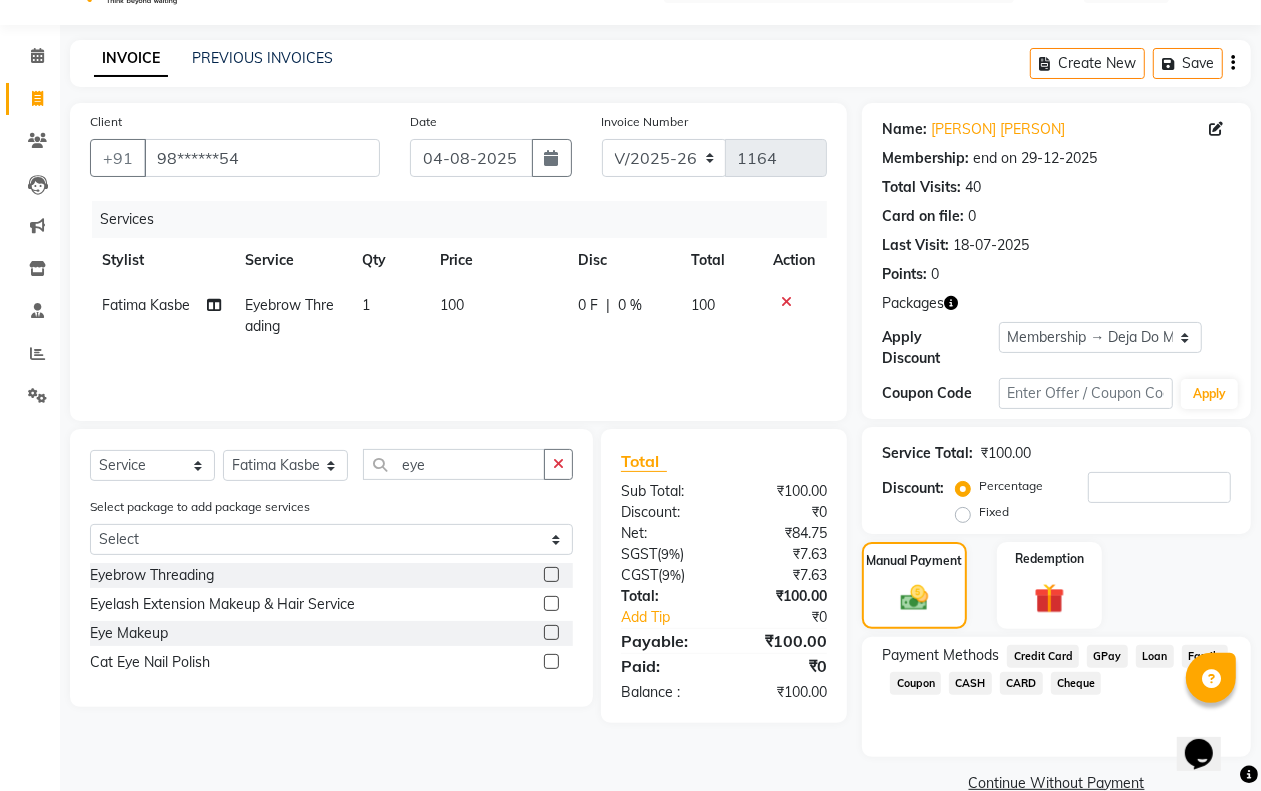 scroll, scrollTop: 83, scrollLeft: 0, axis: vertical 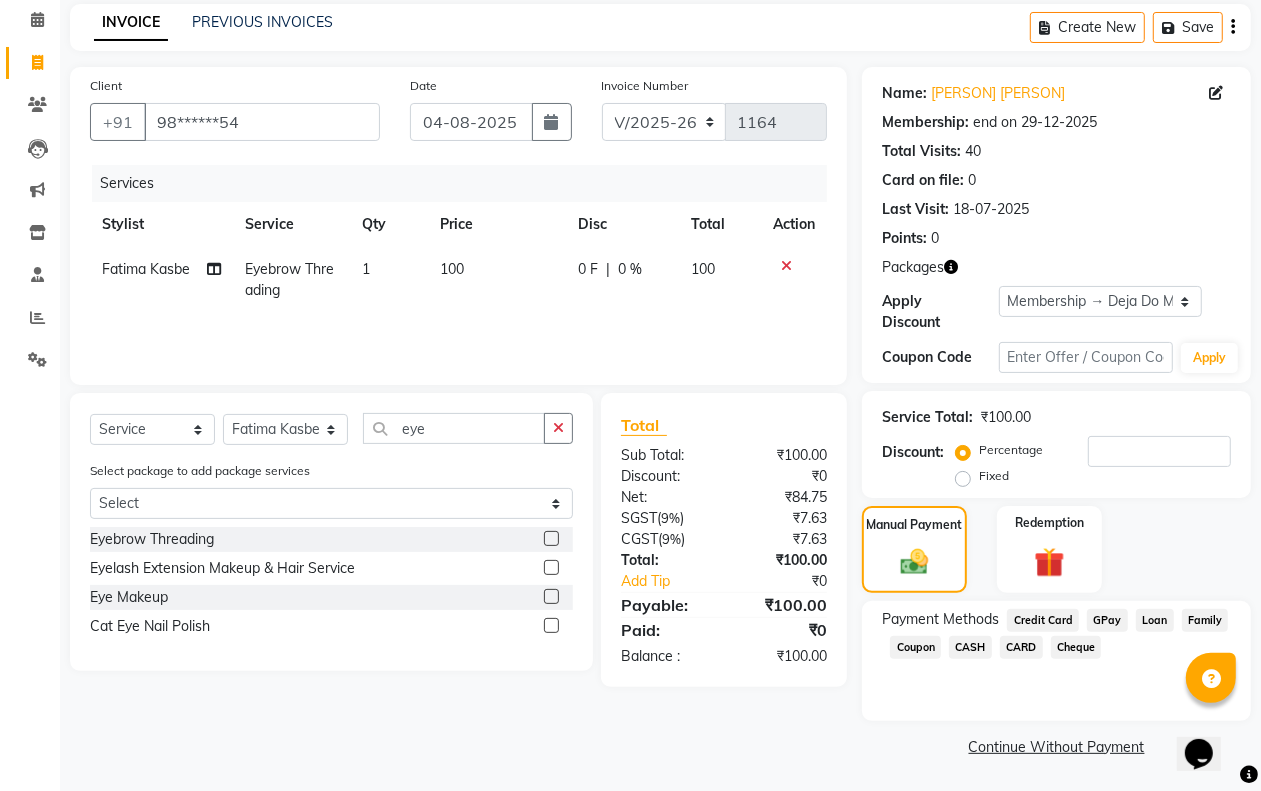 click on "CASH" 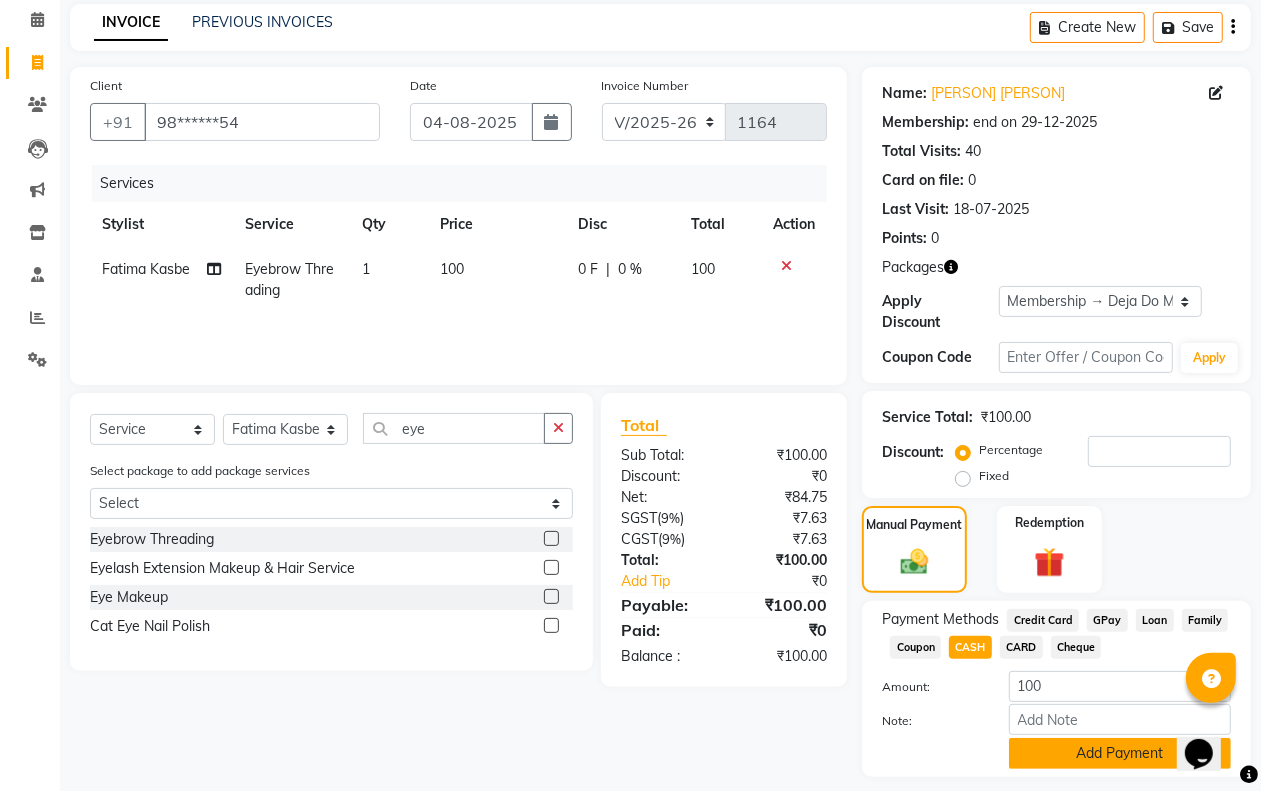 click on "Add Payment" 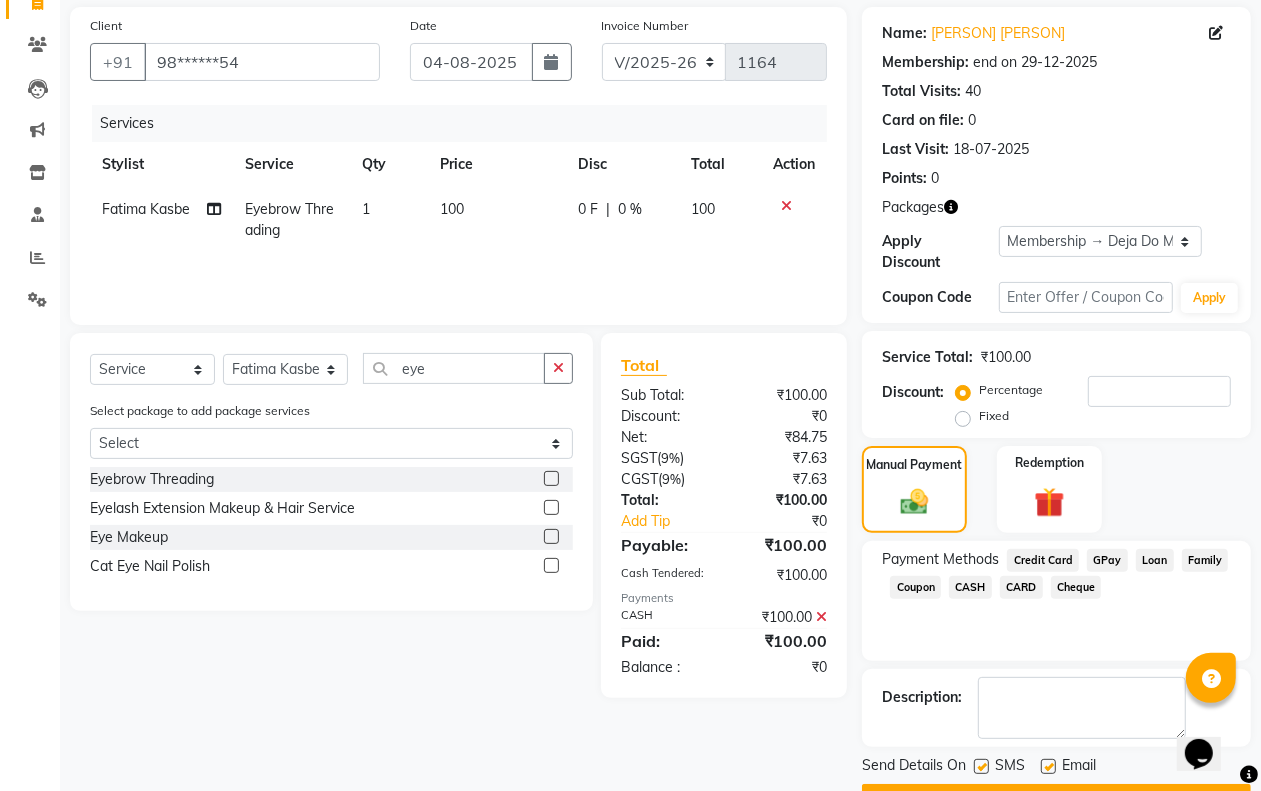 scroll, scrollTop: 197, scrollLeft: 0, axis: vertical 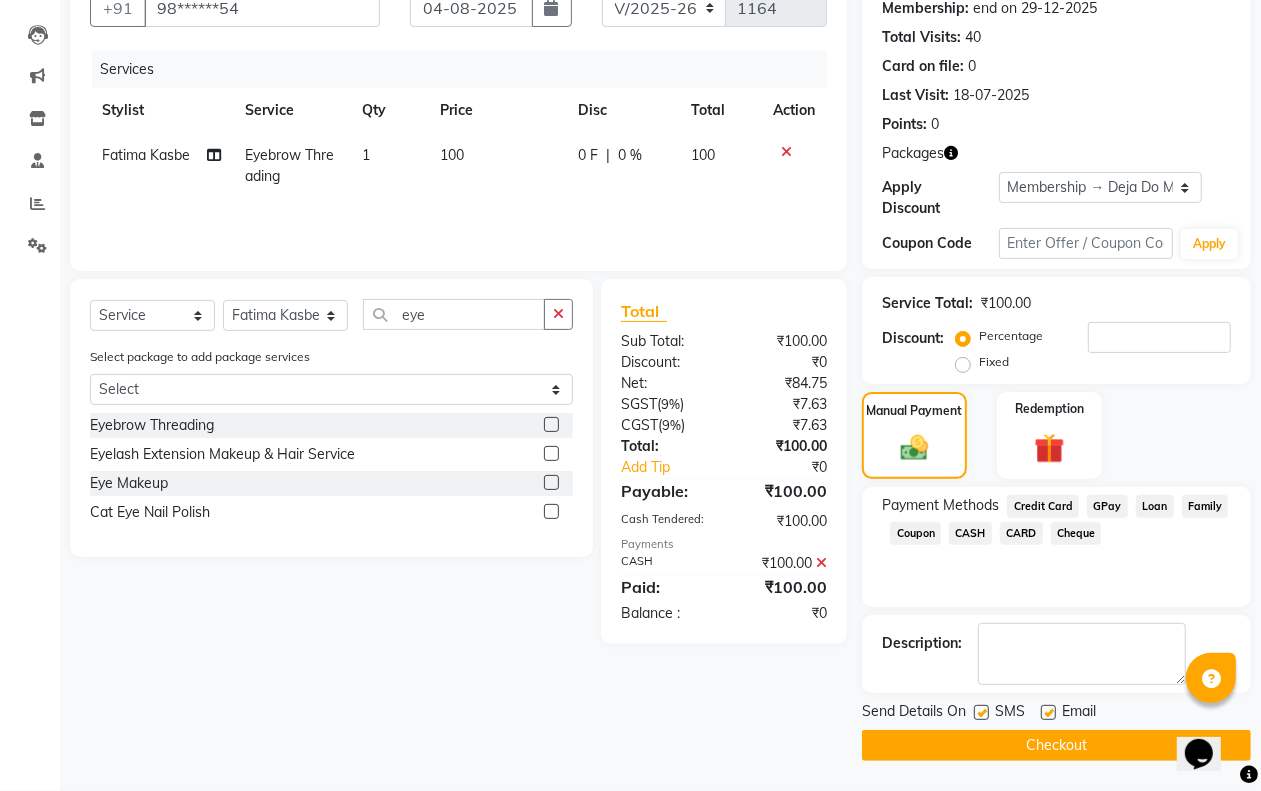 click on "Checkout" 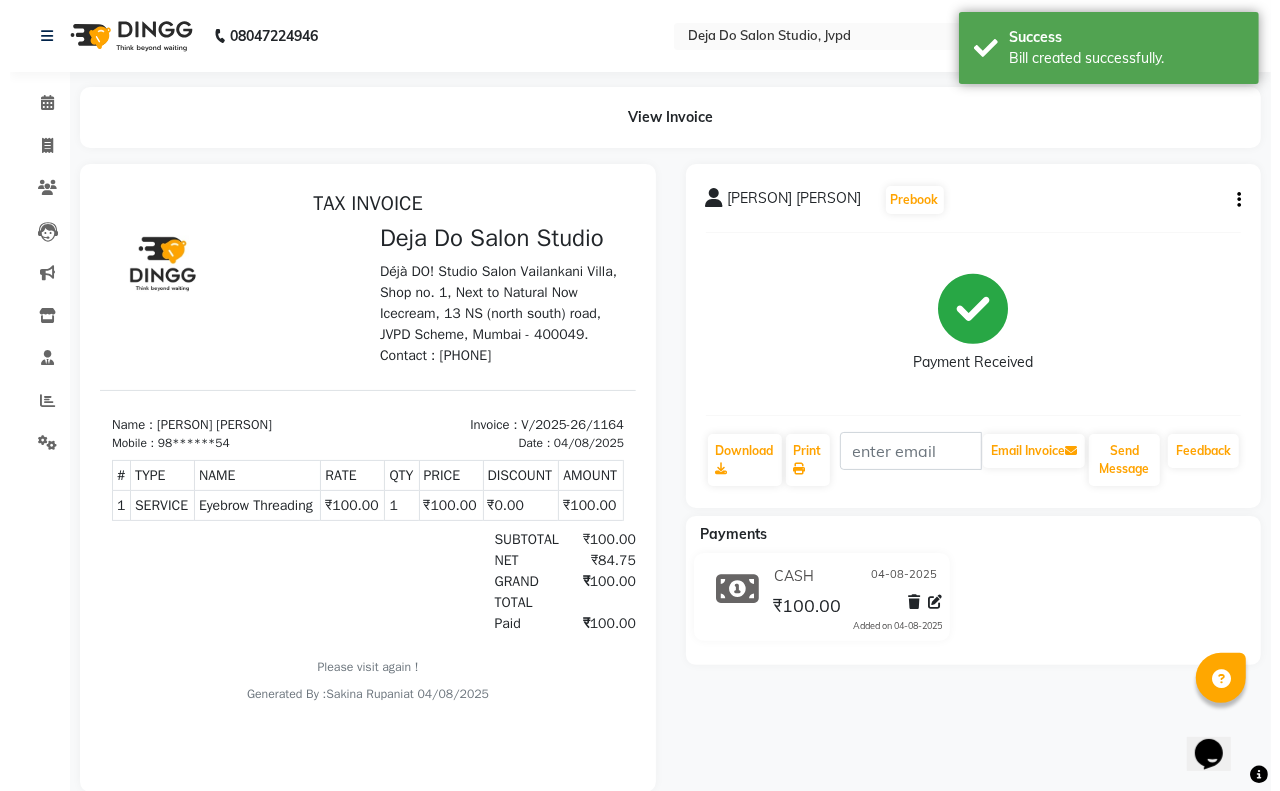scroll, scrollTop: 0, scrollLeft: 0, axis: both 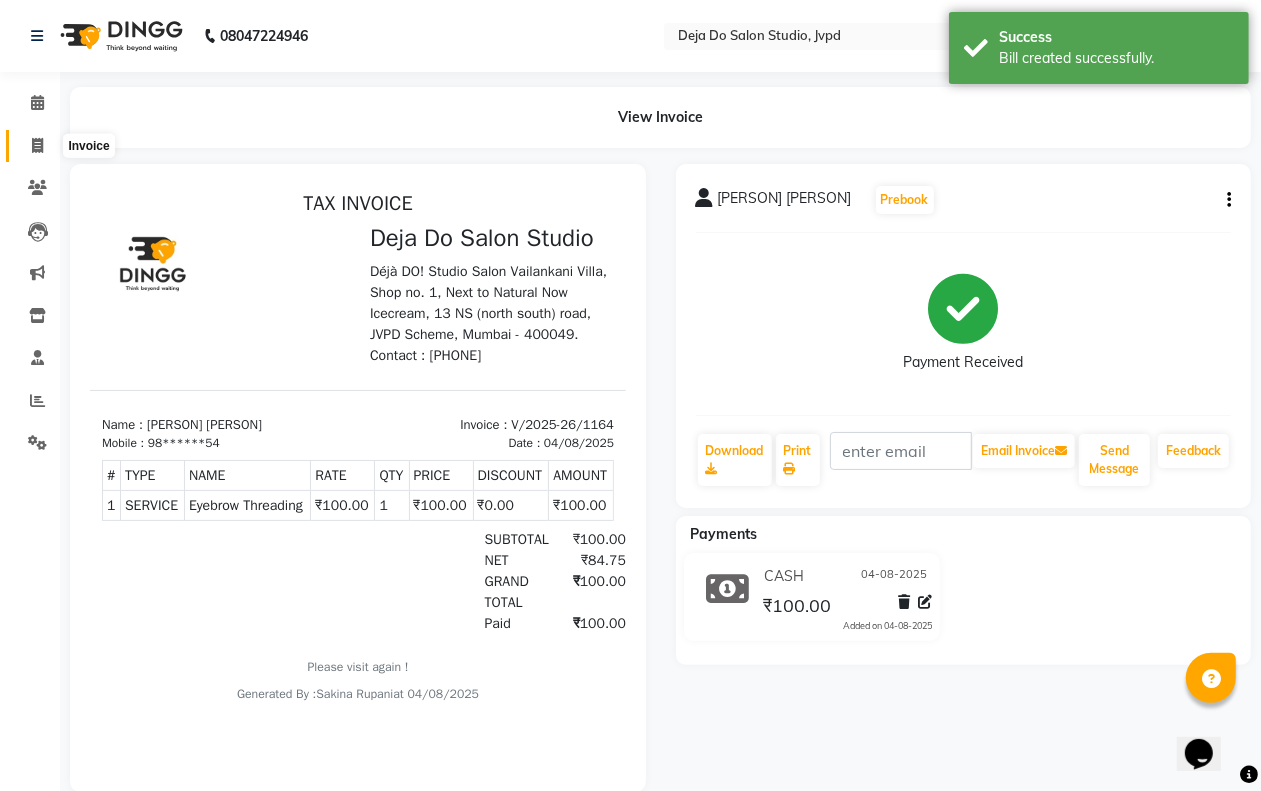 click 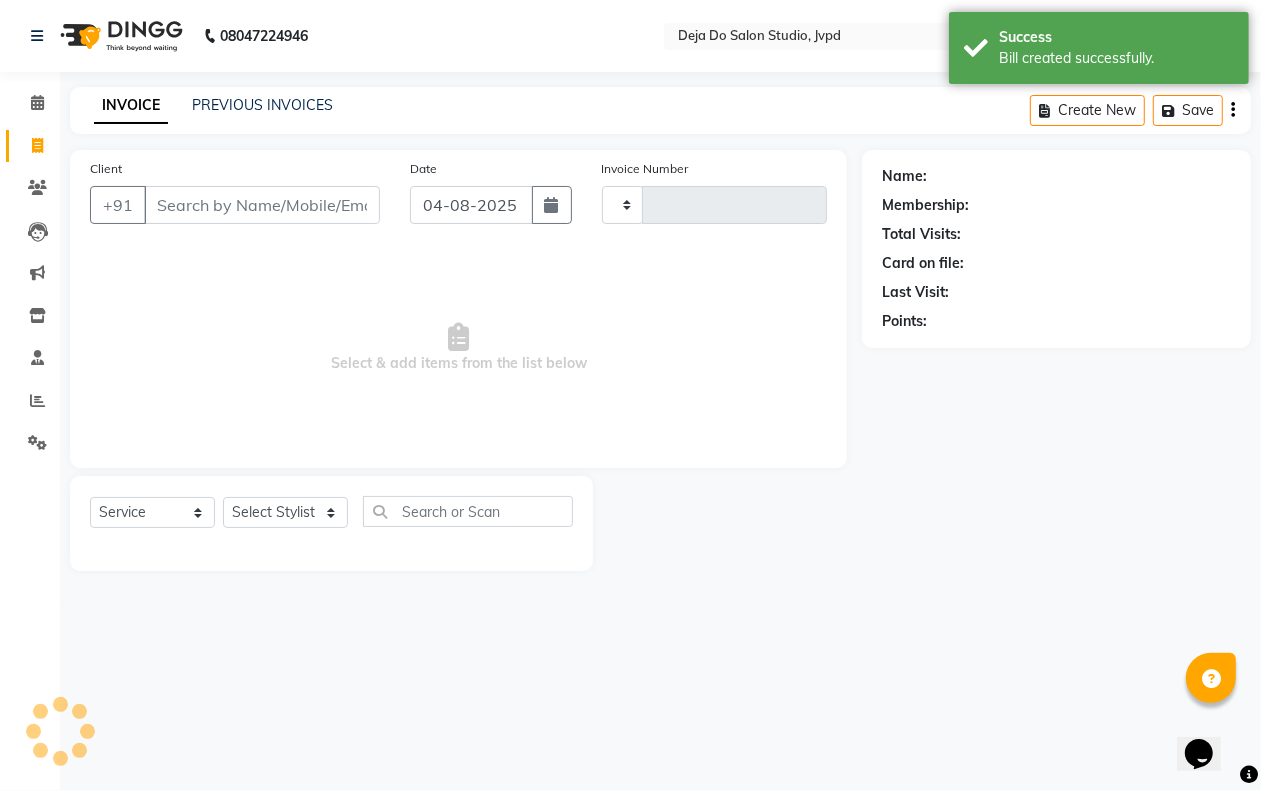 type on "1165" 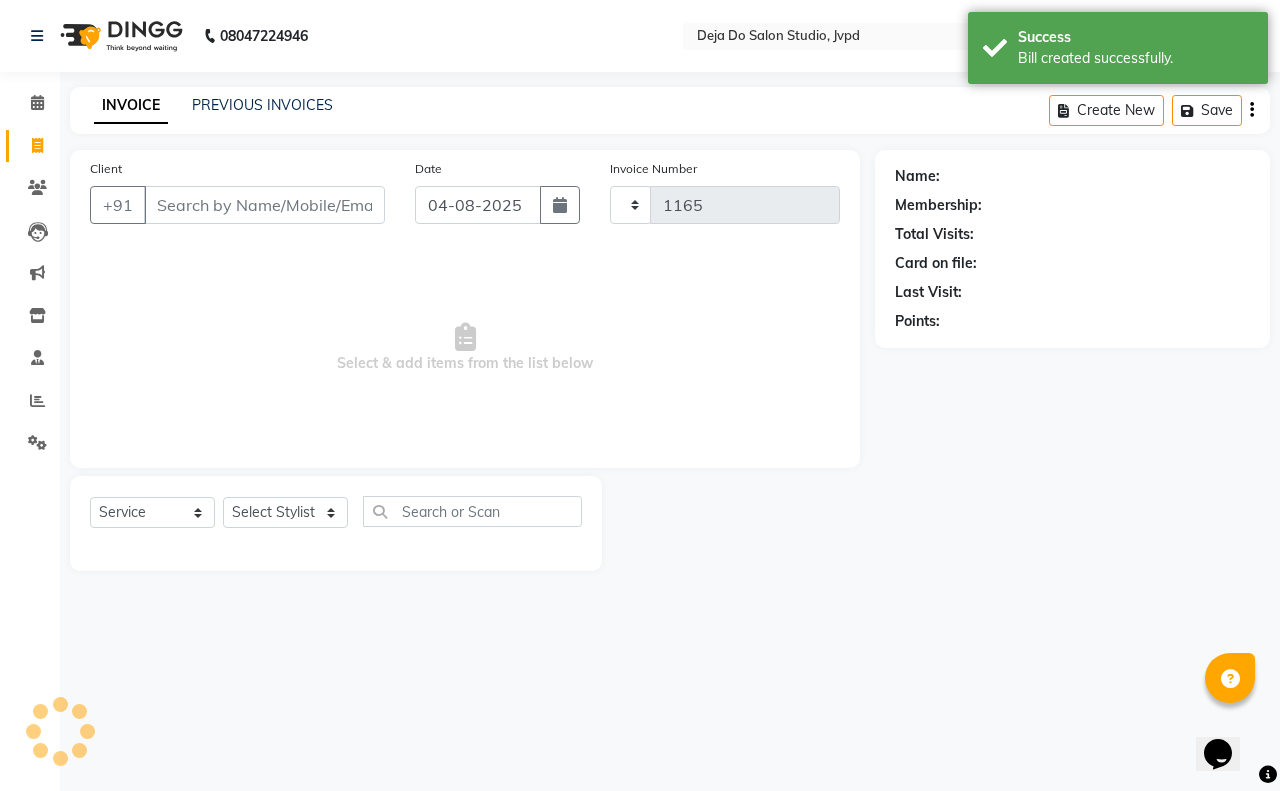 select on "7295" 